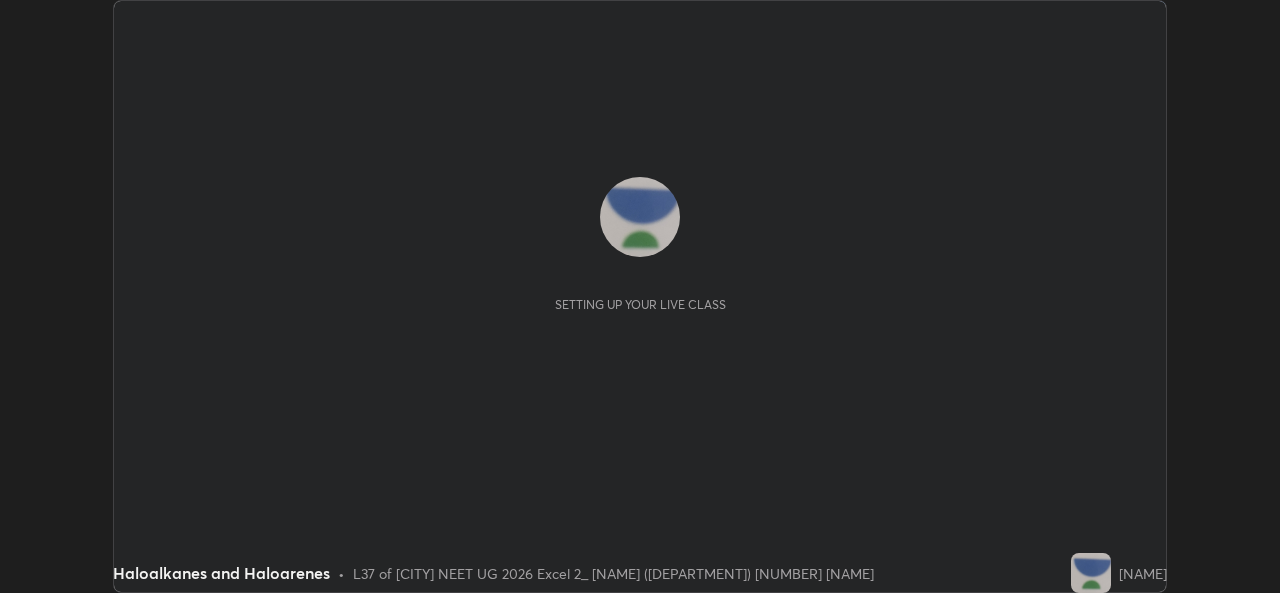 scroll, scrollTop: 0, scrollLeft: 0, axis: both 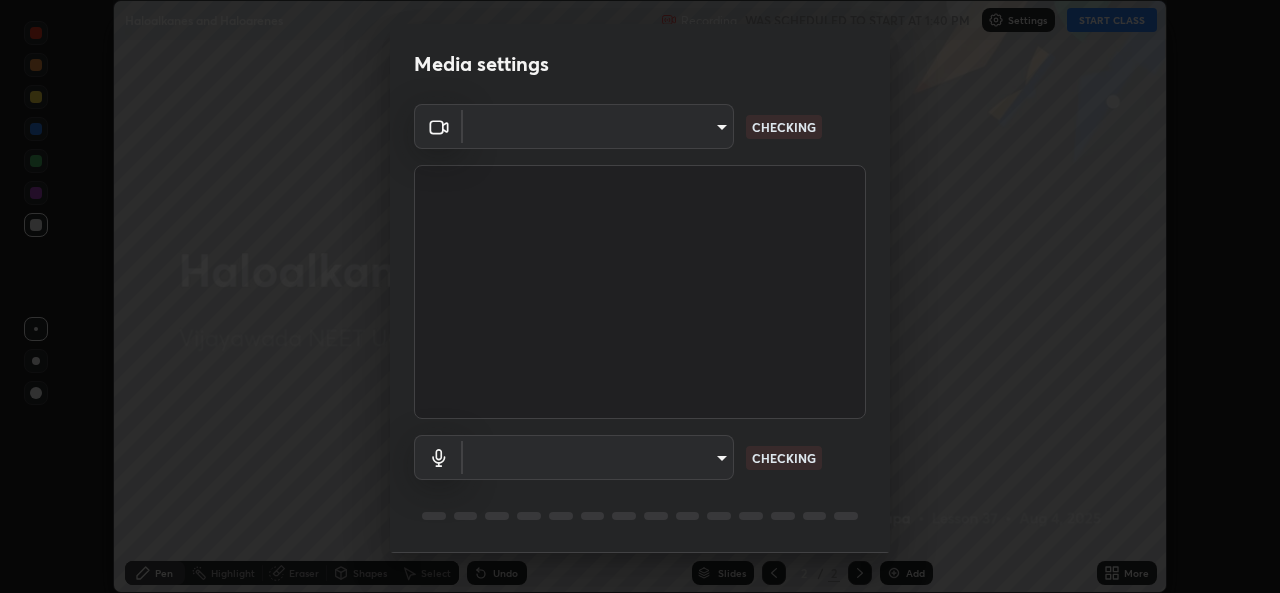 type on "7a3441cd12ad2770dd38cc1dc59ca6cd9be7a69b32d5de34eff0e19b6c90cec4" 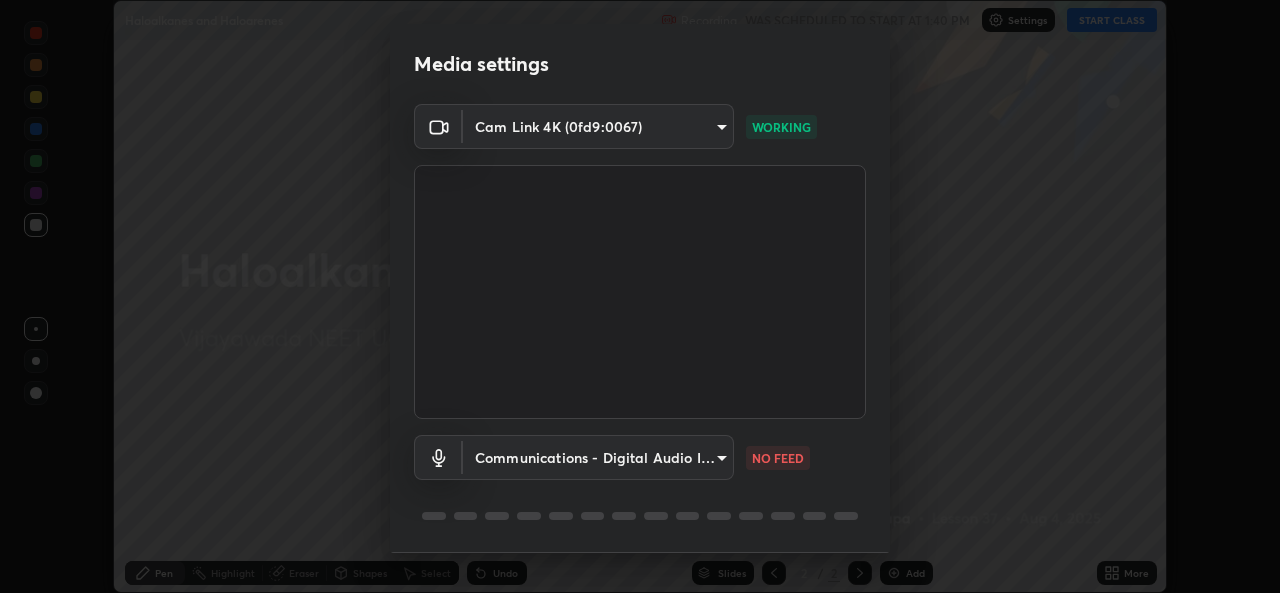 scroll, scrollTop: 63, scrollLeft: 0, axis: vertical 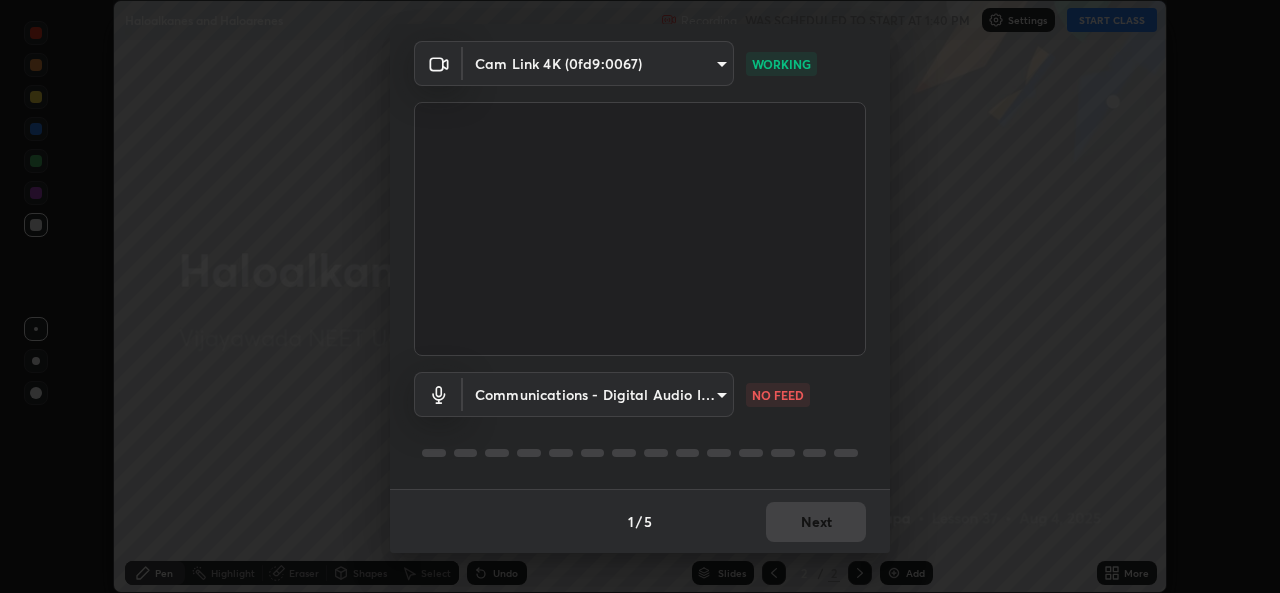 click on "Erase all Haloalkanes and Haloarenes Recording WAS SCHEDULED TO START AT  1:40 PM Settings START CLASS Setting up your live class Haloalkanes and Haloarenes • L37 of [CITY] NEET UG 2026 Excel 2_ [NAME] ([DEPARTMENT]) [NUMBER] [NAME] Pen Highlight Eraser Shapes Select Undo Slides 2 / 2 Add More No doubts shared Encourage your learners to ask a doubt for better clarity Report an issue Reason for reporting Buffering Chat not working Audio - Video sync issue Educator video quality low ​ Attach an image Report Media settings Cam Link 4K (0fd9:0067) 7a3441cd12ad2770dd38cc1dc59ca6cd9be7a69b32d5de34eff0e19b6c90cec4 WORKING Communications - Digital Audio Interface (3- Cam Link 4K) communications NO FEED 1 / 5 Next" at bounding box center (640, 296) 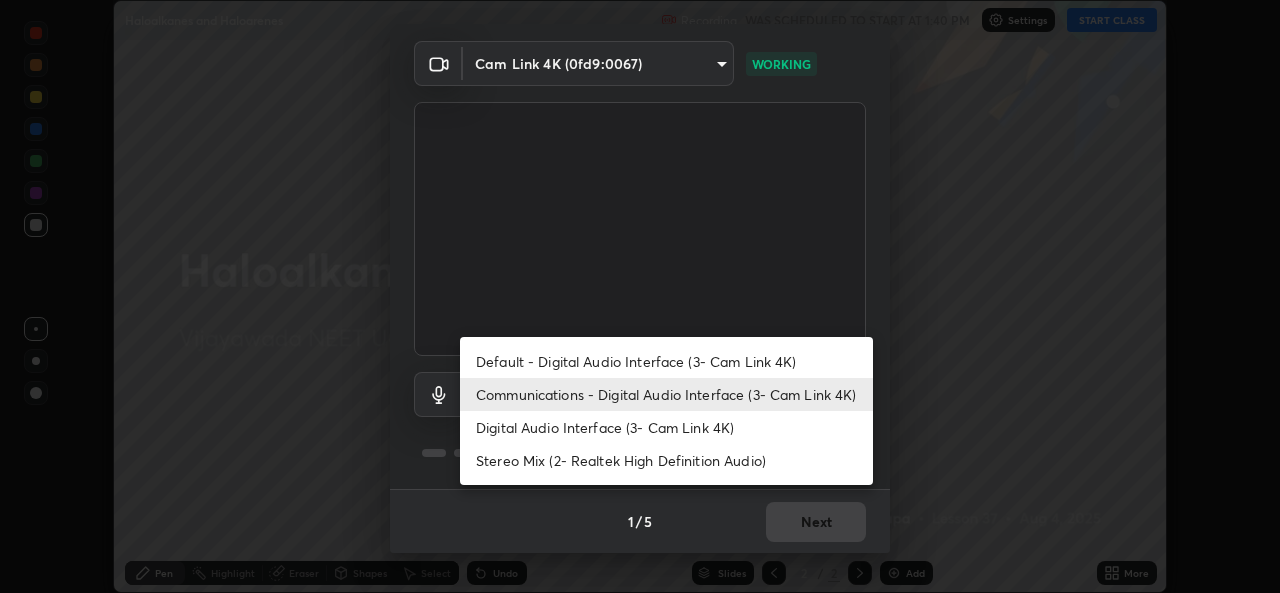 click on "Digital Audio Interface (3- Cam Link 4K)" at bounding box center [666, 427] 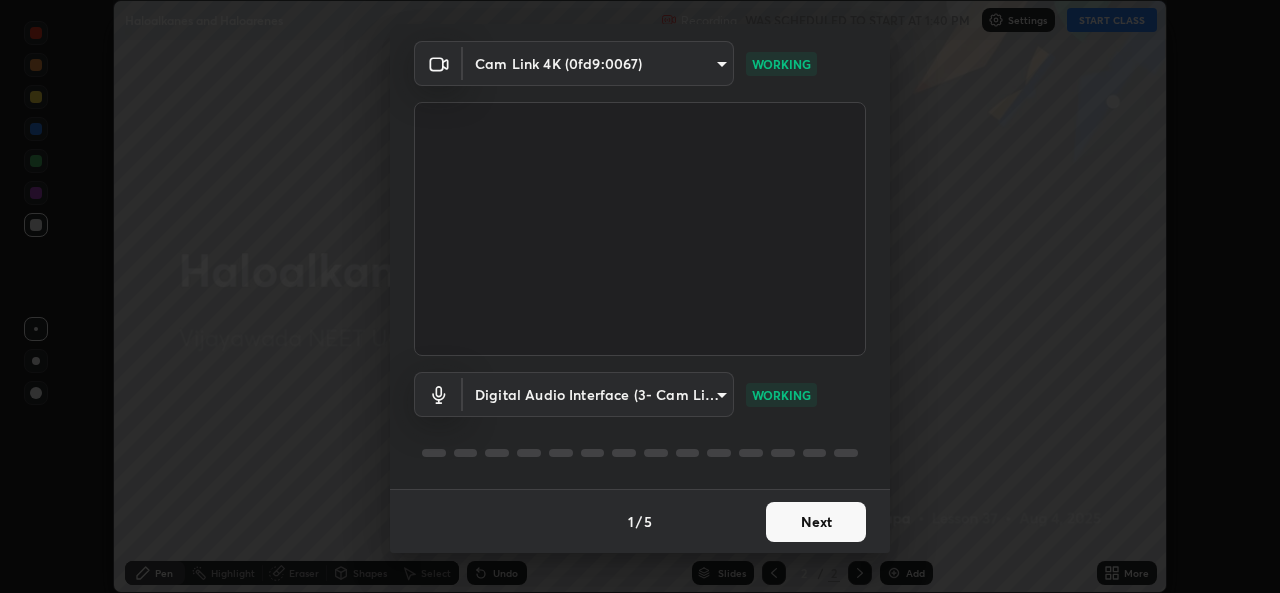 click on "Next" at bounding box center [816, 522] 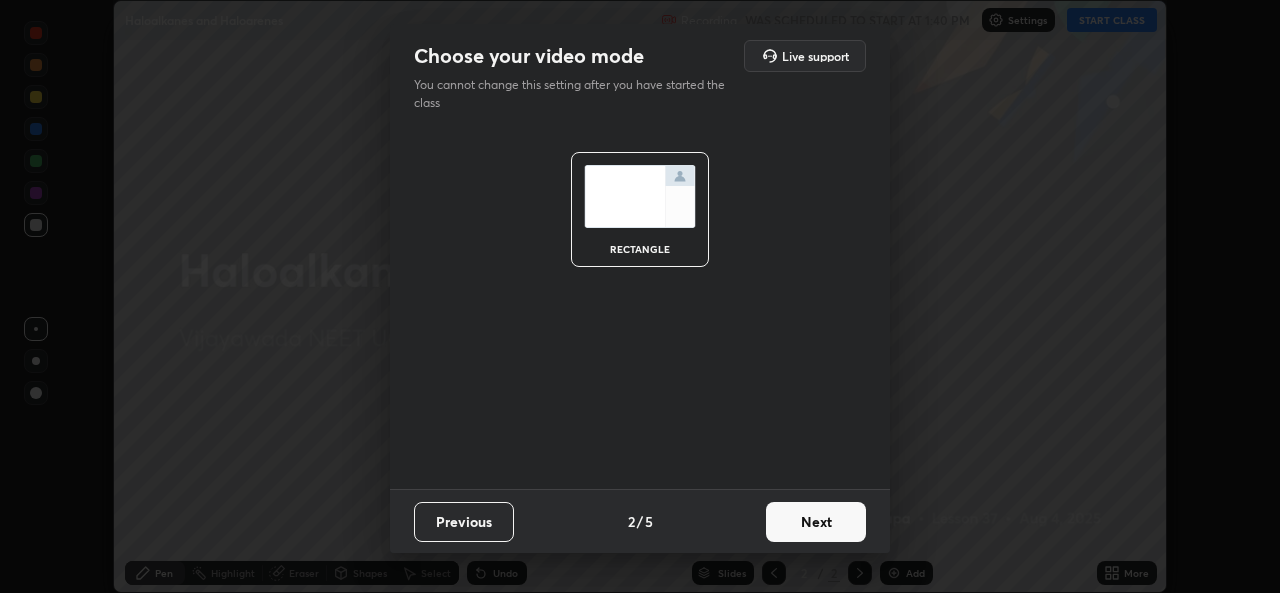 scroll, scrollTop: 0, scrollLeft: 0, axis: both 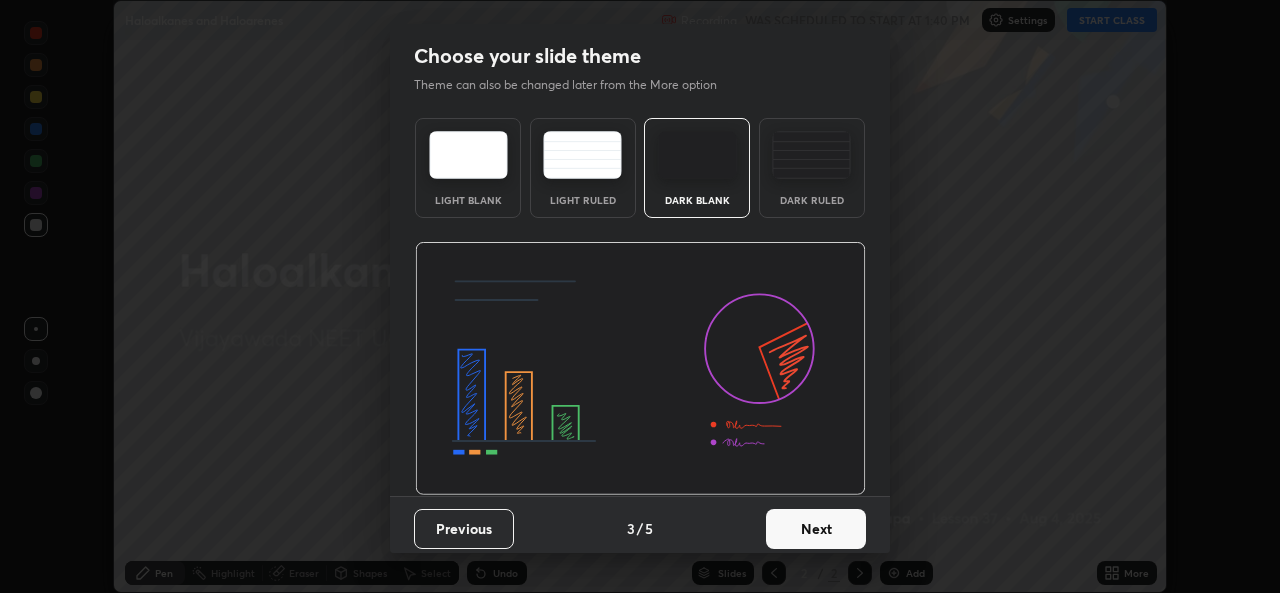 click on "Next" at bounding box center (816, 529) 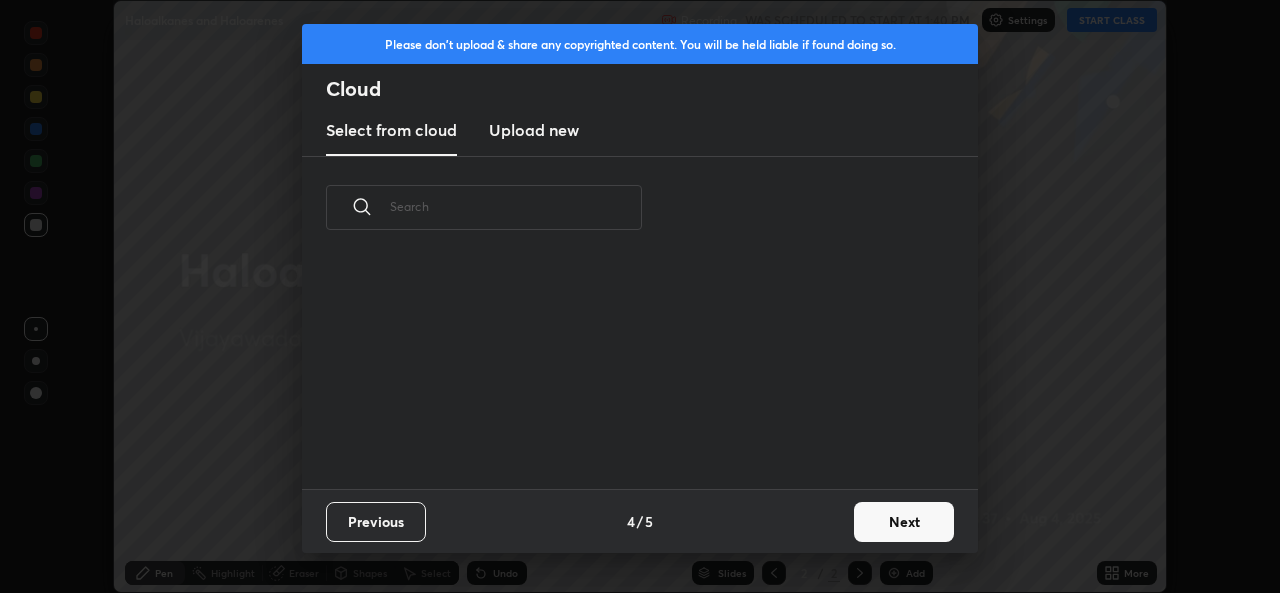 click on "Next" at bounding box center [904, 522] 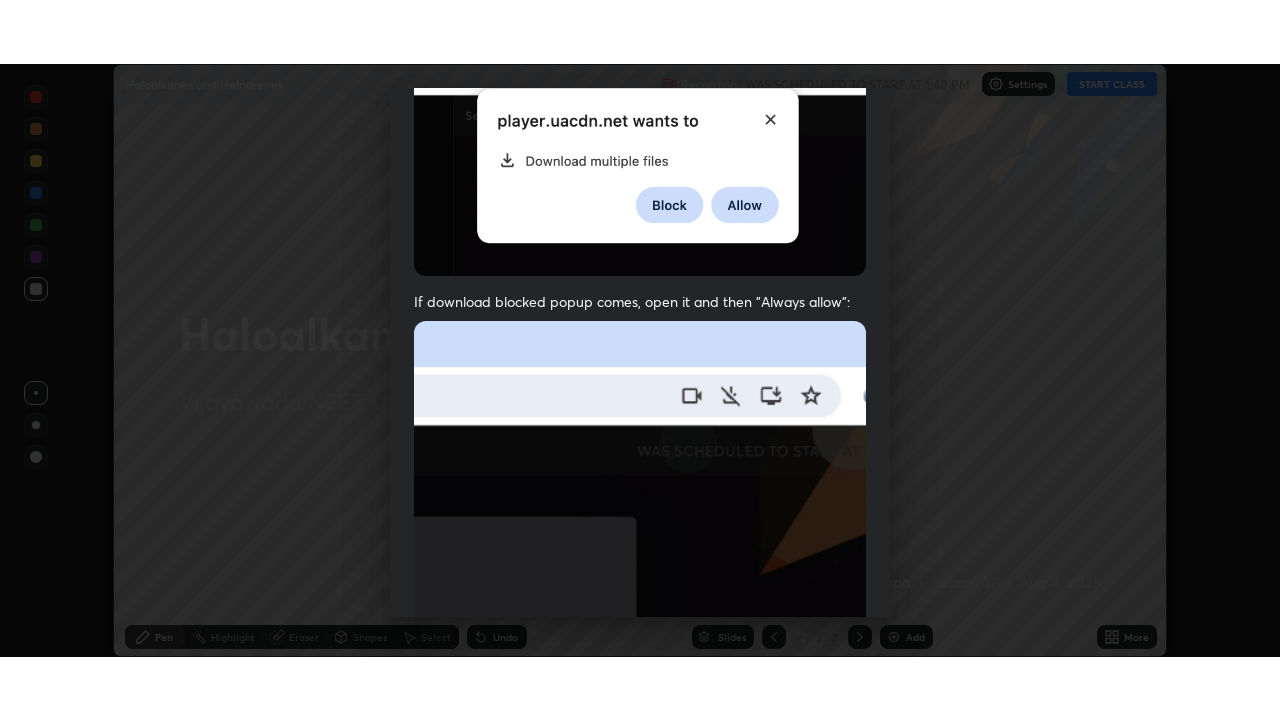 scroll, scrollTop: 471, scrollLeft: 0, axis: vertical 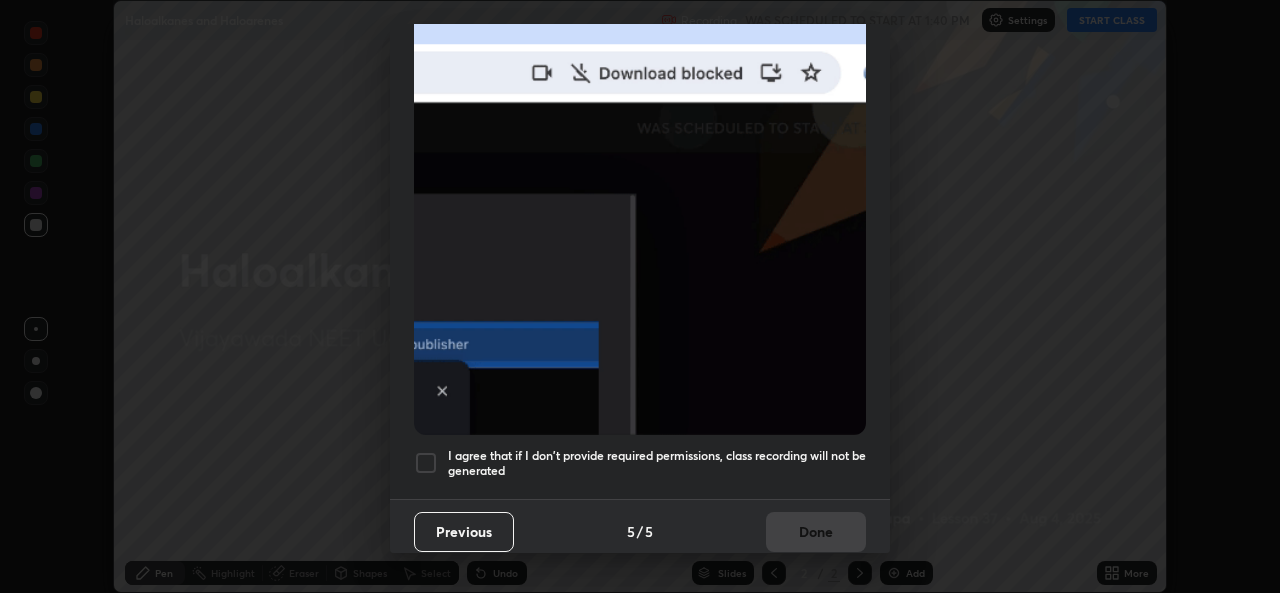 click at bounding box center [426, 463] 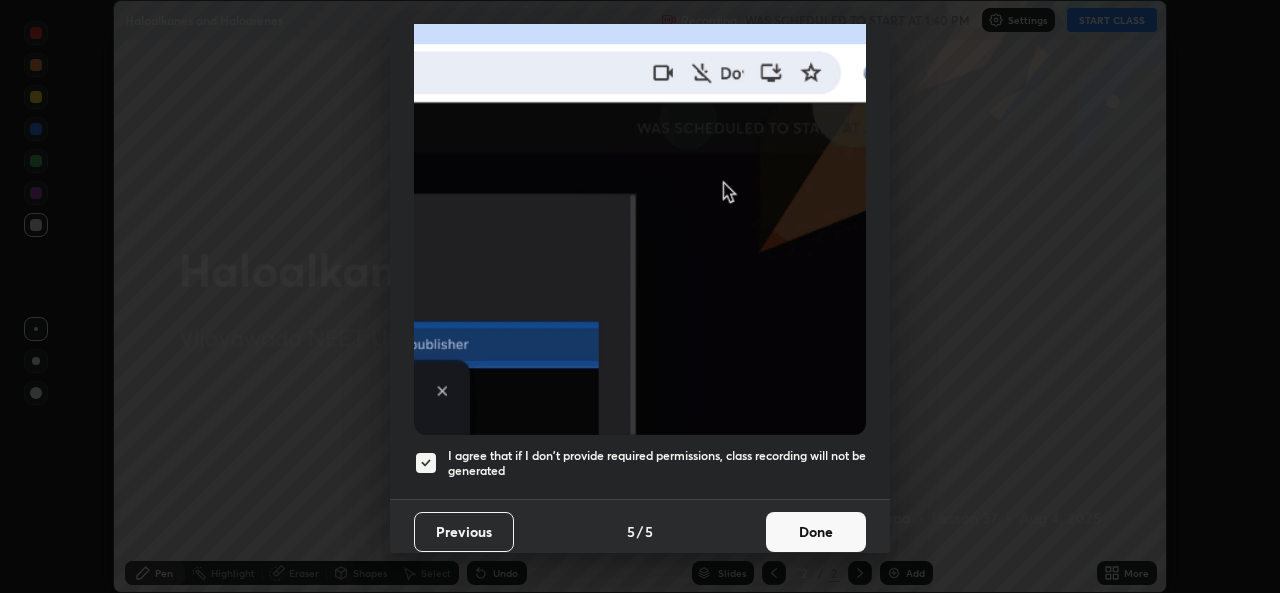click on "Done" at bounding box center [816, 532] 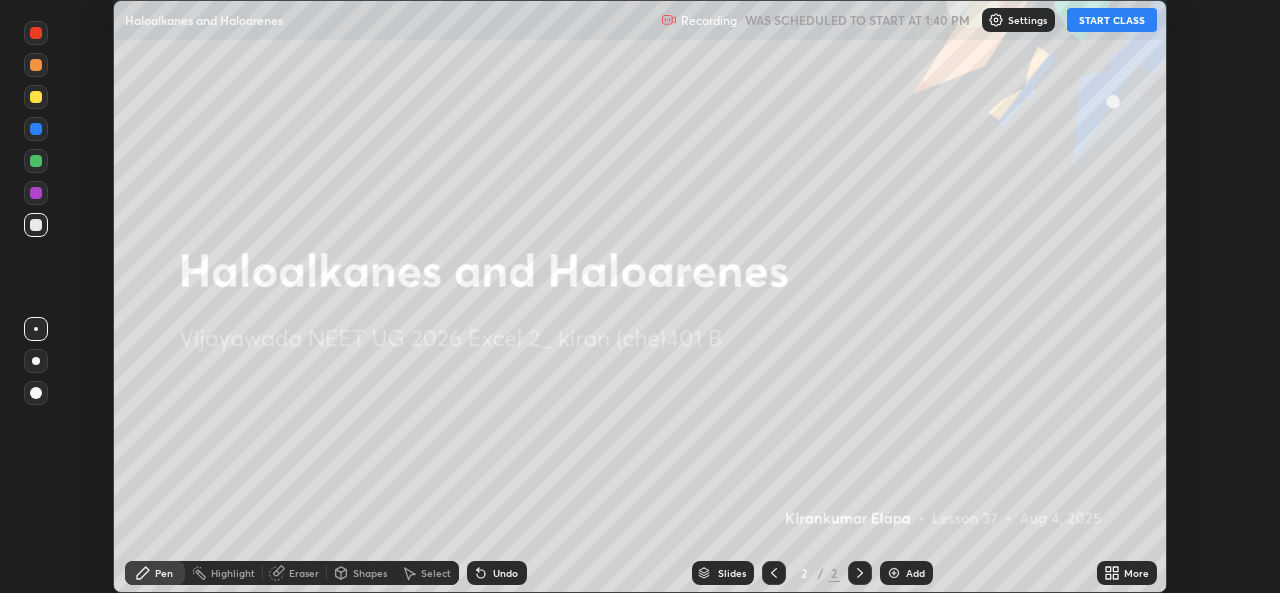 click on "START CLASS" at bounding box center [1112, 20] 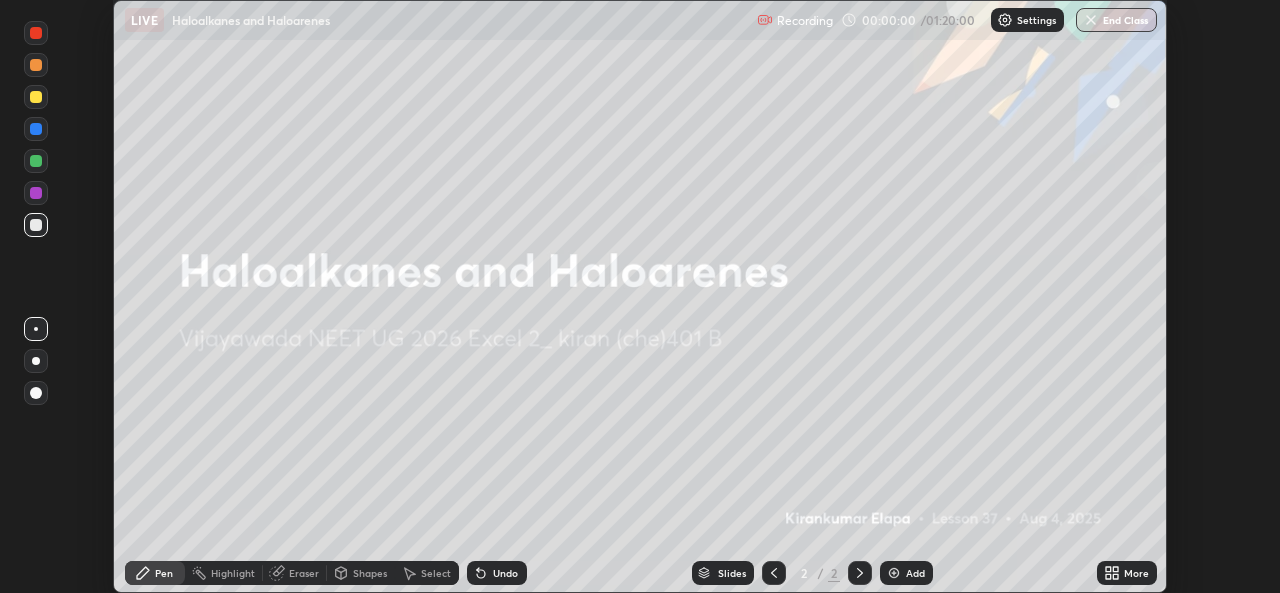click 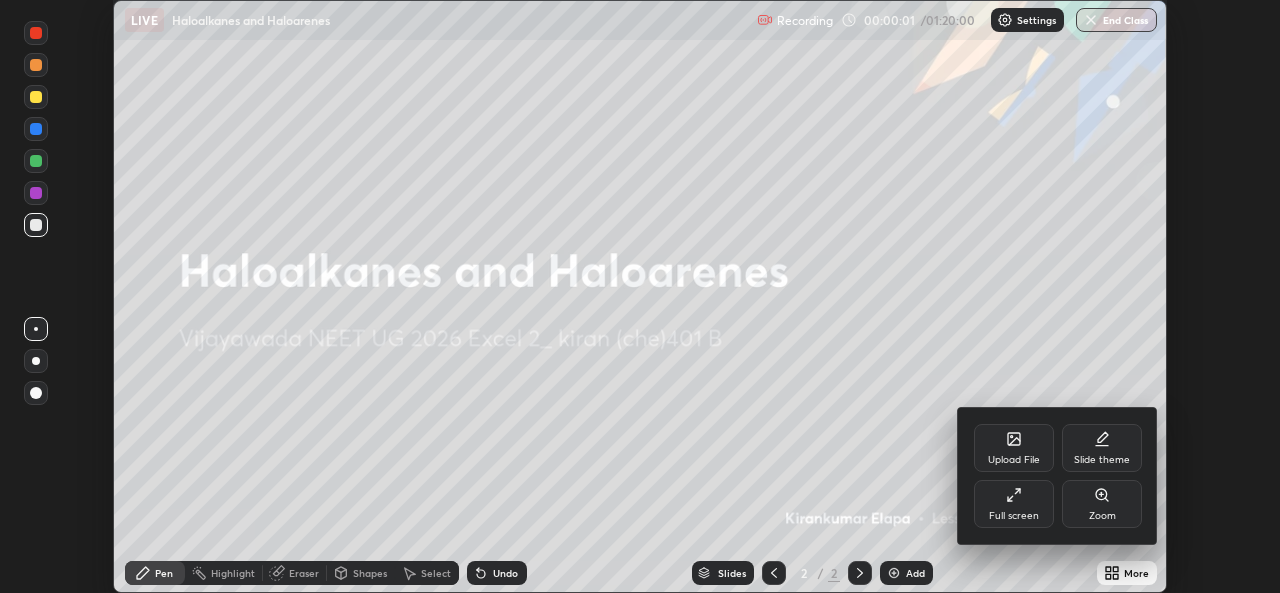 click on "Full screen" at bounding box center [1014, 504] 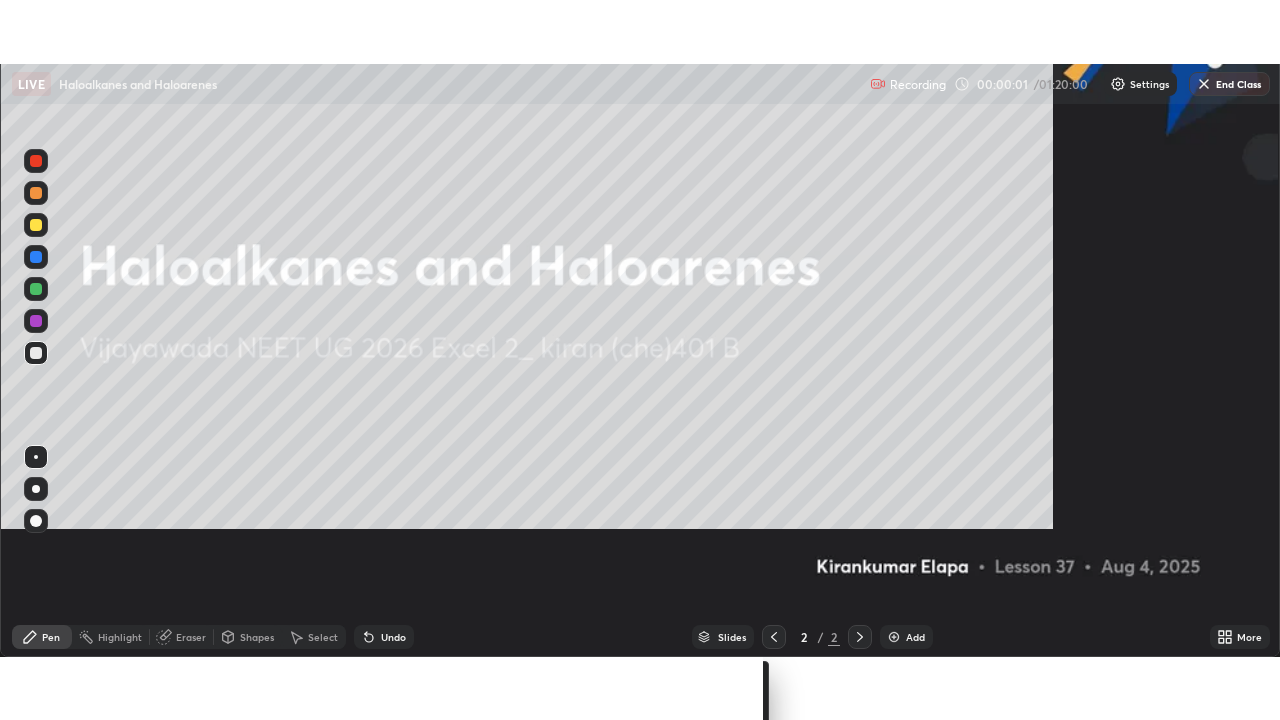 scroll, scrollTop: 99280, scrollLeft: 98720, axis: both 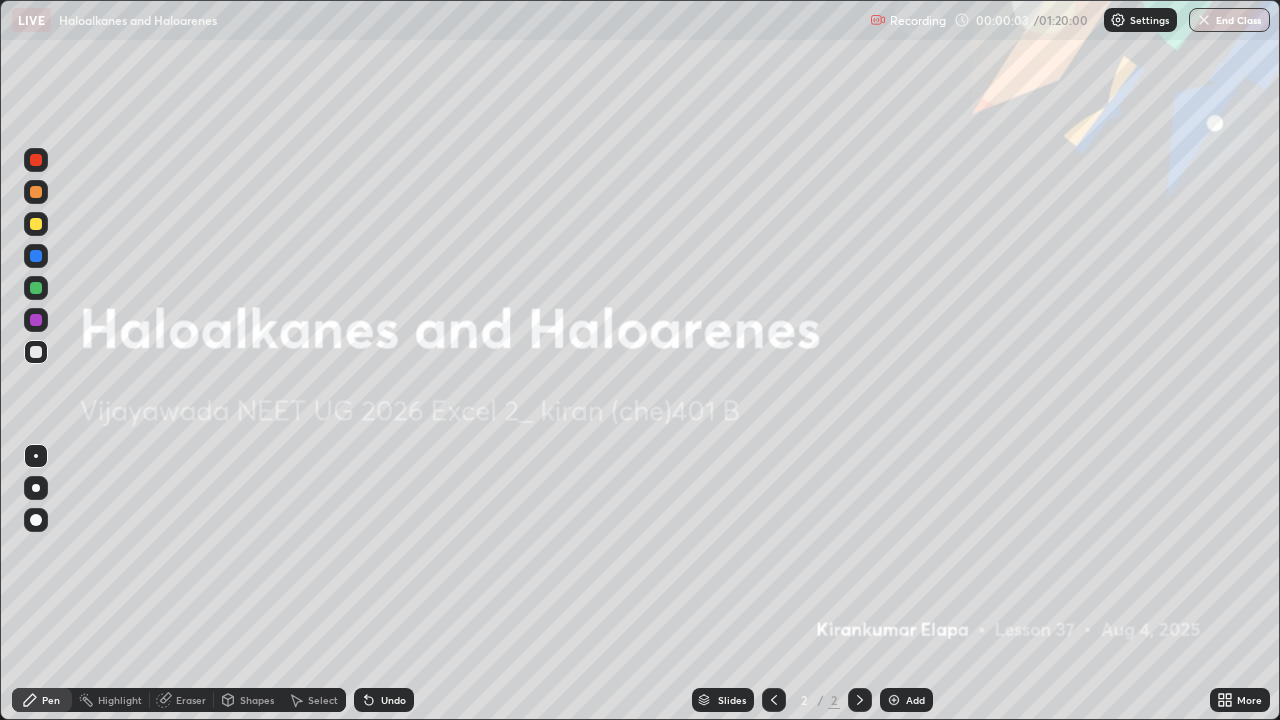 click 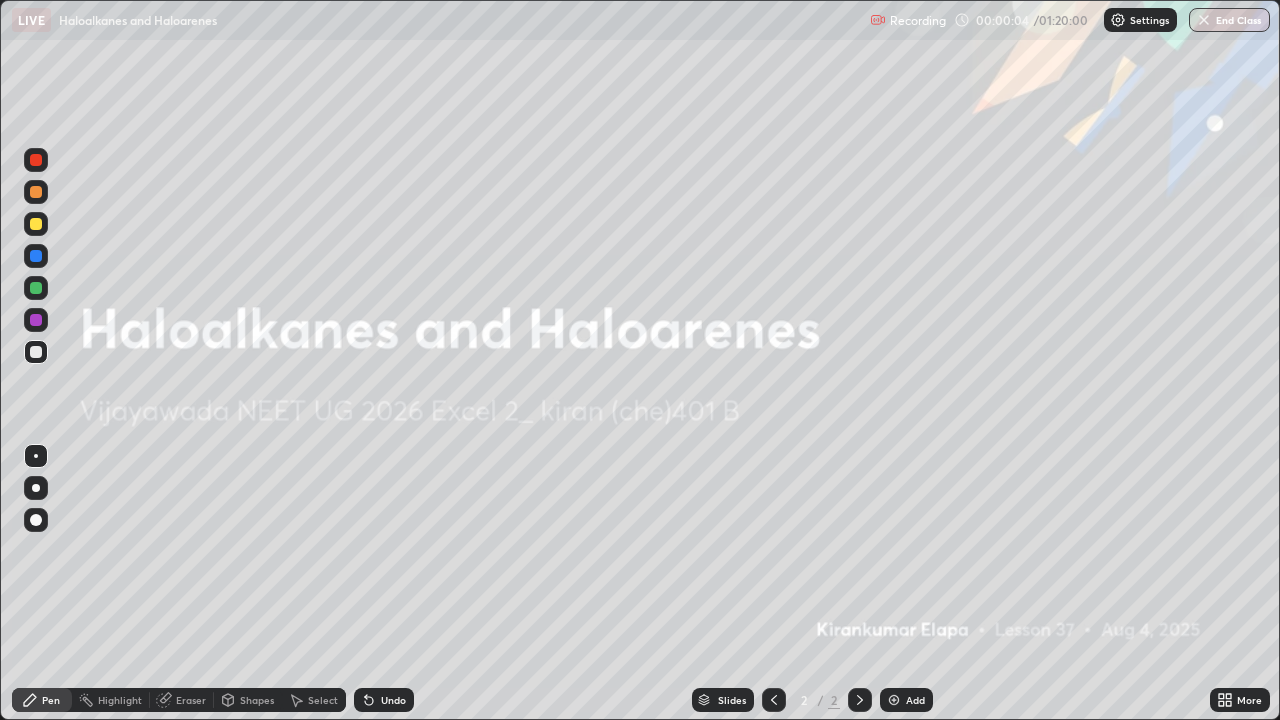 click on "Add" at bounding box center (906, 700) 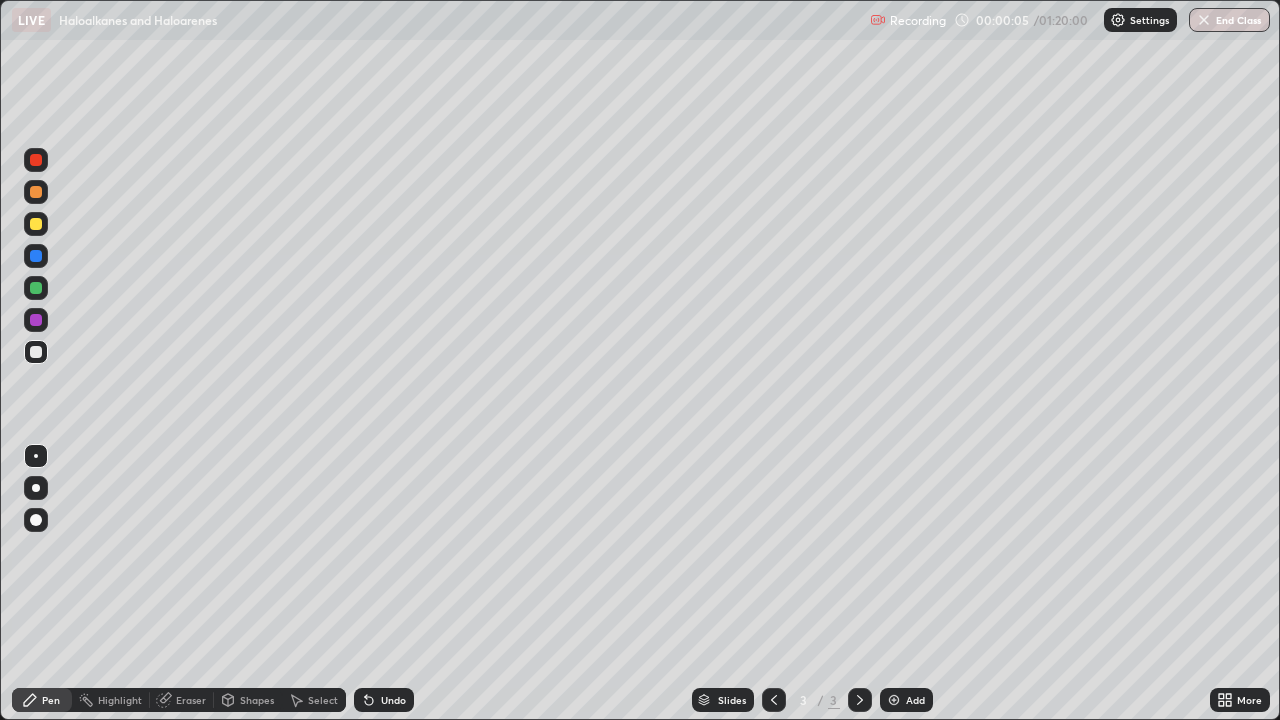 click at bounding box center [36, 488] 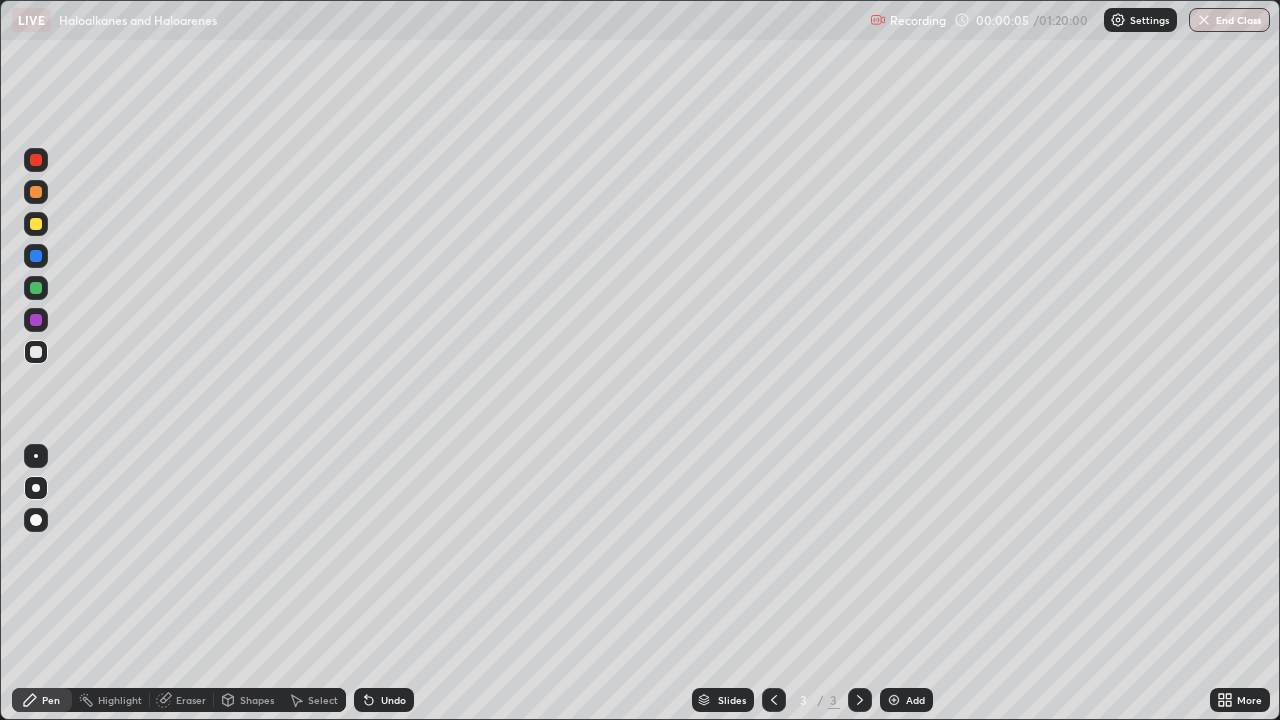 click at bounding box center [36, 520] 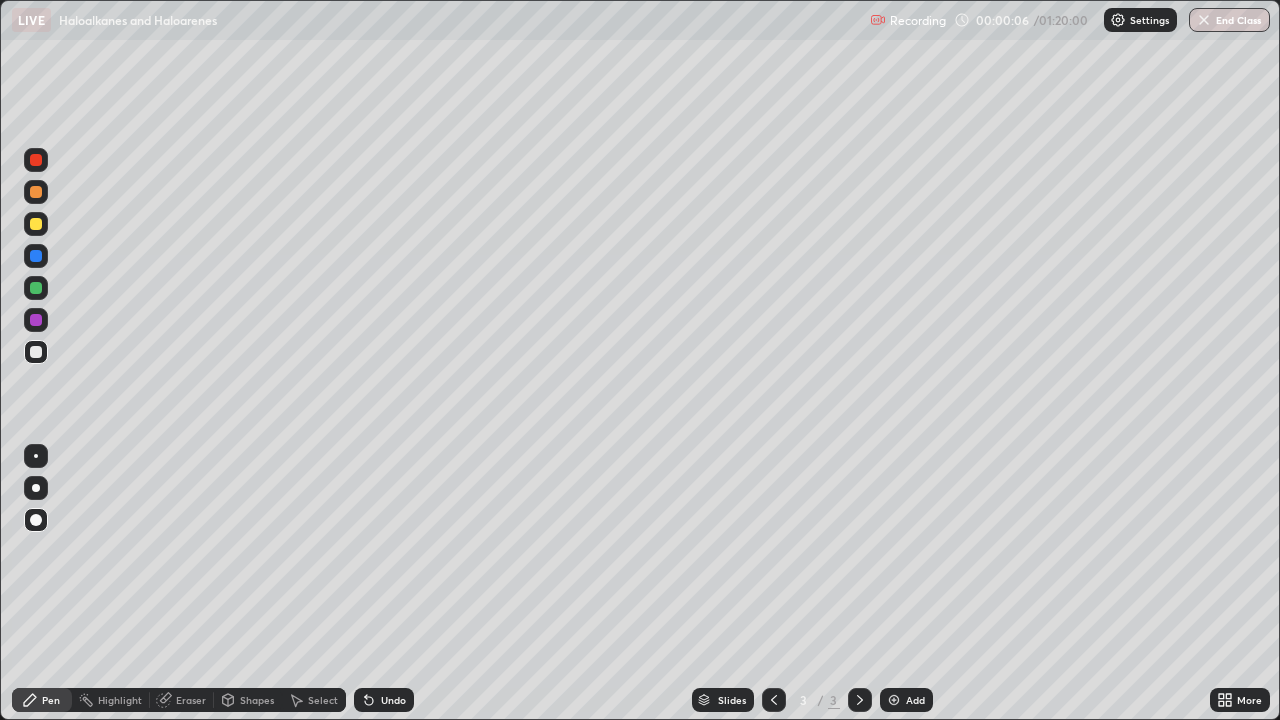 click at bounding box center [36, 224] 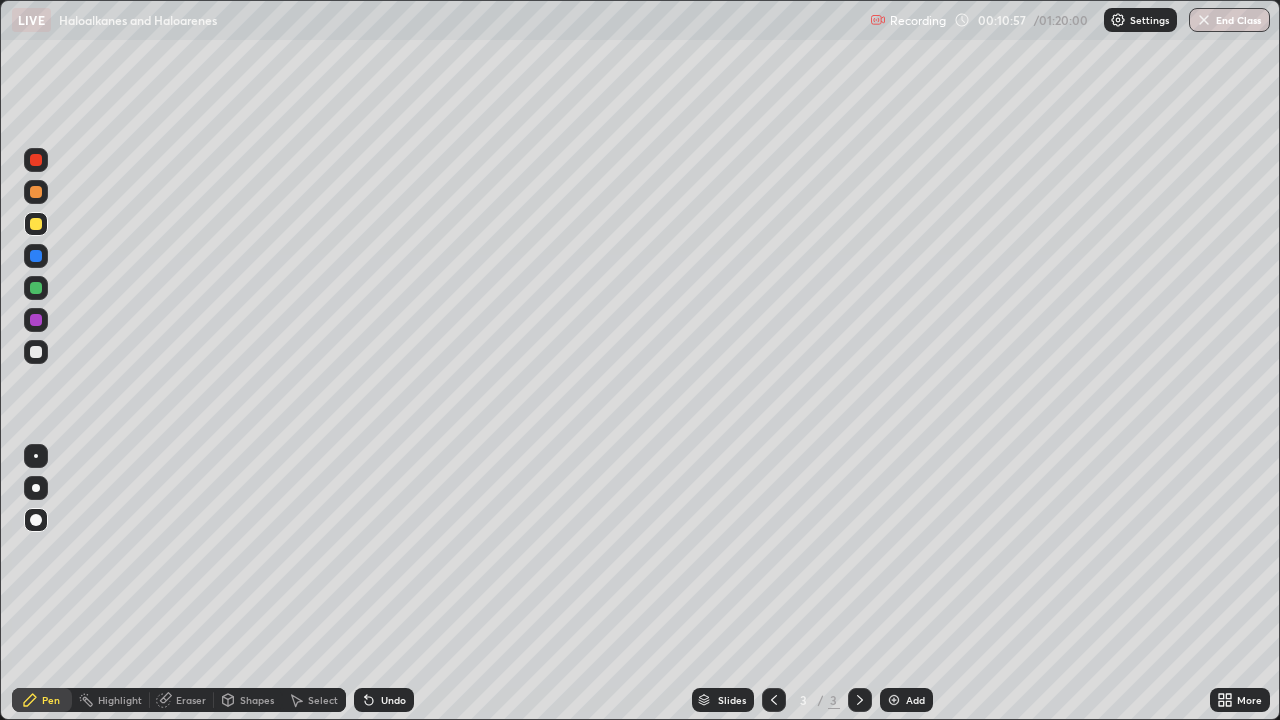 click at bounding box center (36, 224) 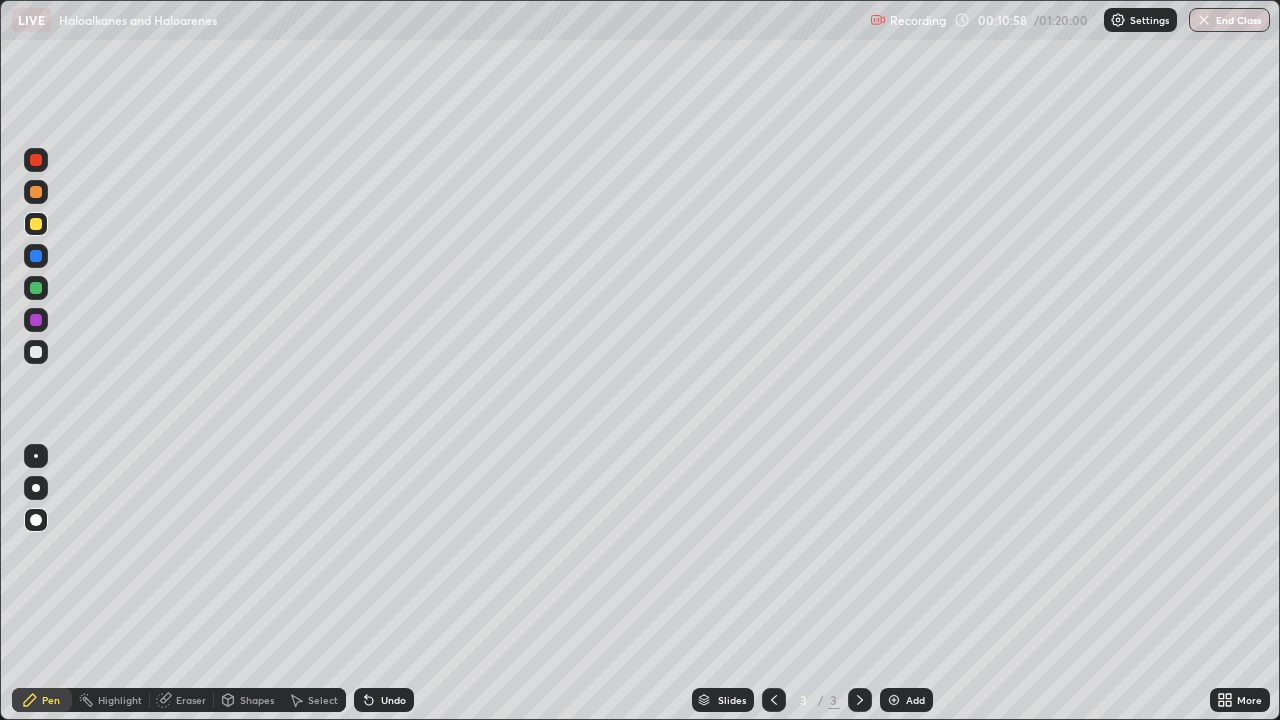 click at bounding box center [36, 488] 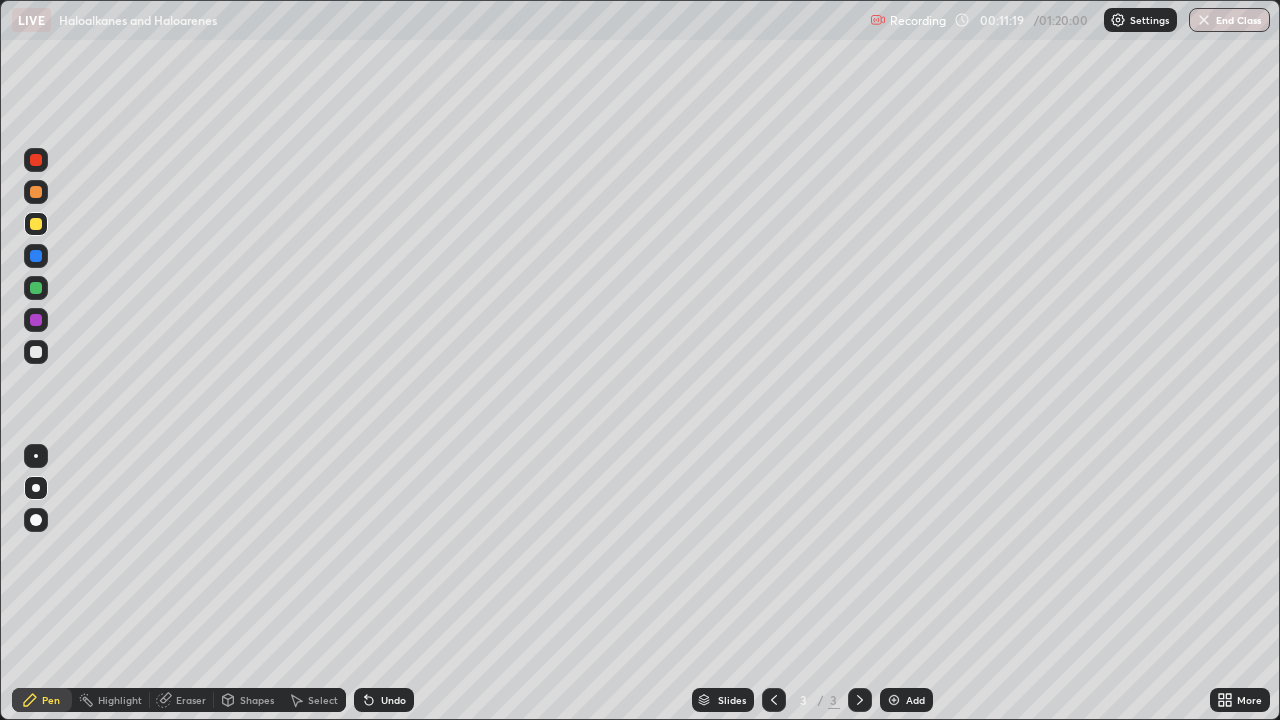 click at bounding box center [36, 520] 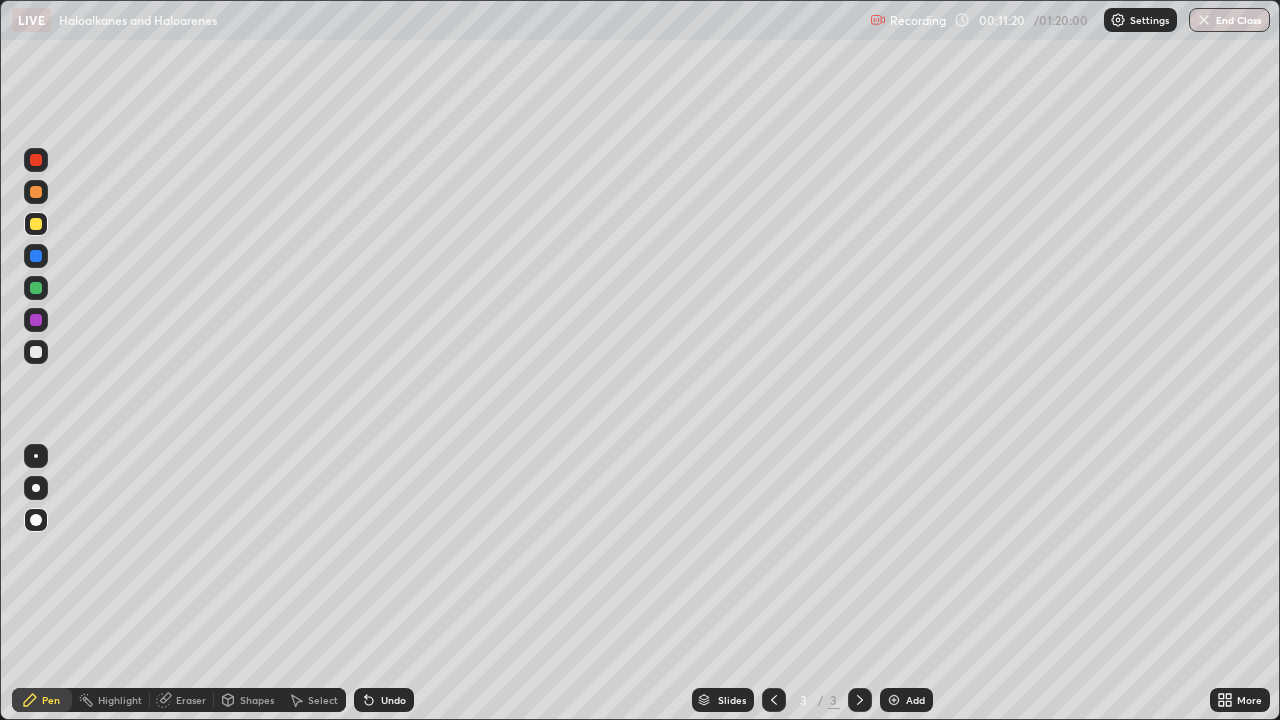 click at bounding box center [36, 224] 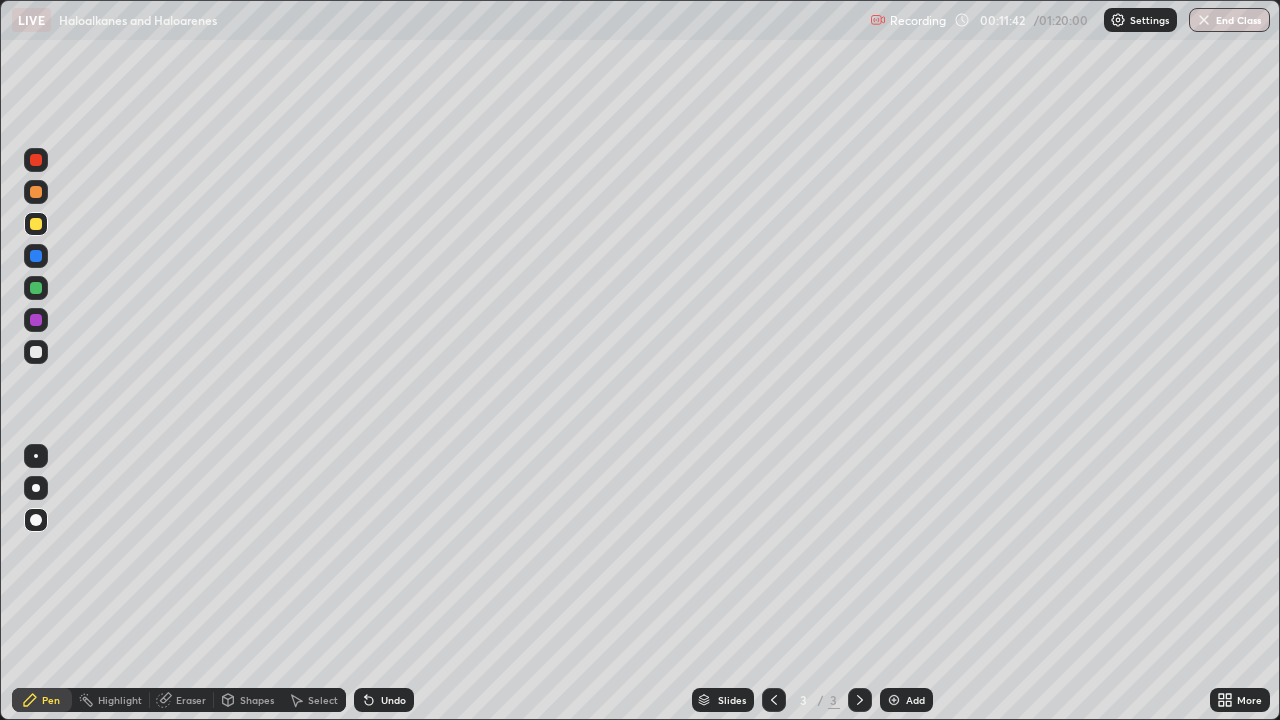 click at bounding box center (36, 488) 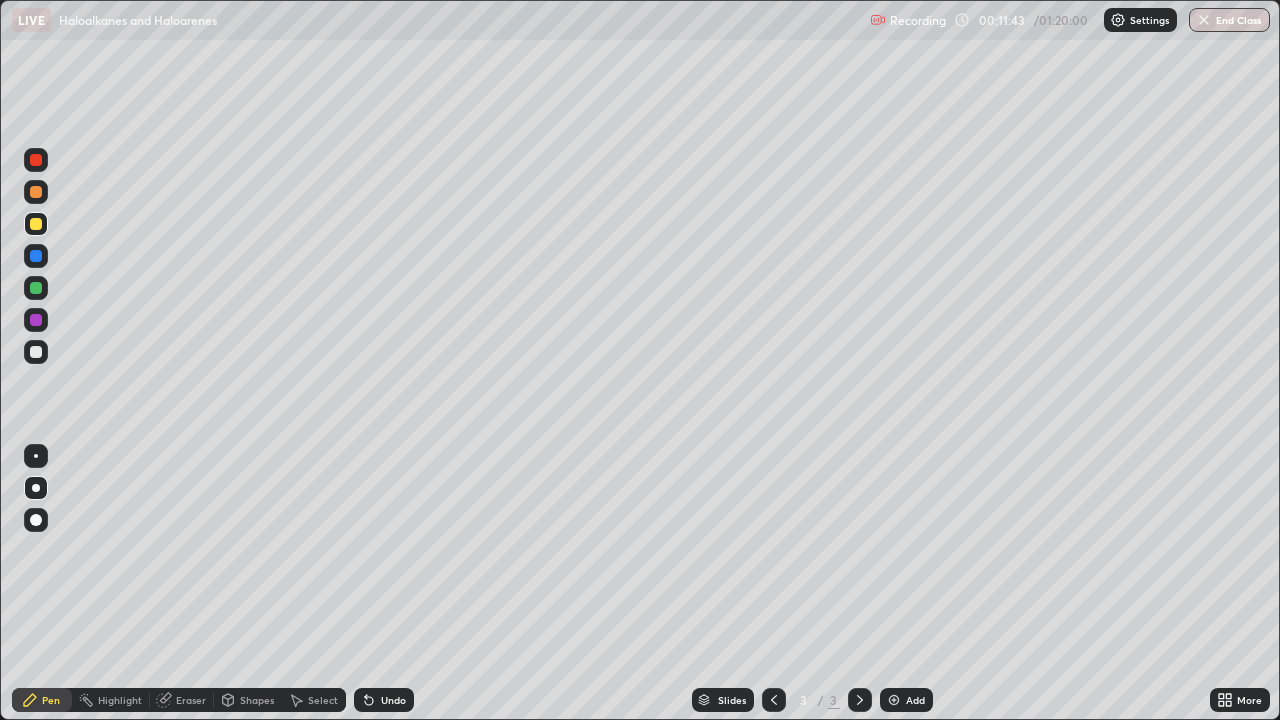 click at bounding box center [36, 352] 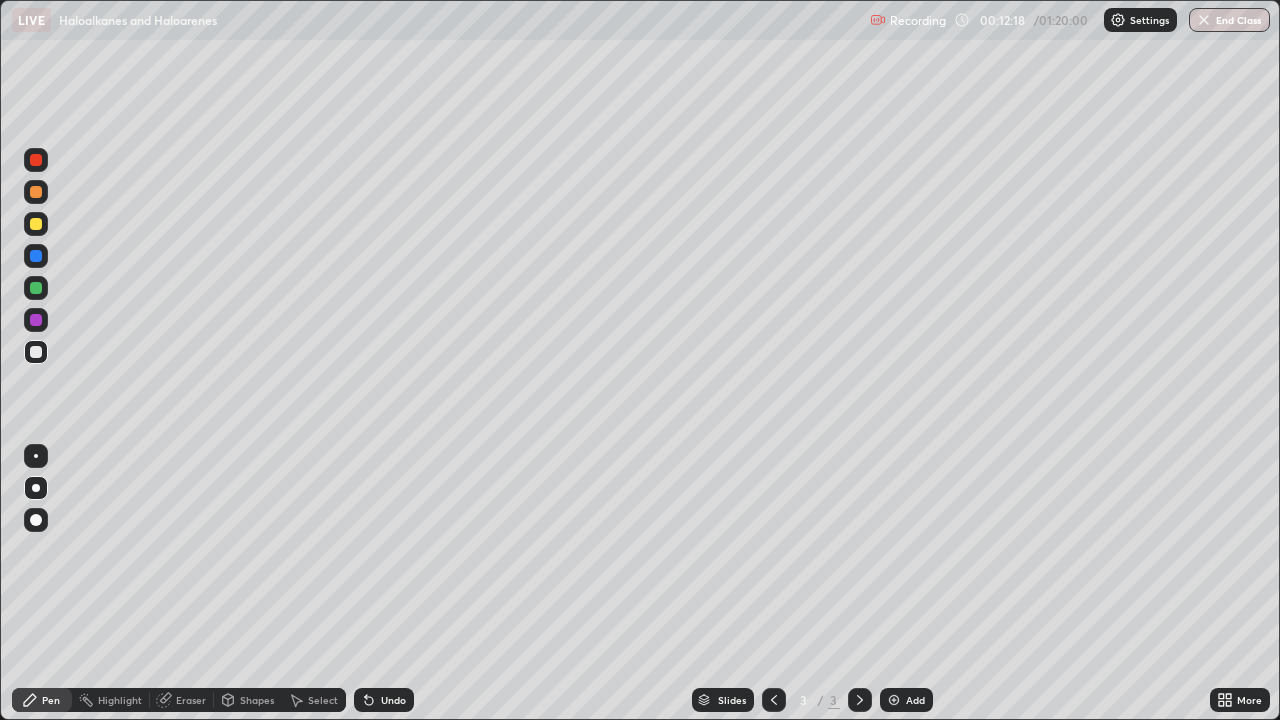 click on "Undo" at bounding box center [393, 700] 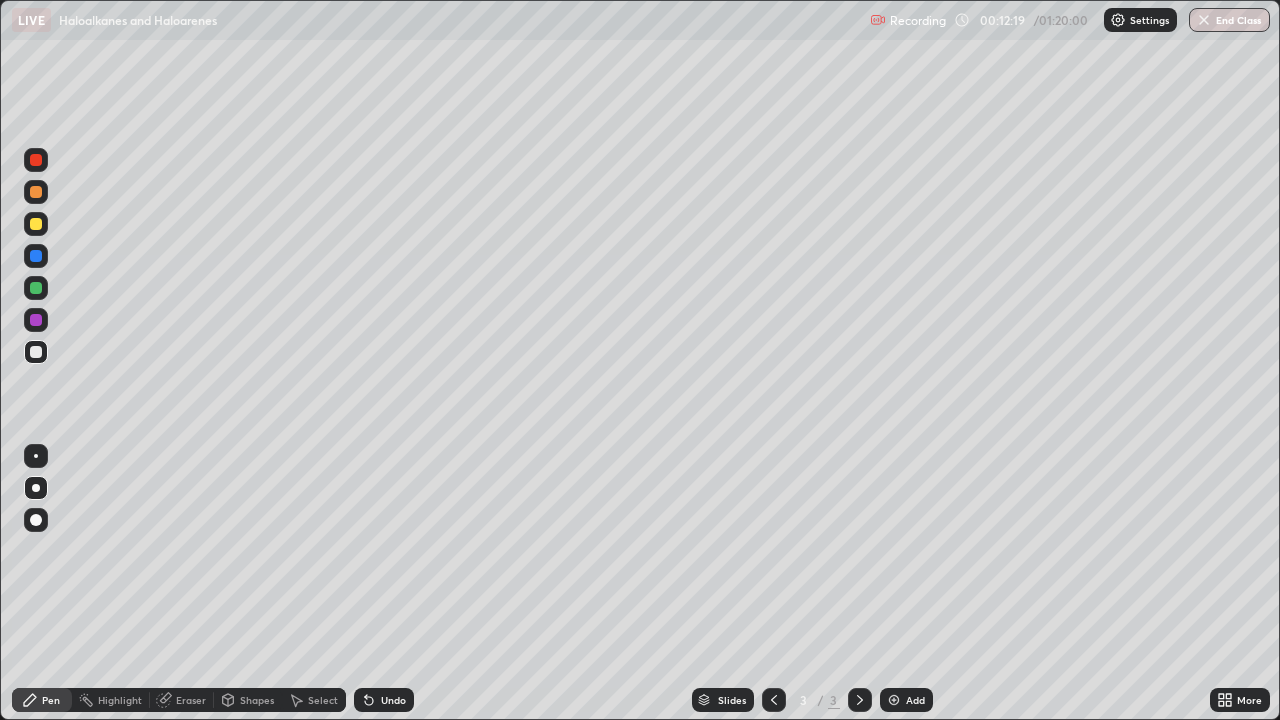click on "Undo" at bounding box center (393, 700) 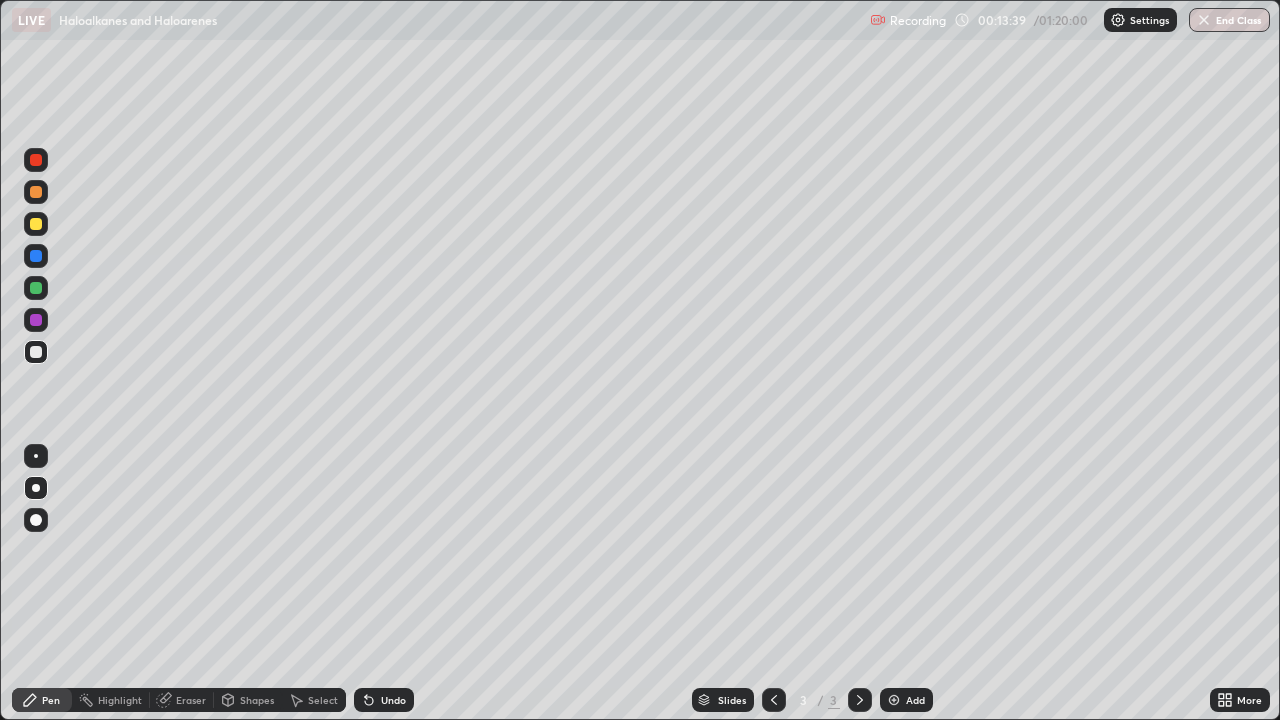 click at bounding box center (36, 288) 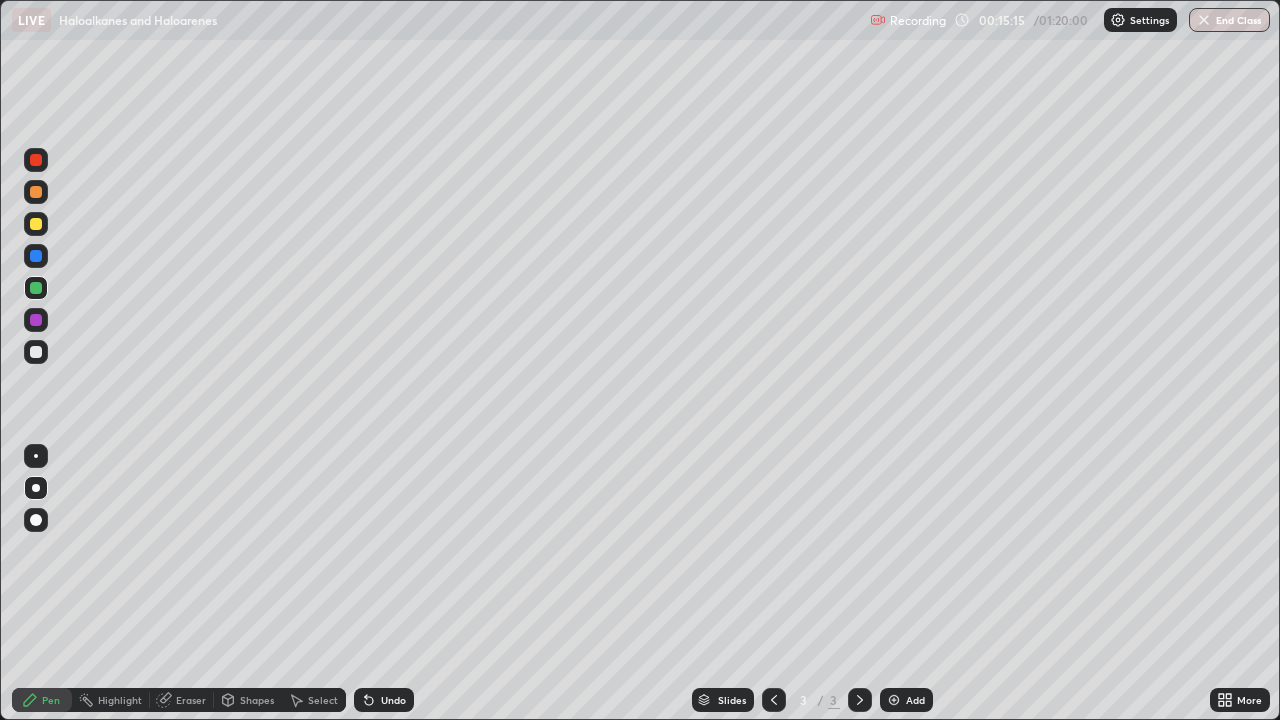 click at bounding box center (894, 700) 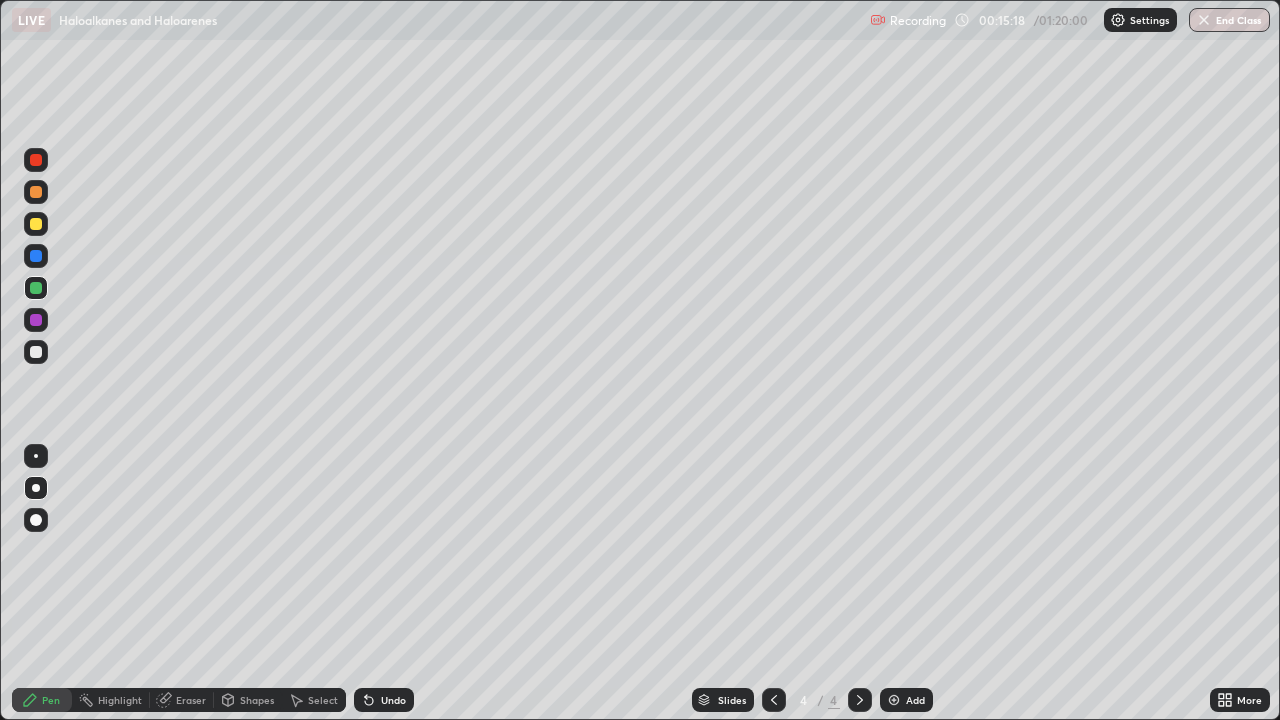 click at bounding box center [36, 224] 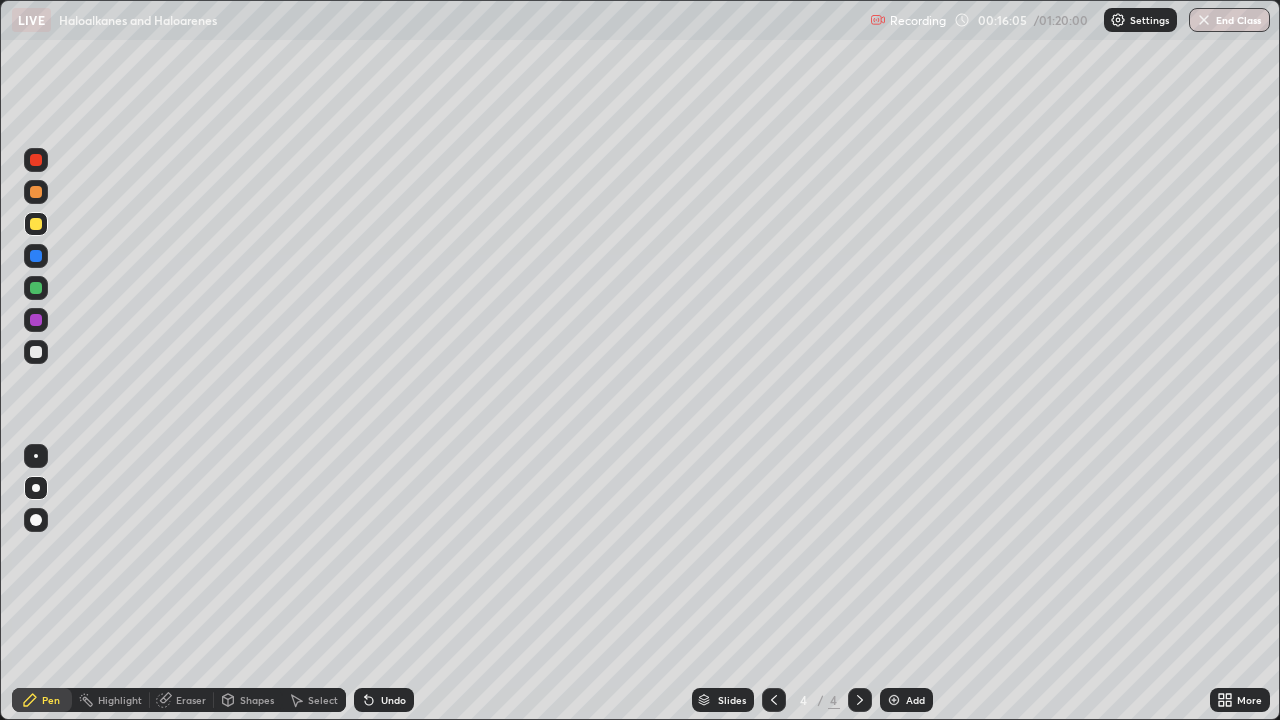 click at bounding box center [36, 352] 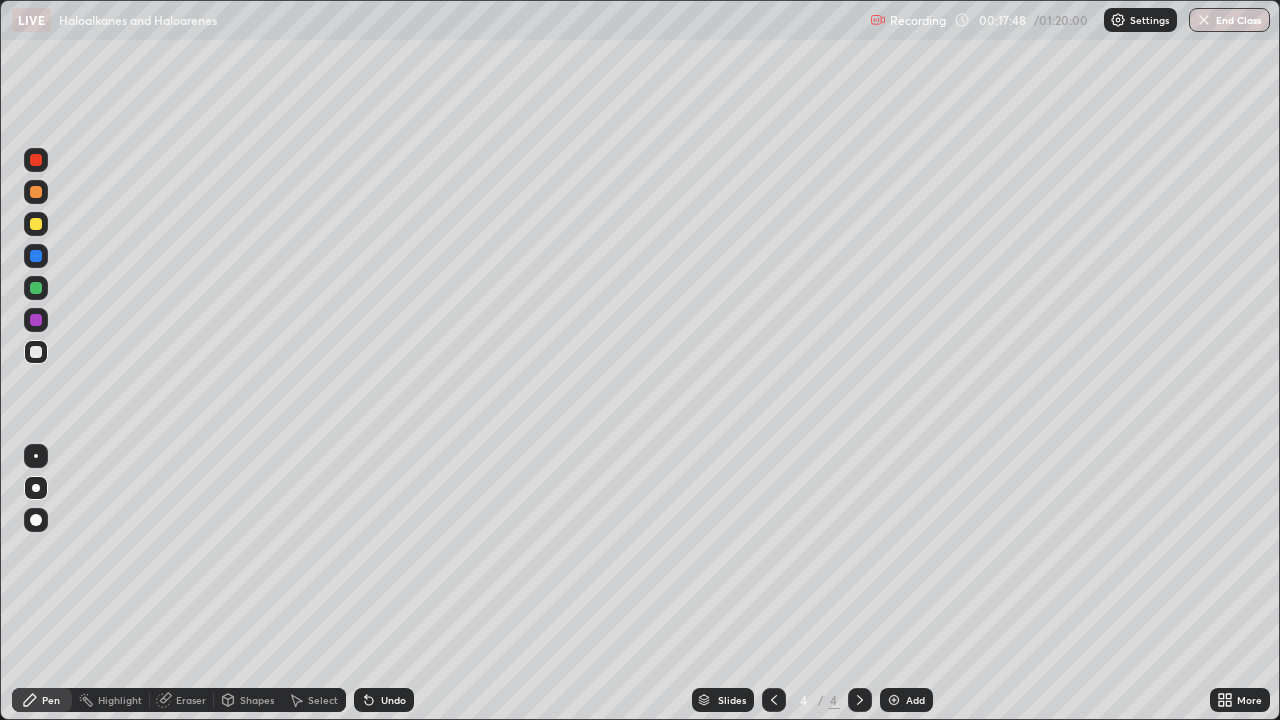 click at bounding box center [36, 192] 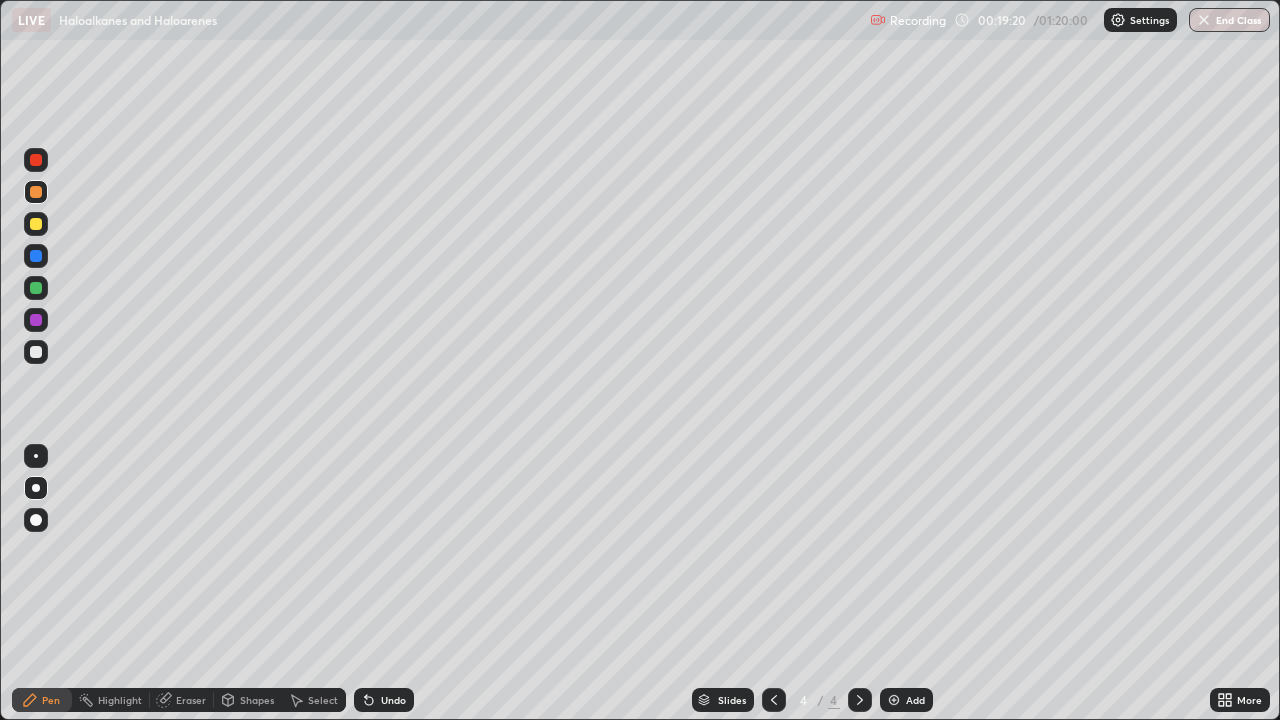 click at bounding box center (36, 352) 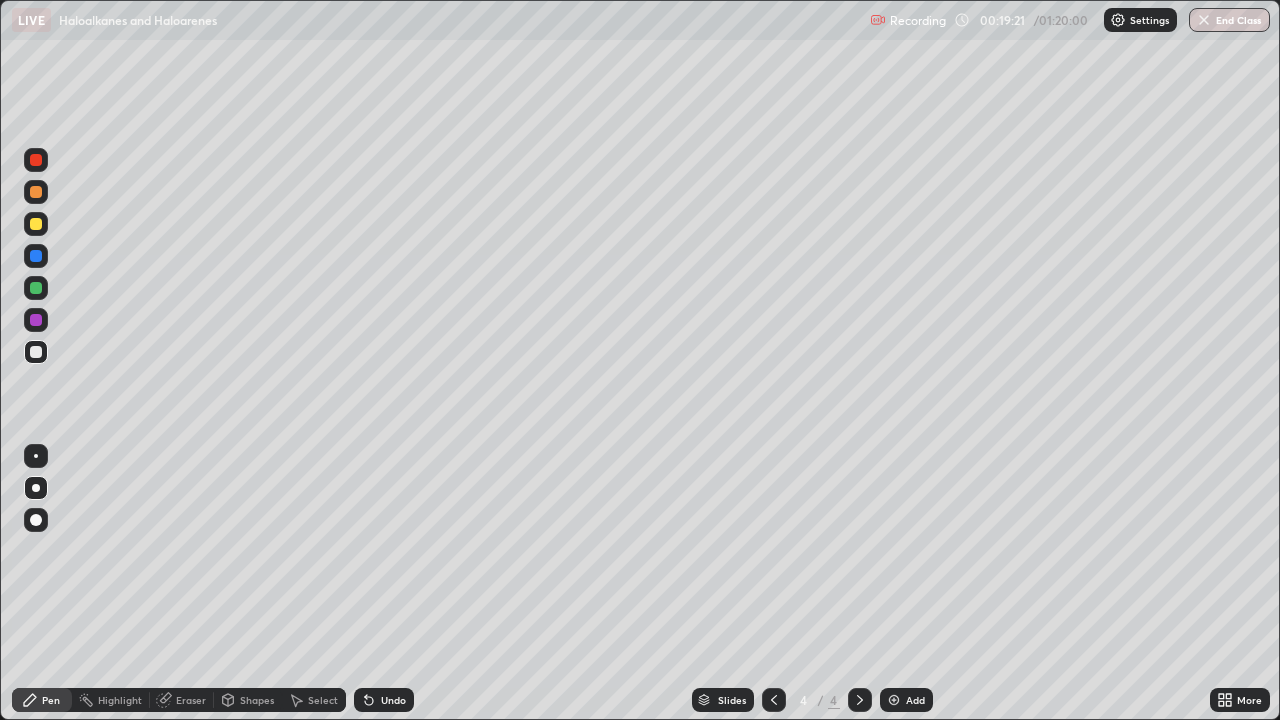 click at bounding box center (36, 456) 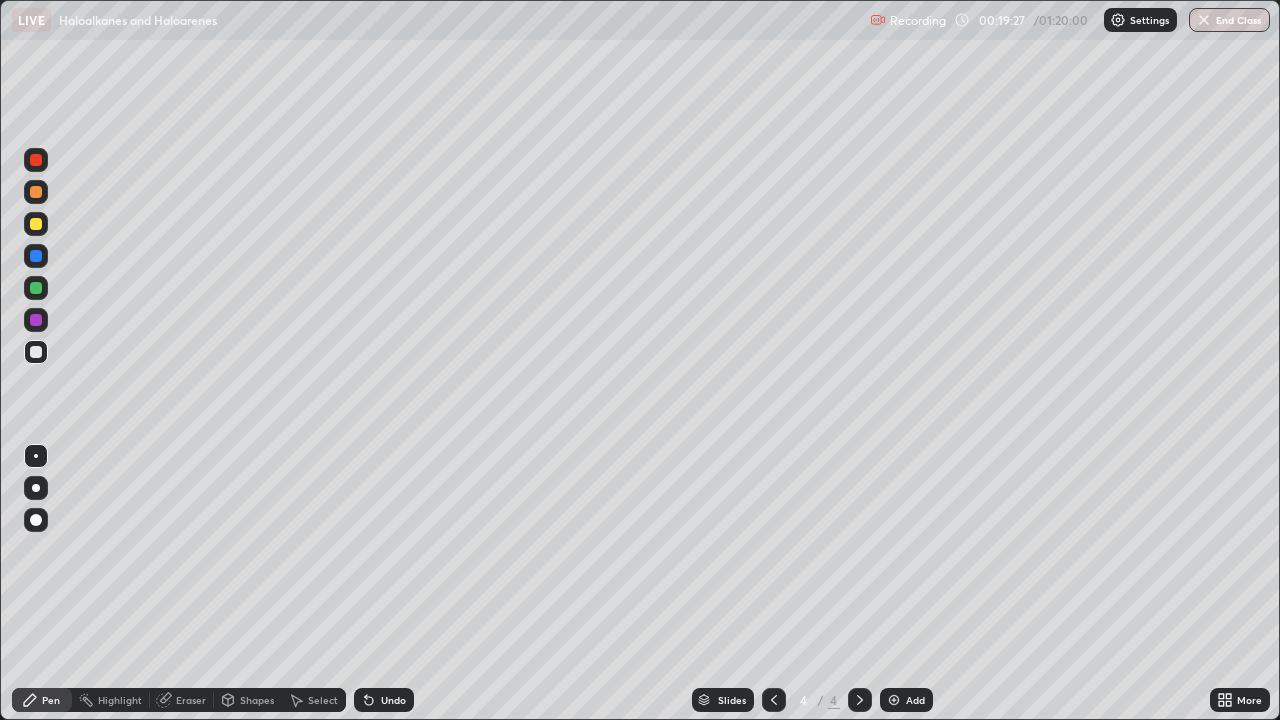 click on "Slides 4 / 4 Add" at bounding box center [812, 700] 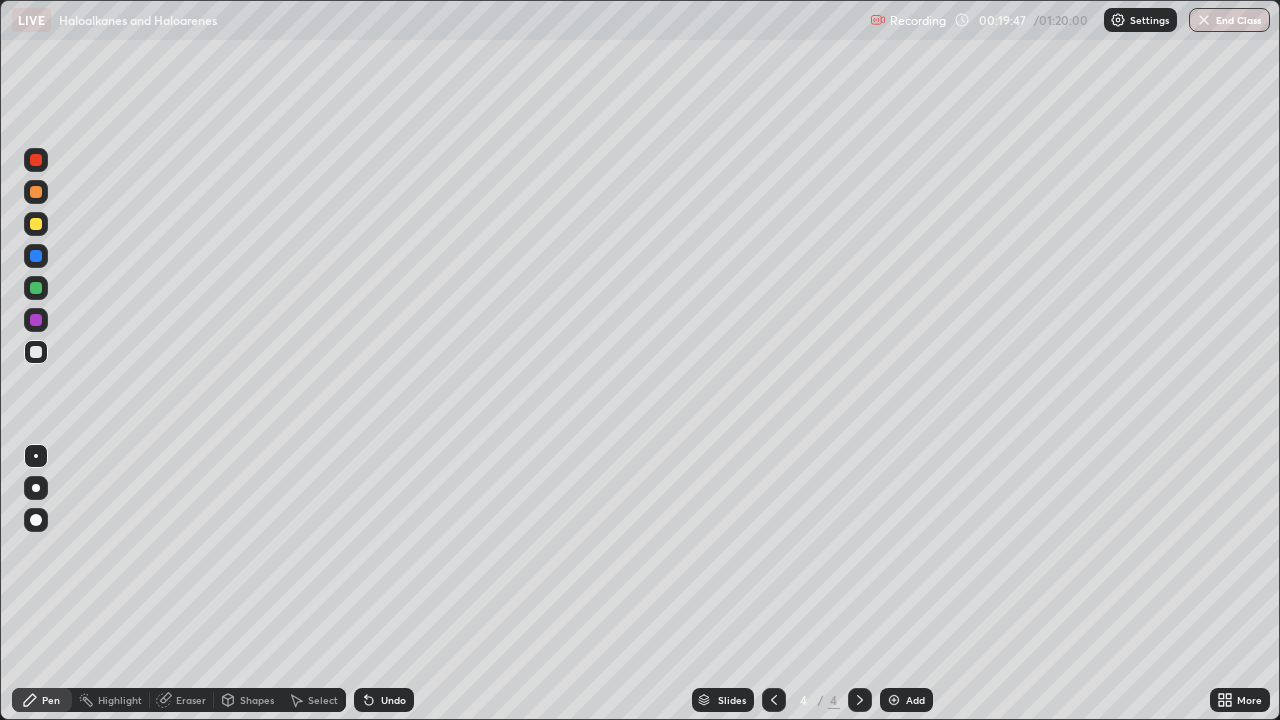 click at bounding box center (36, 192) 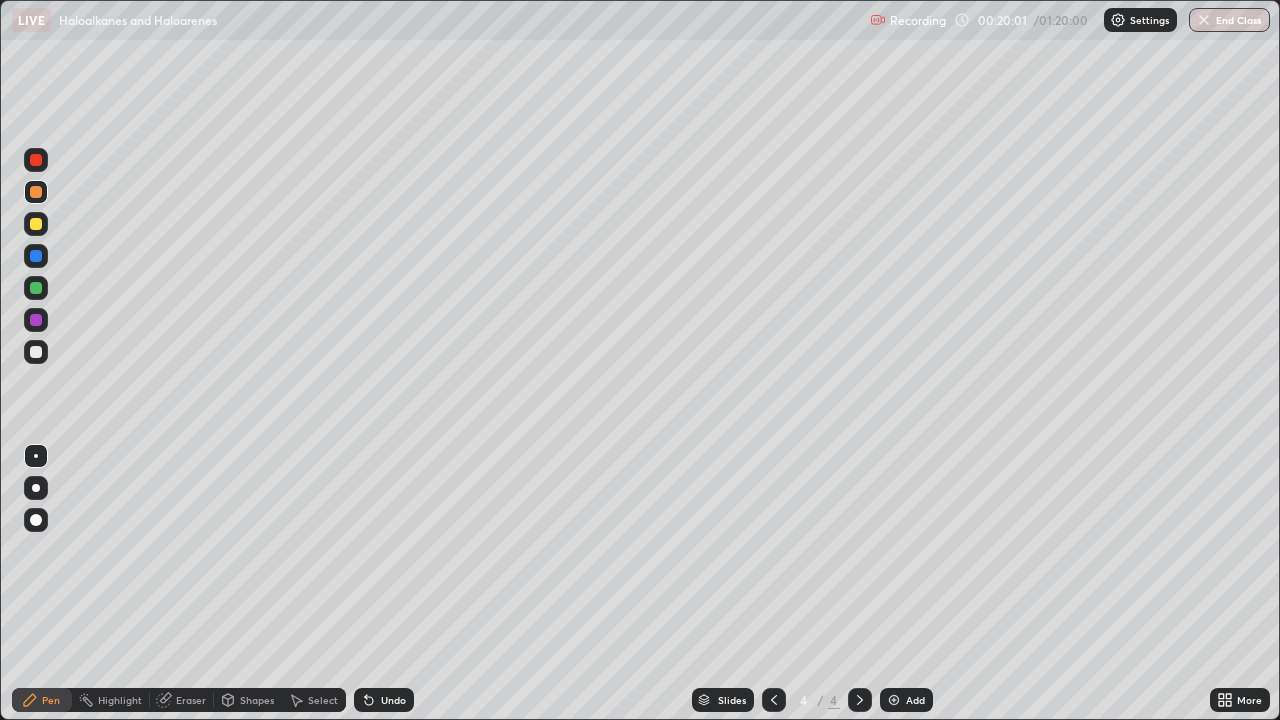 click on "Undo" at bounding box center [393, 700] 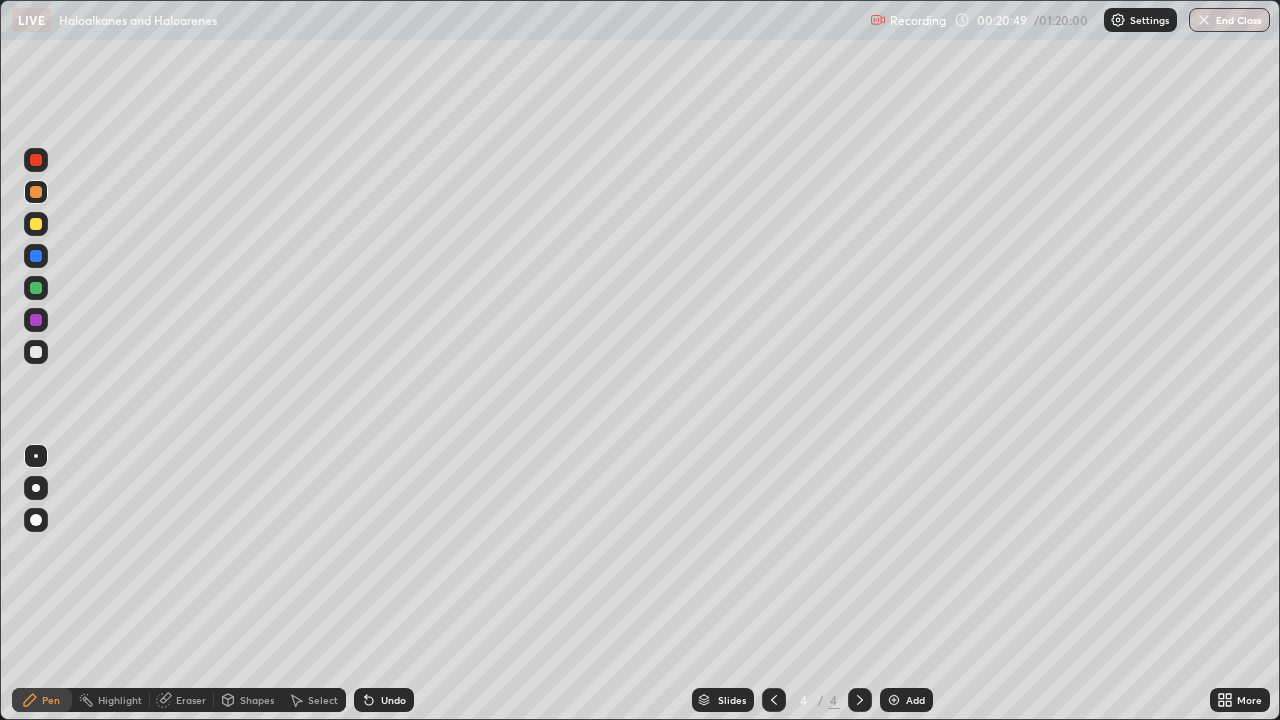 click 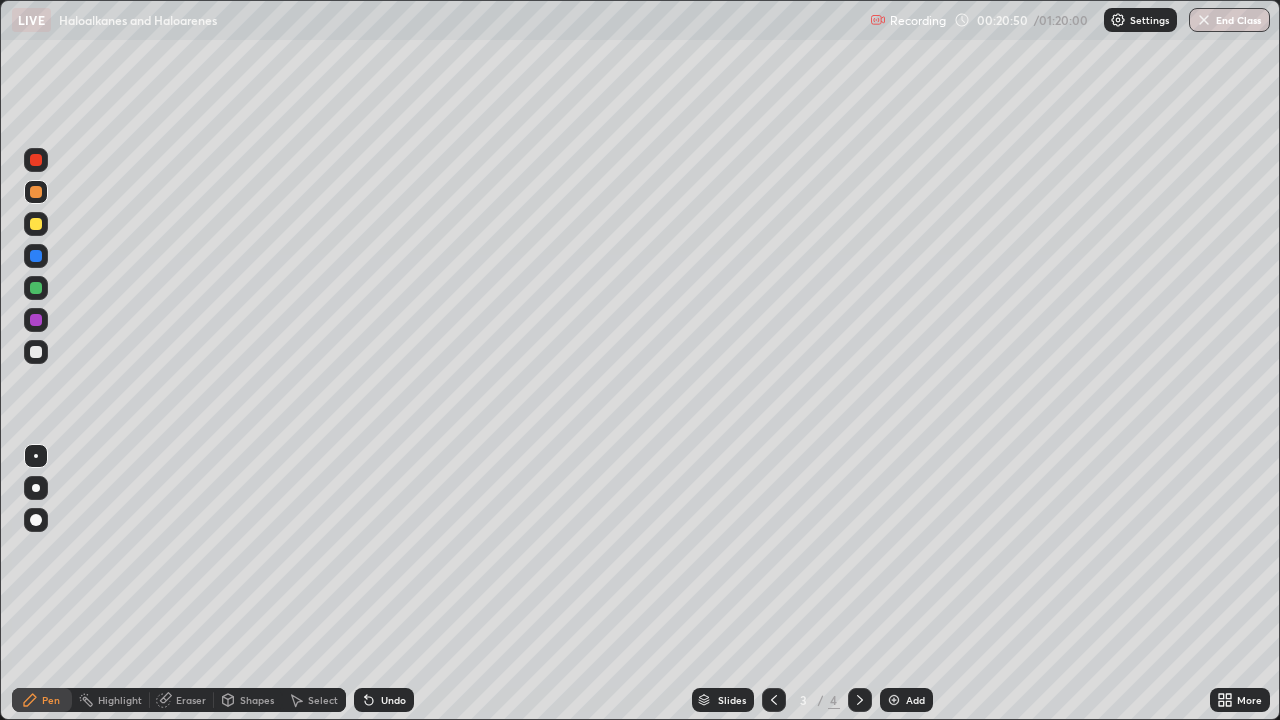click 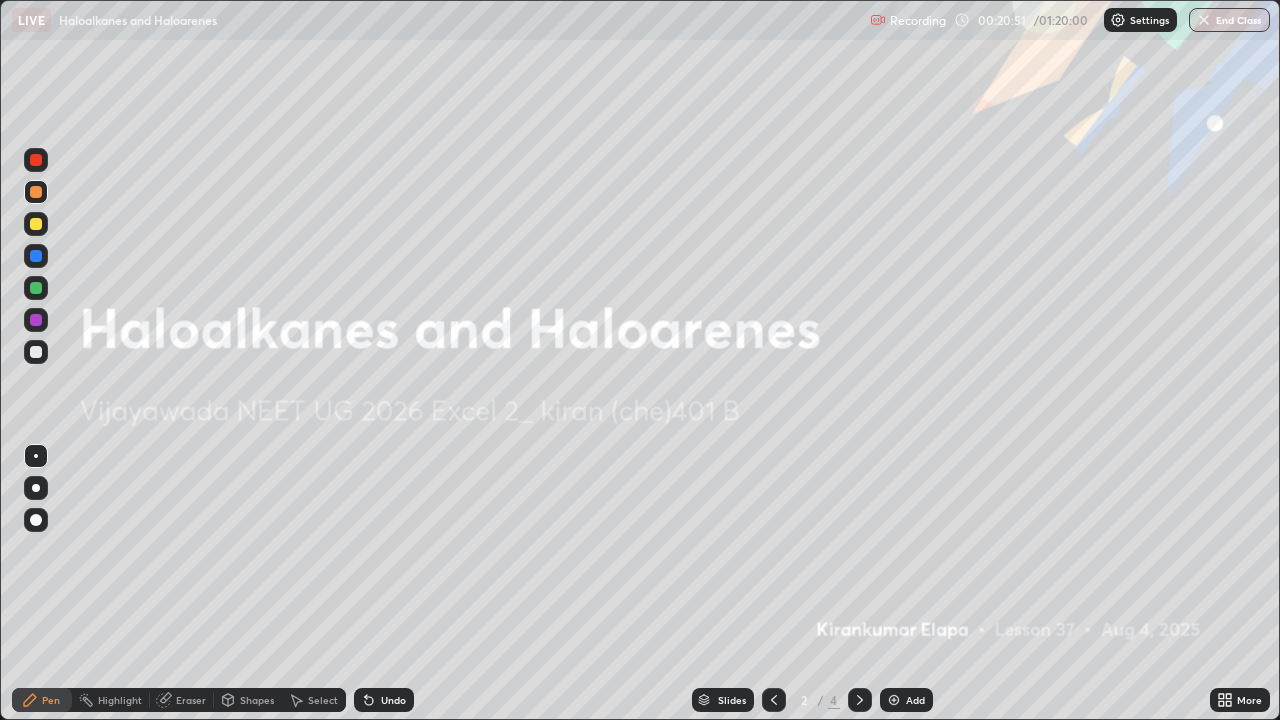 click at bounding box center (860, 700) 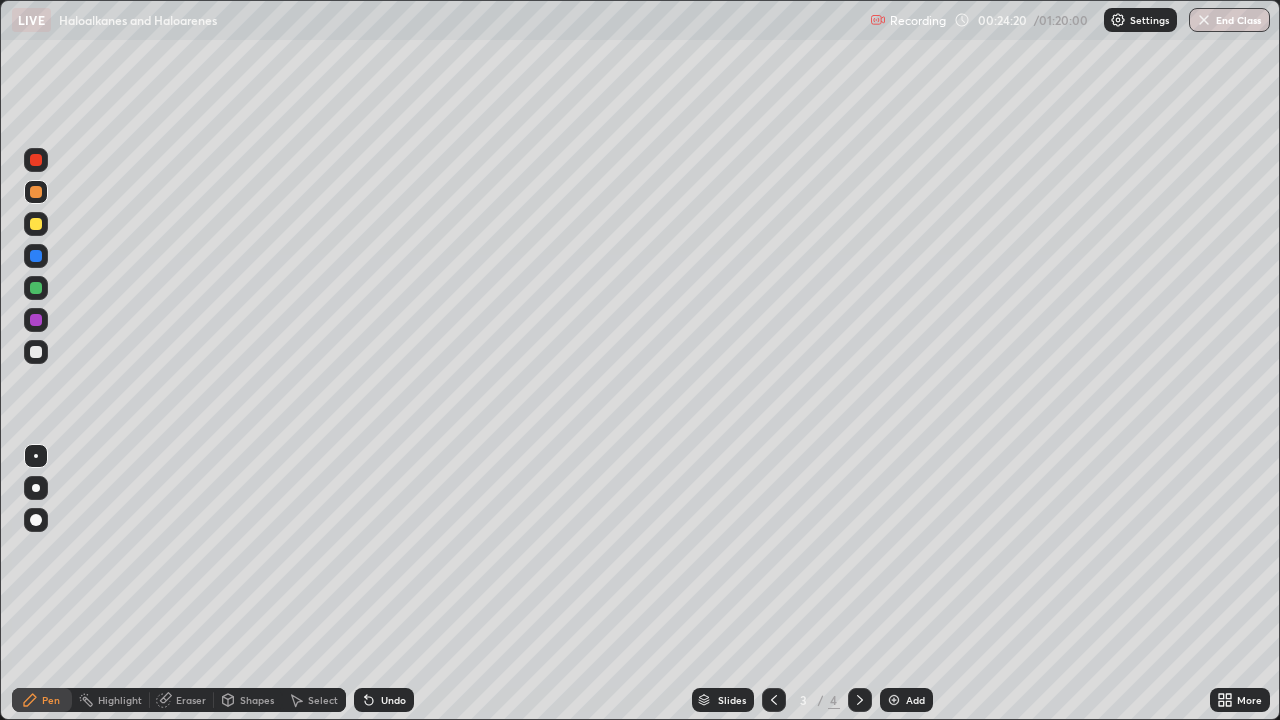click 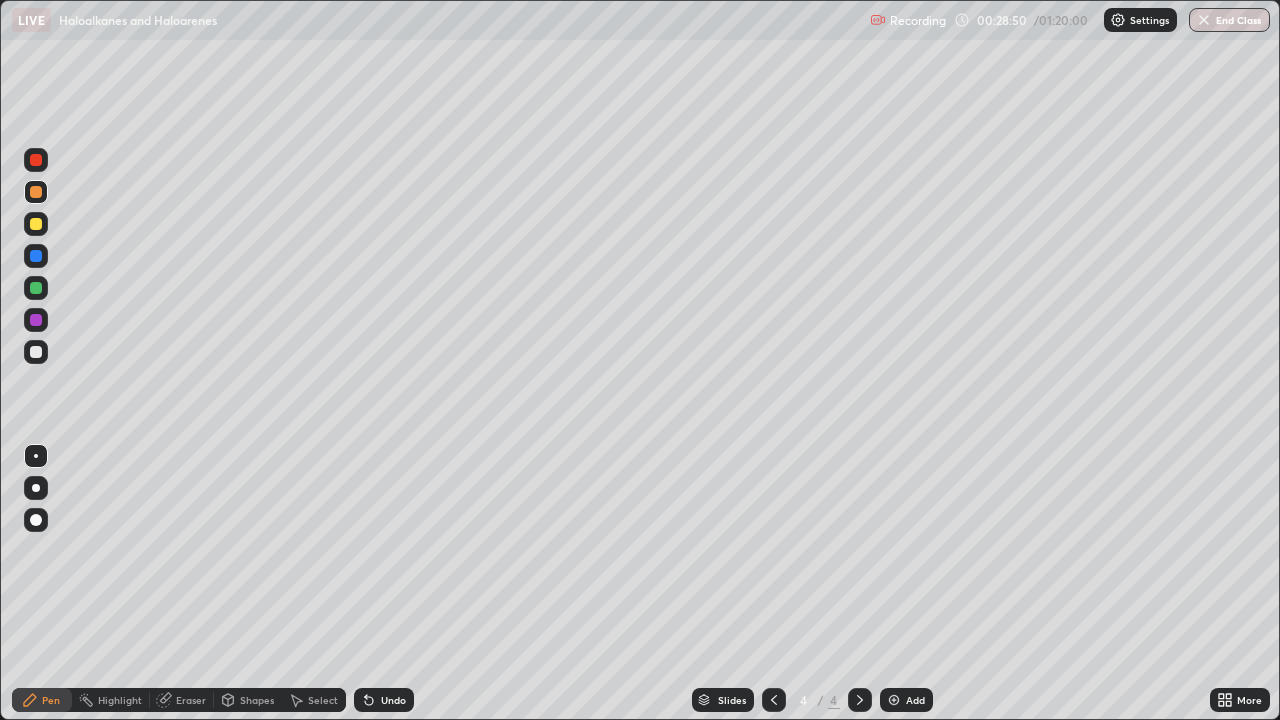 click at bounding box center (36, 488) 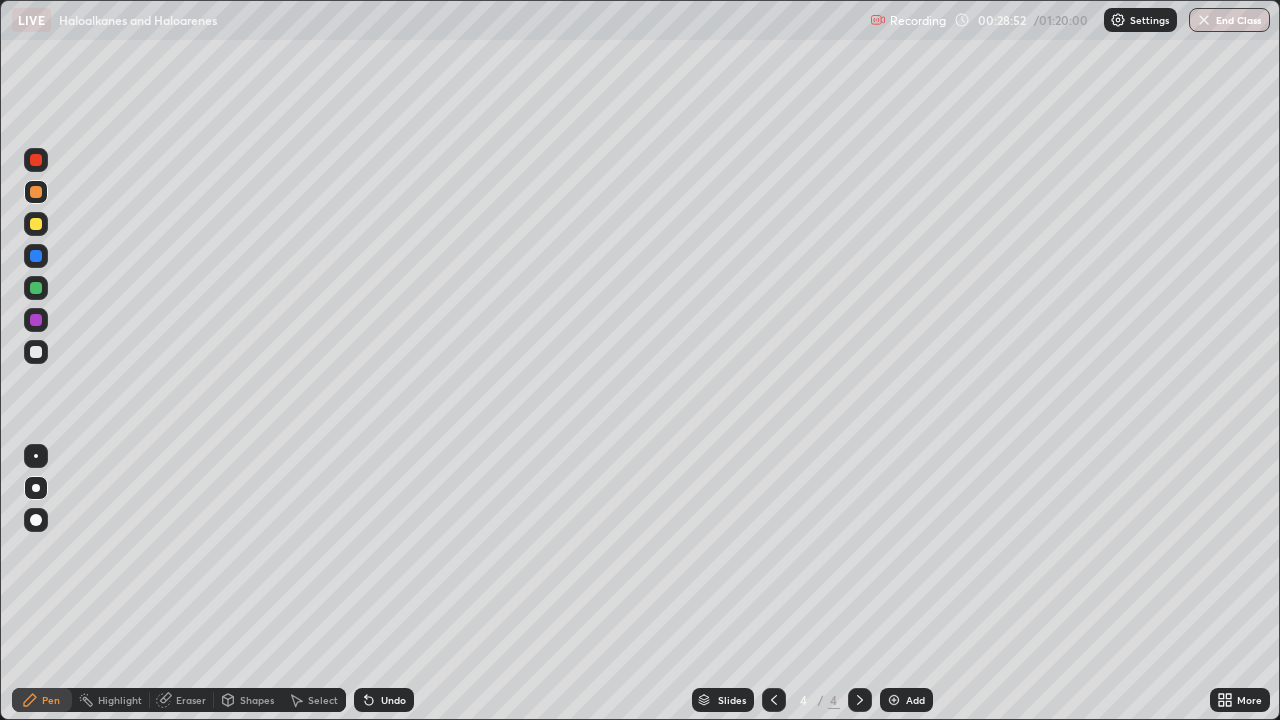 click at bounding box center [36, 352] 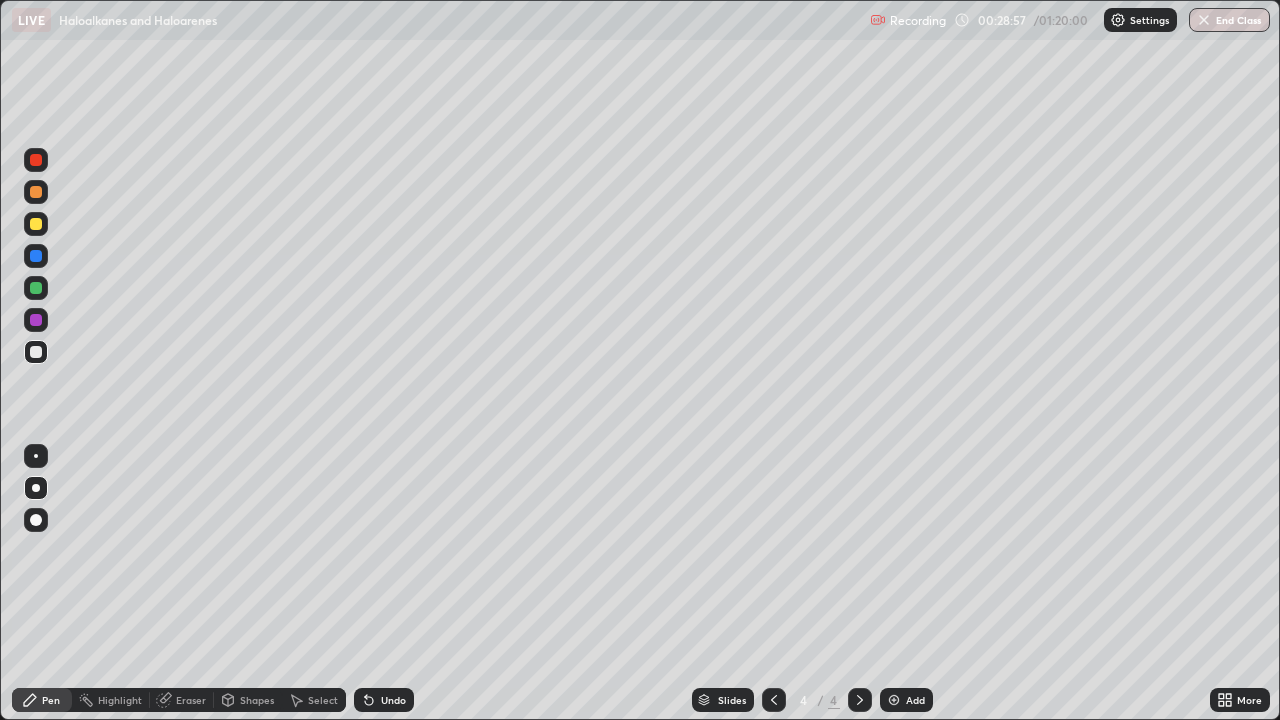 click at bounding box center [894, 700] 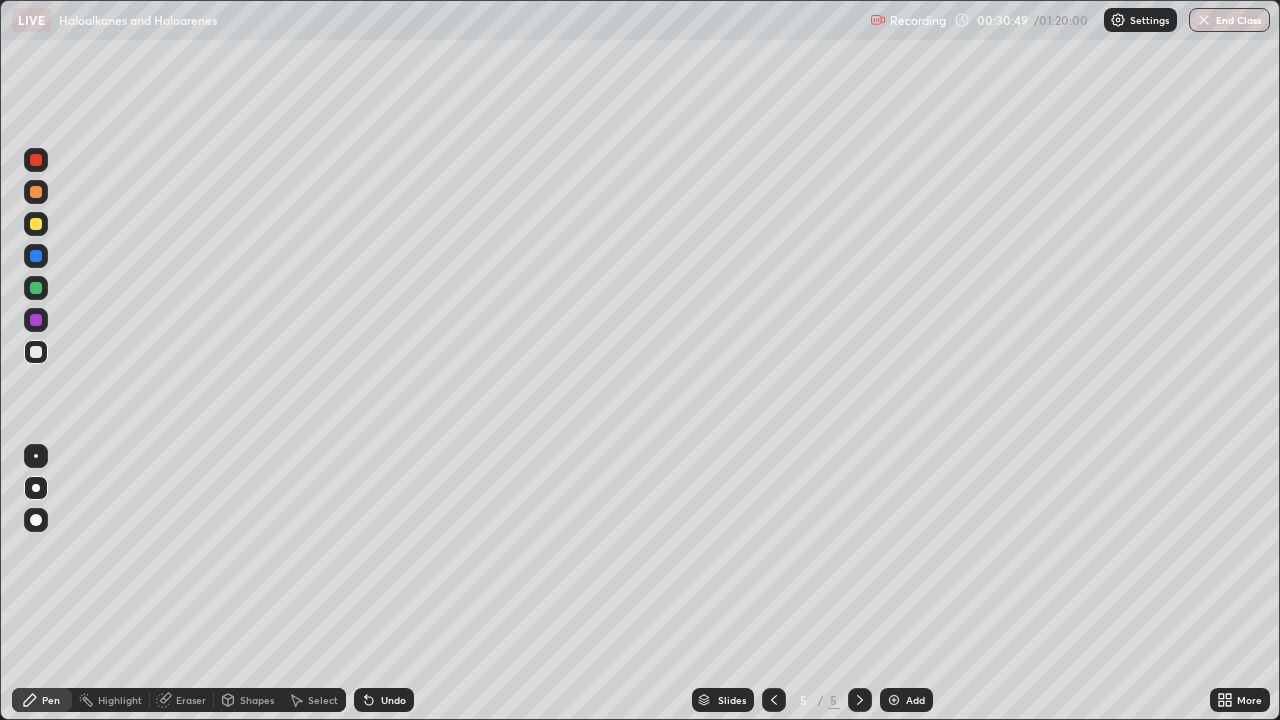 click 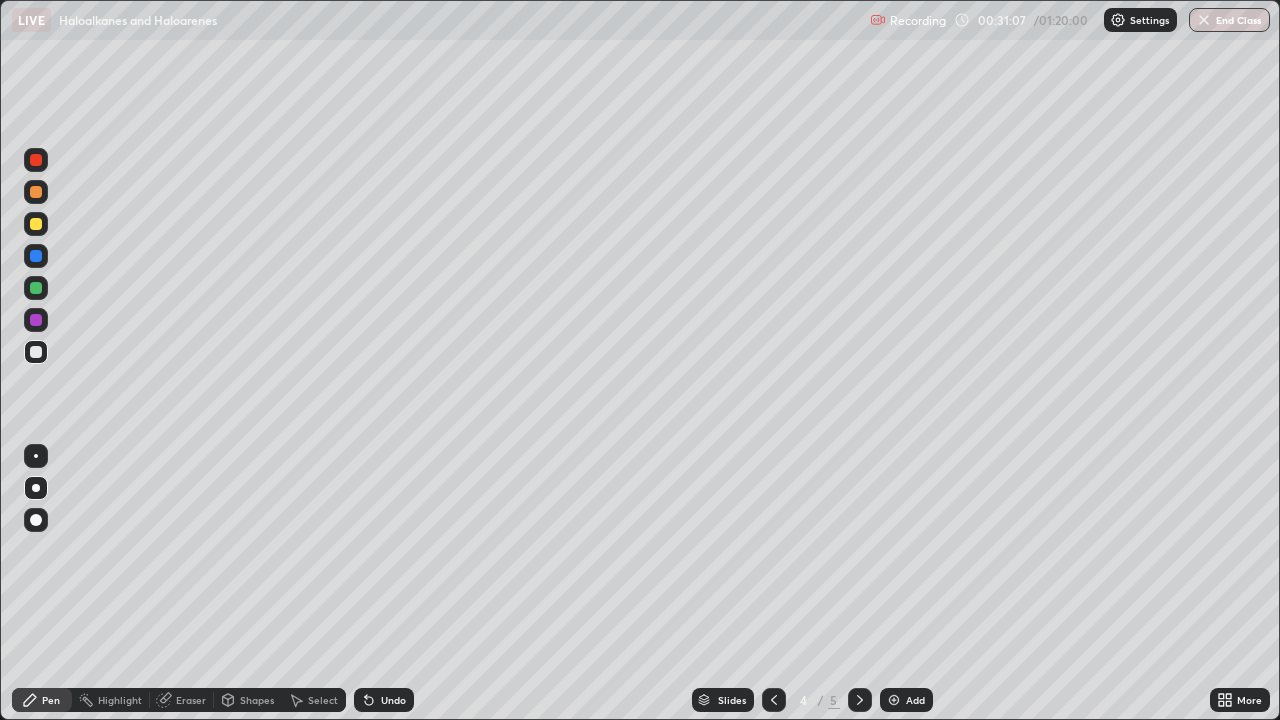 click at bounding box center (860, 700) 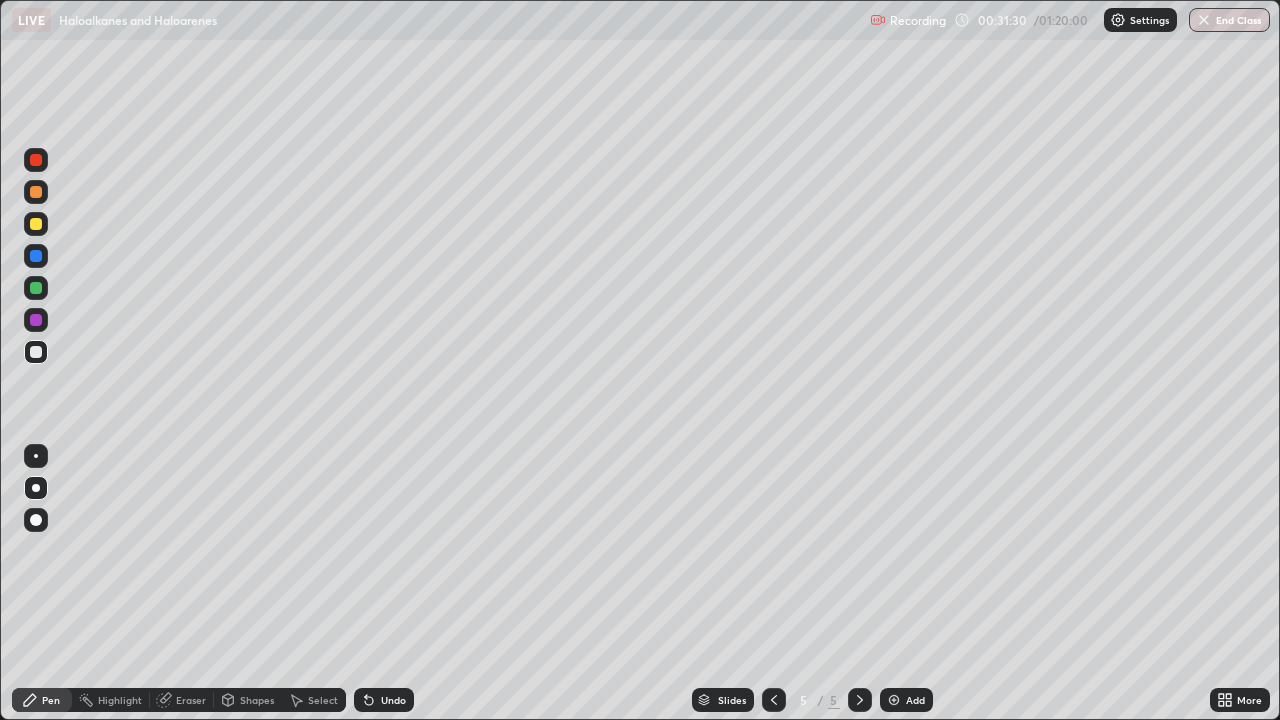 click on "Add" at bounding box center [915, 700] 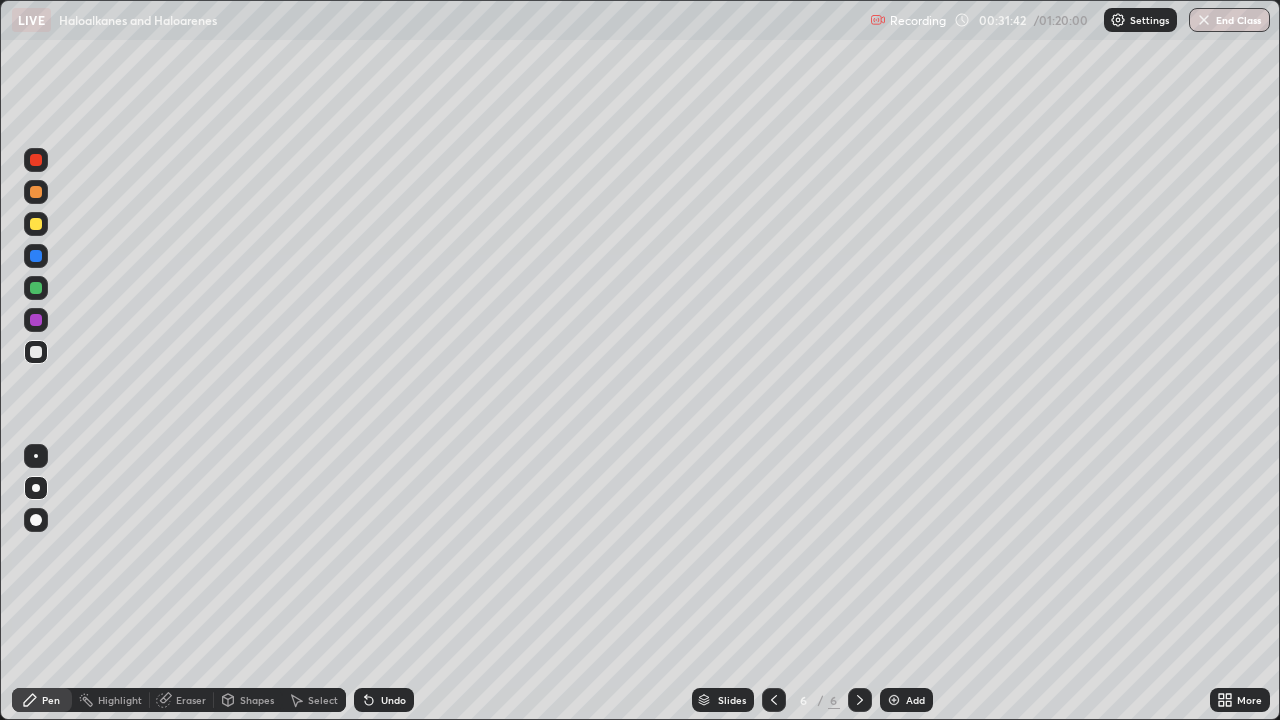 click at bounding box center (36, 224) 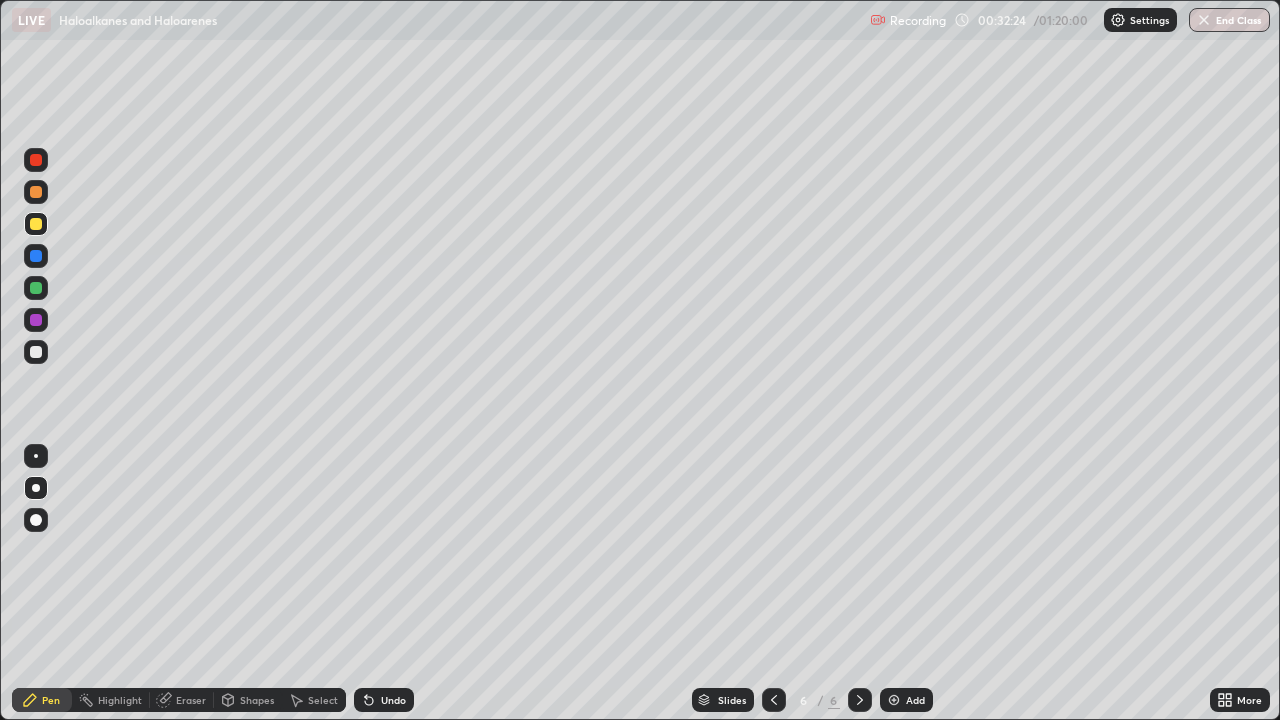 click at bounding box center (36, 352) 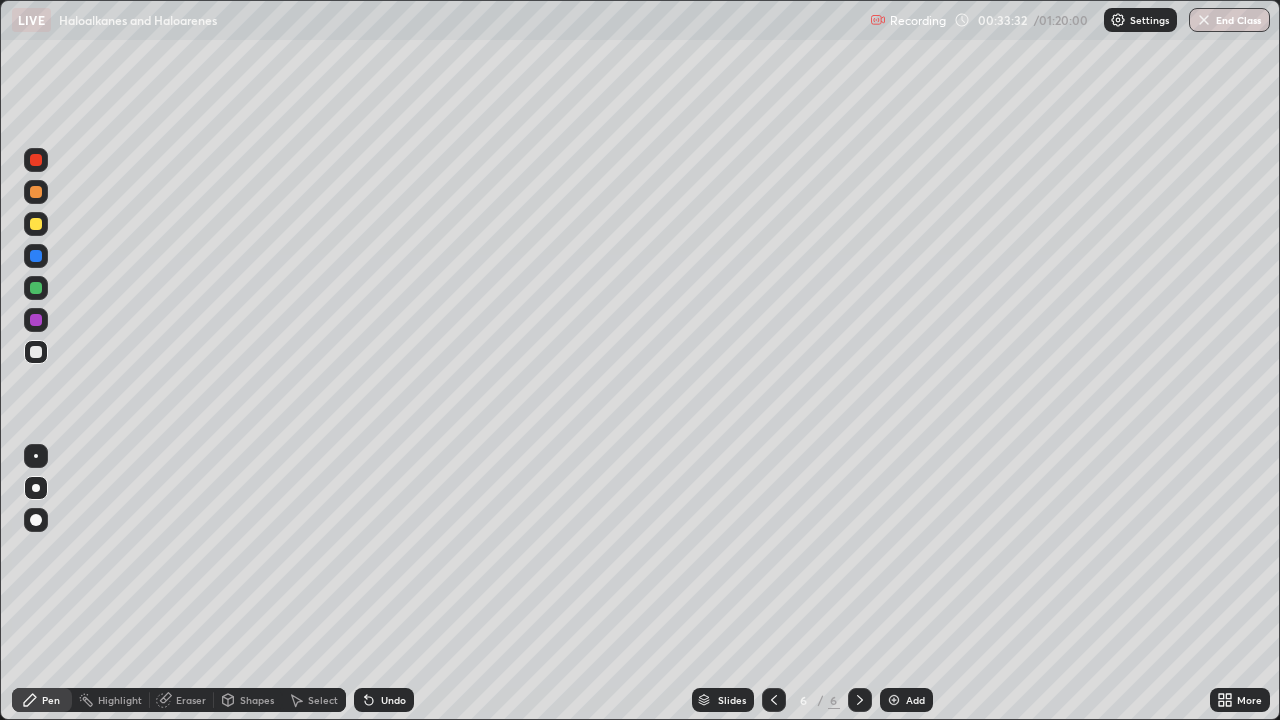 click at bounding box center [36, 288] 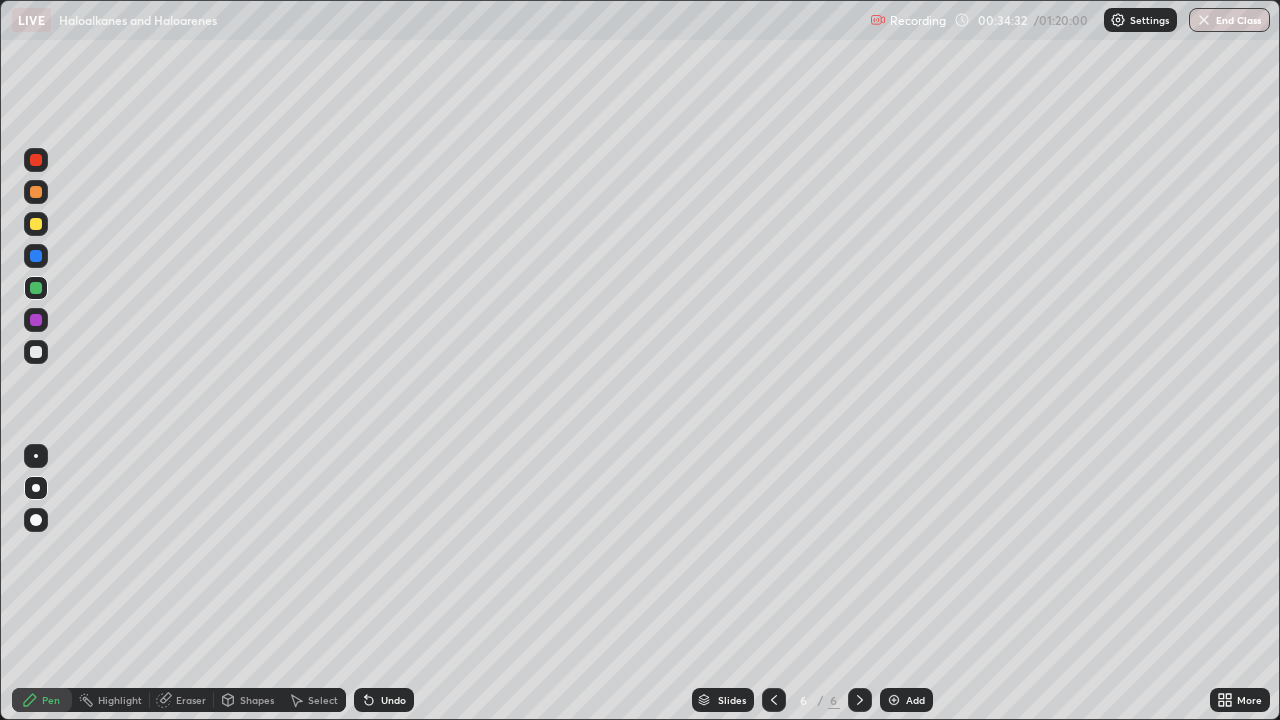 click at bounding box center (36, 192) 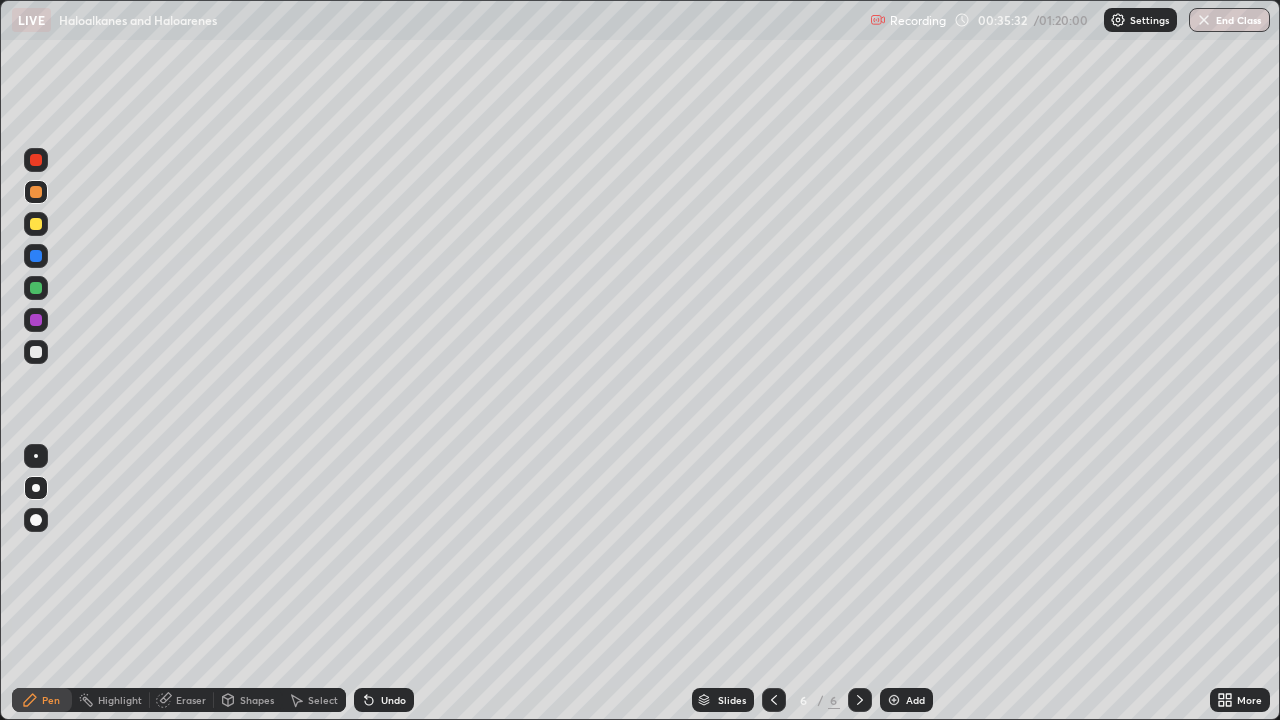 click 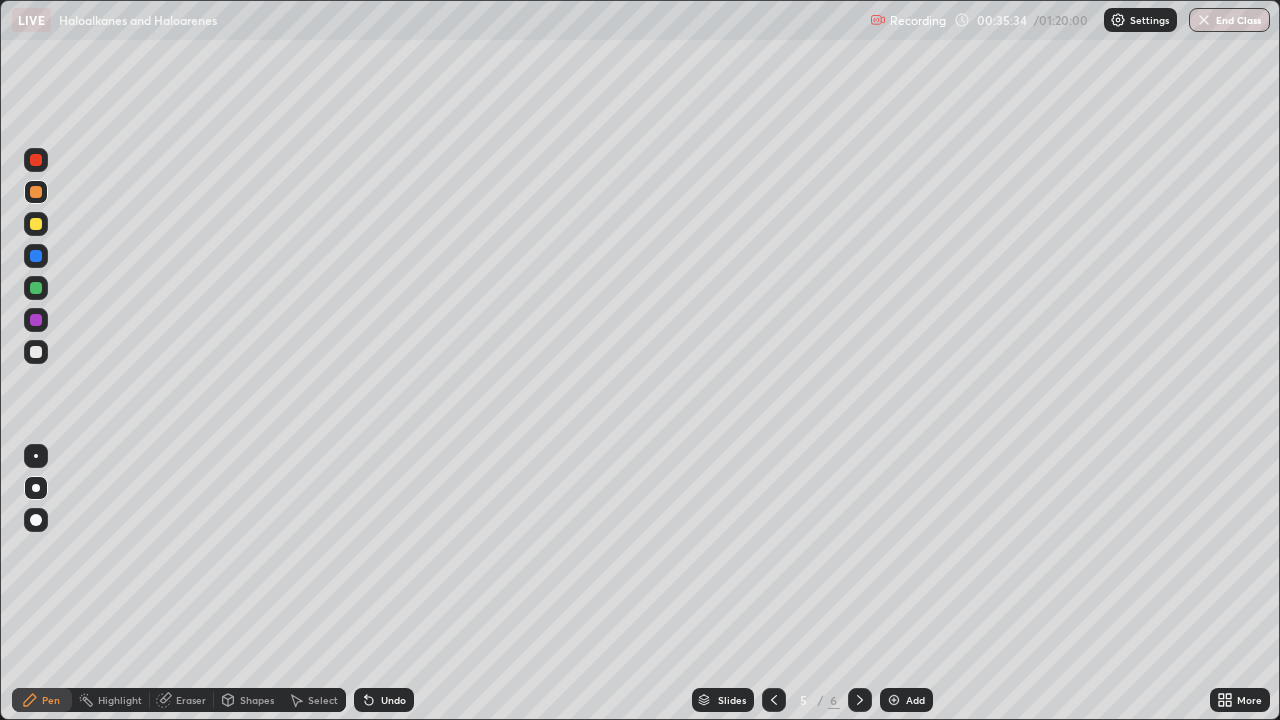 click 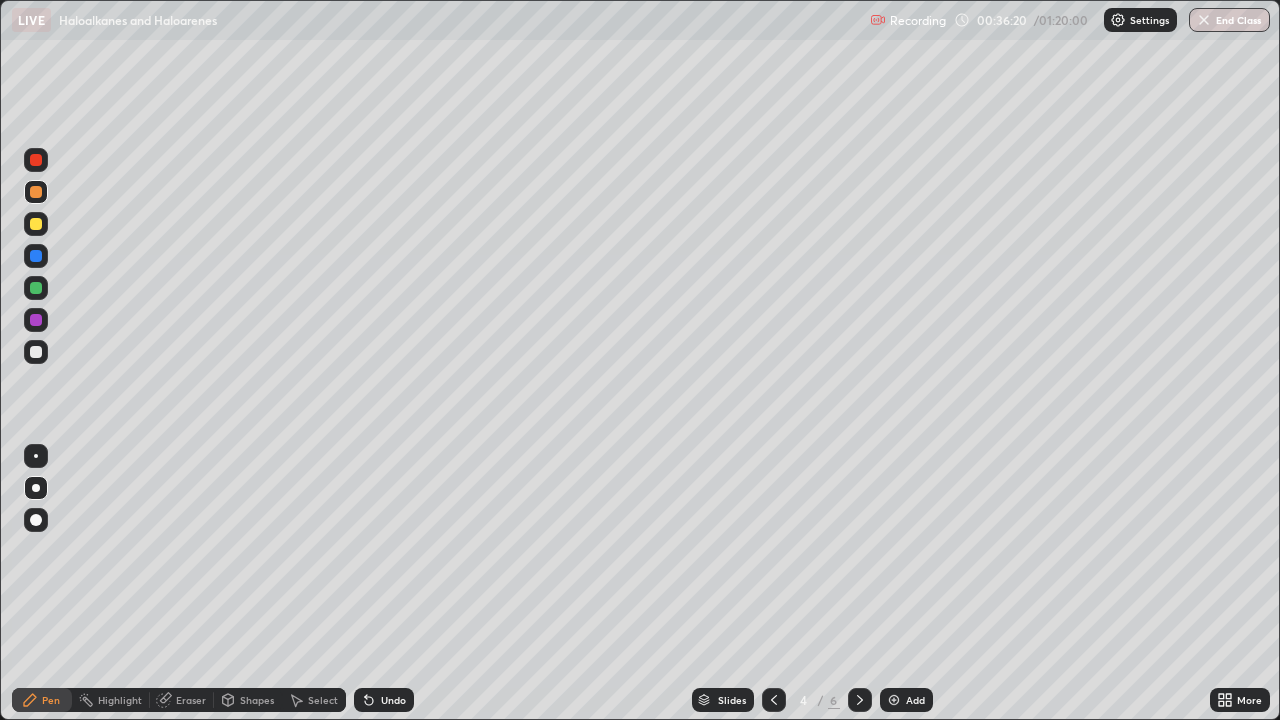 click 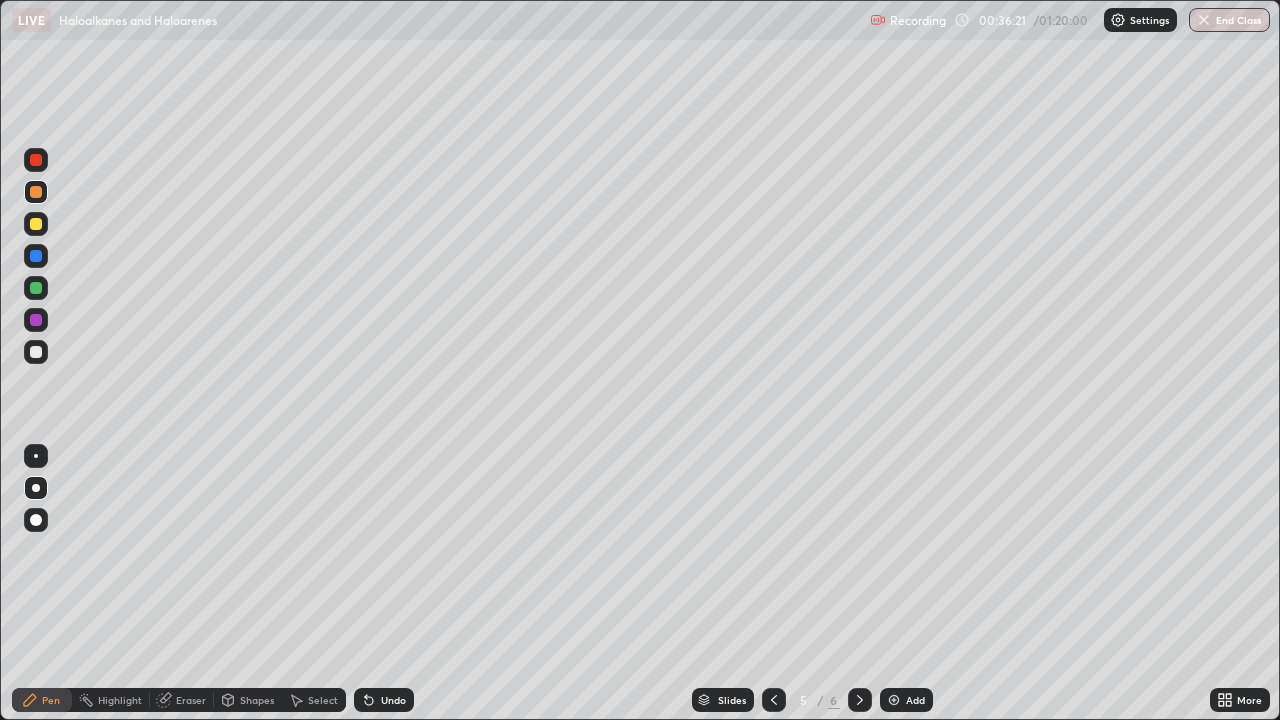 click 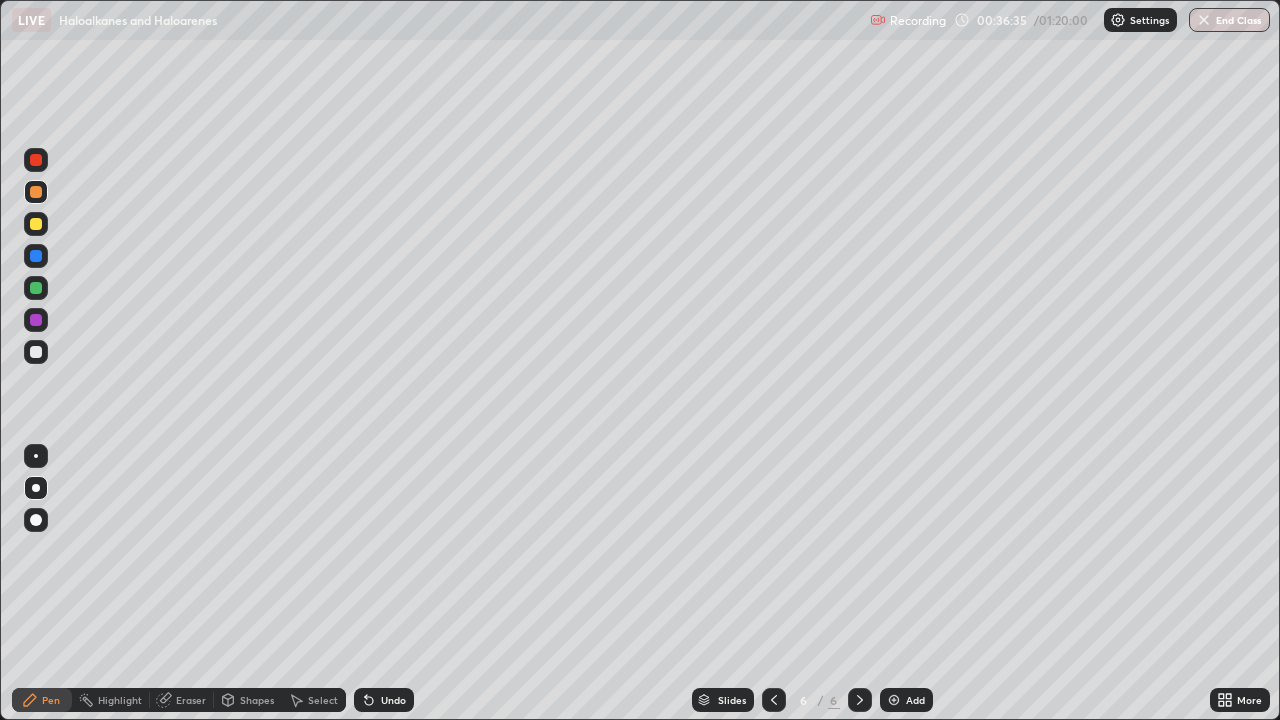 click at bounding box center [894, 700] 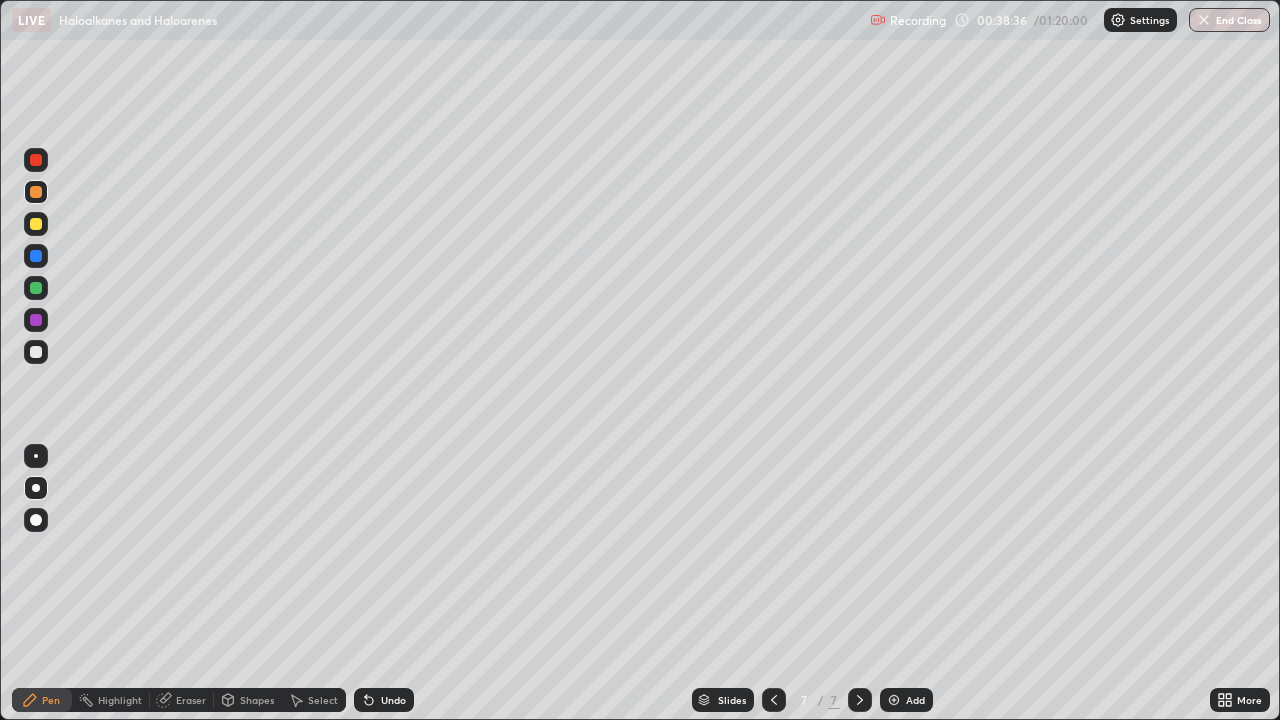 click at bounding box center (774, 700) 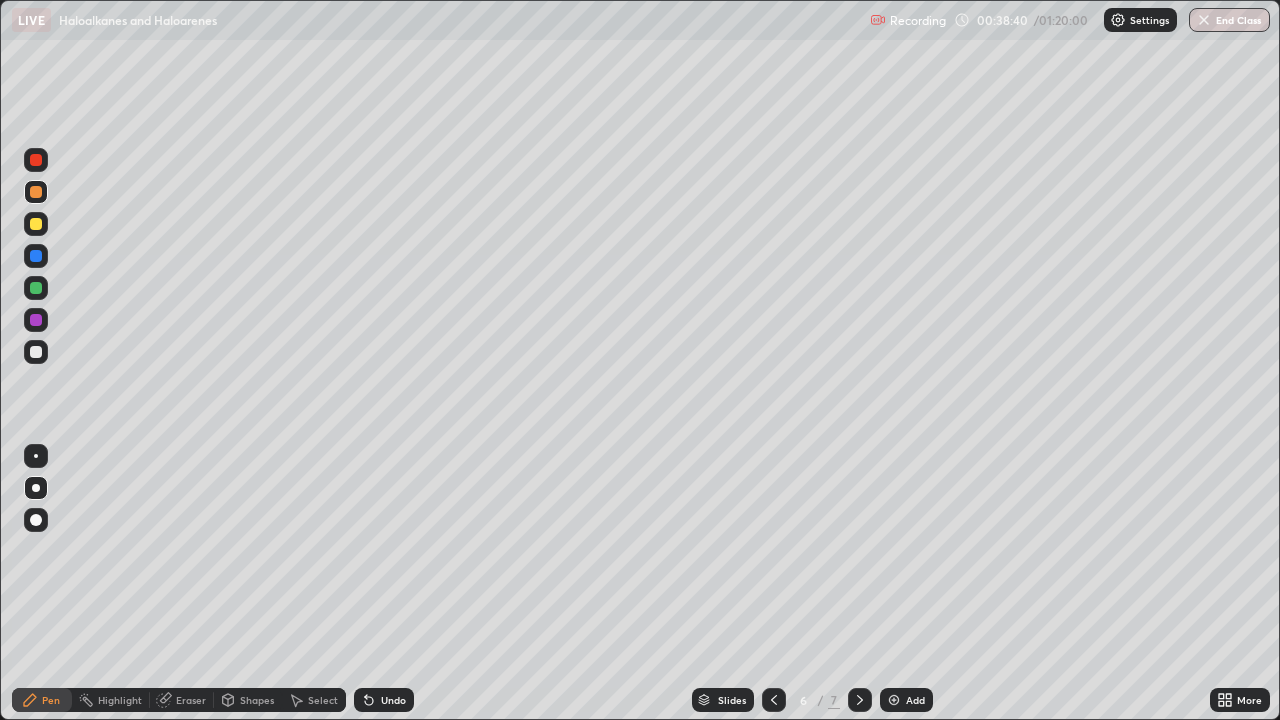 click 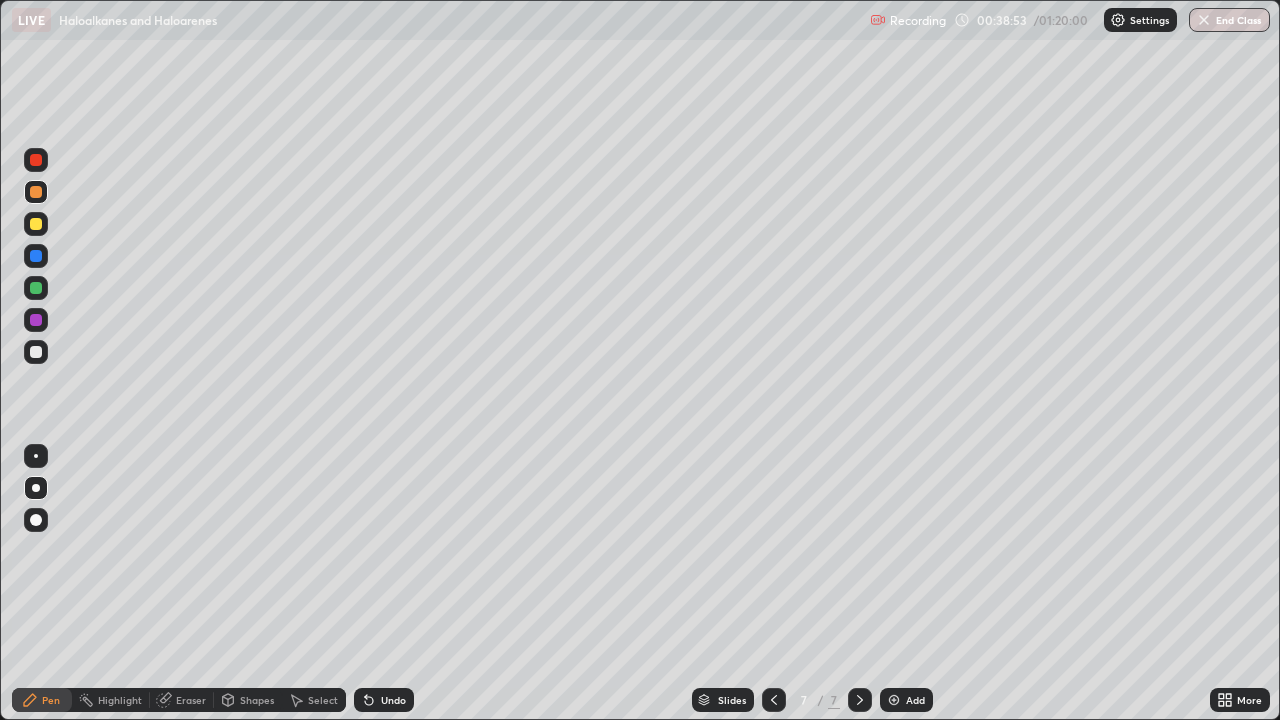 click 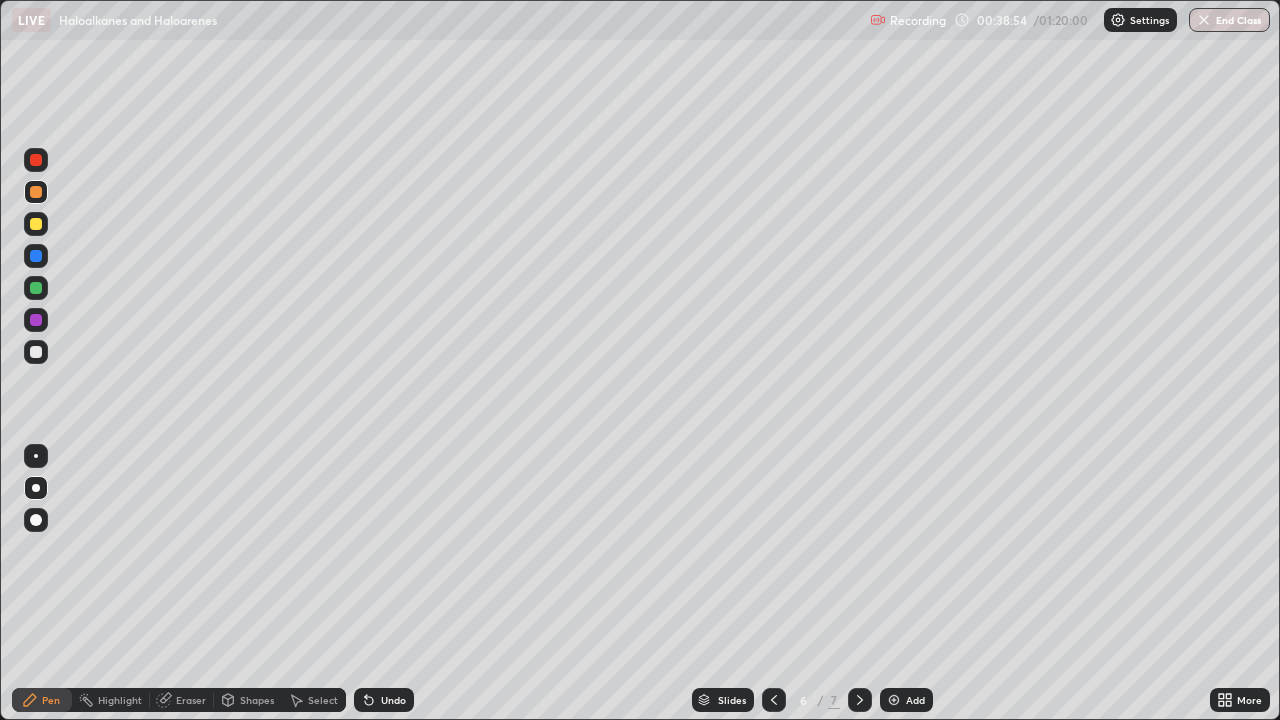 click 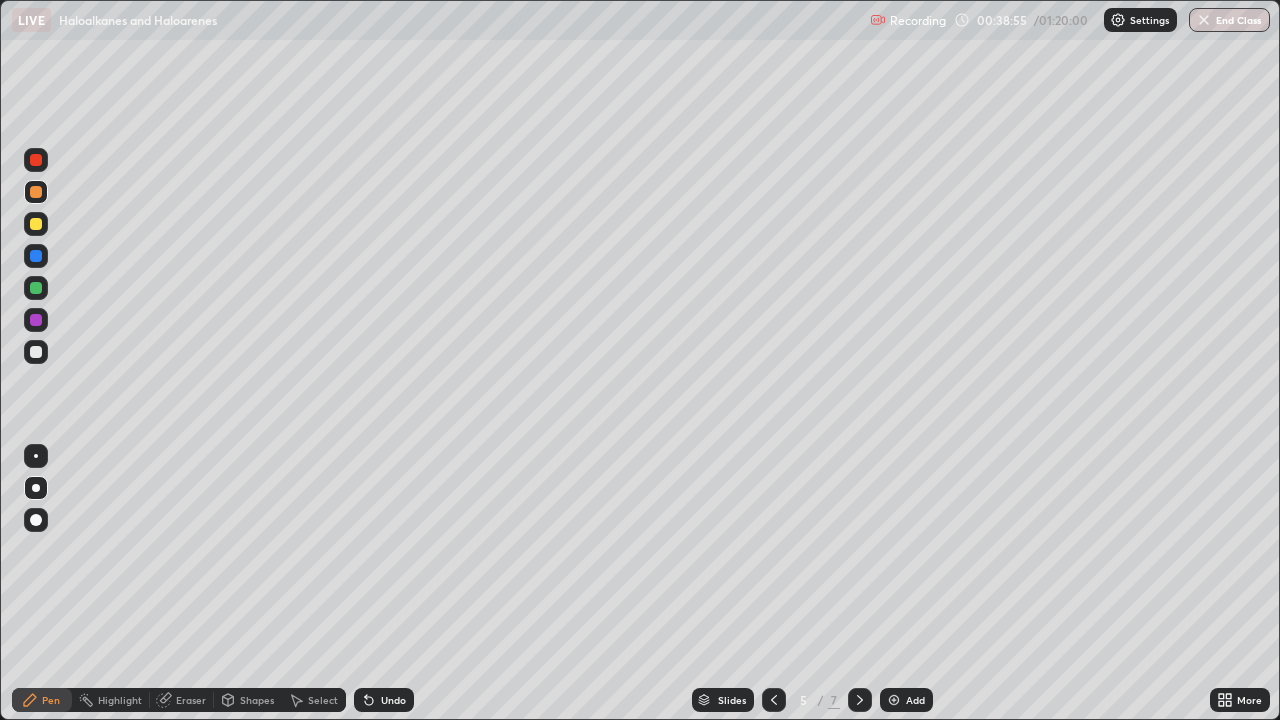 click 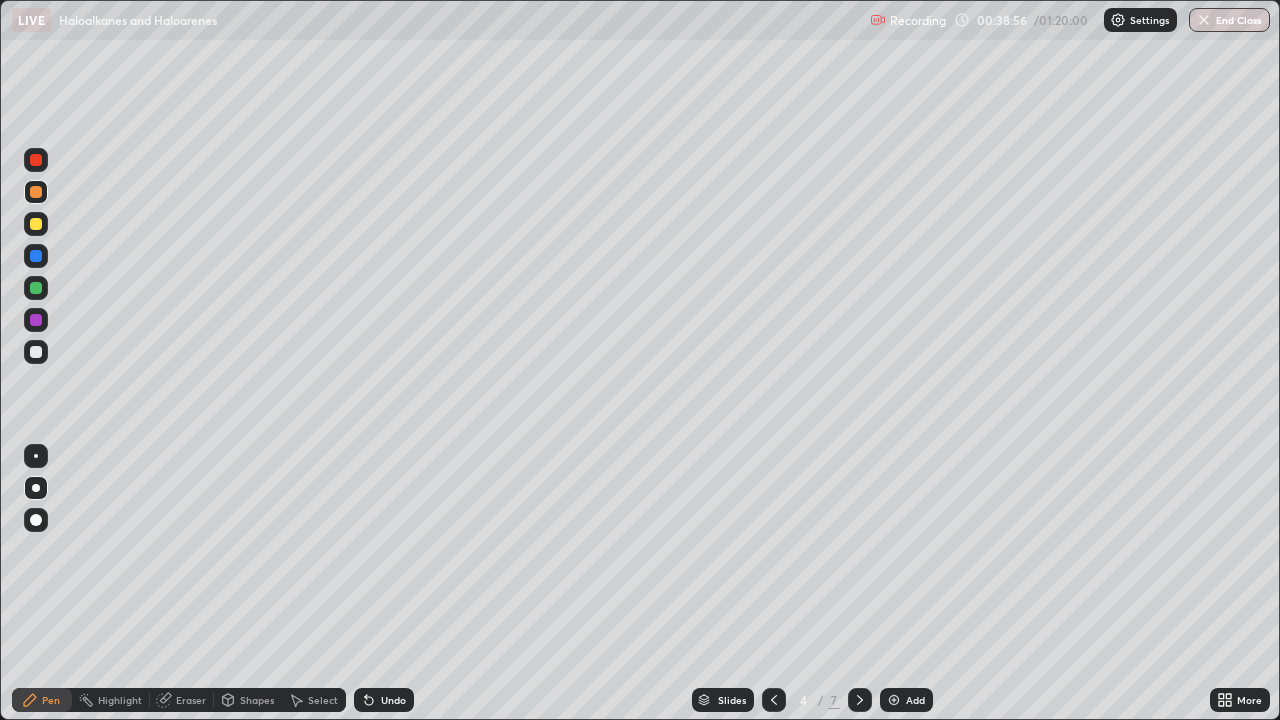 click 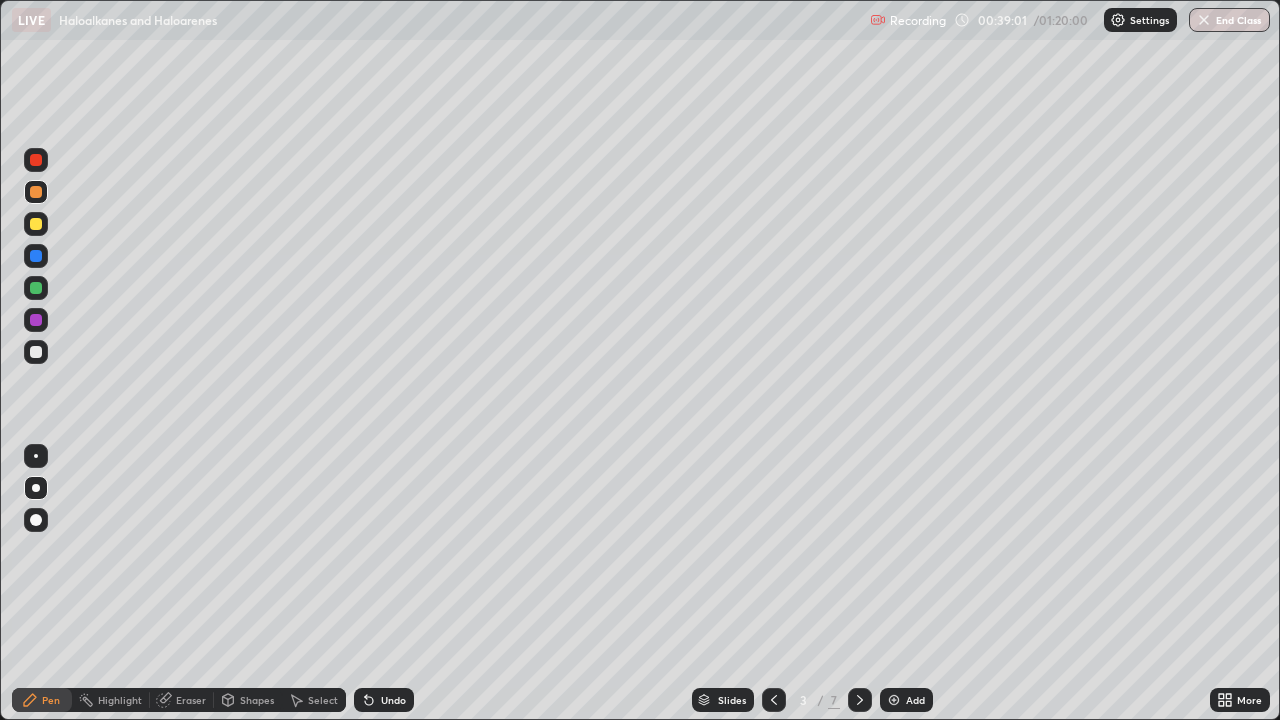 click 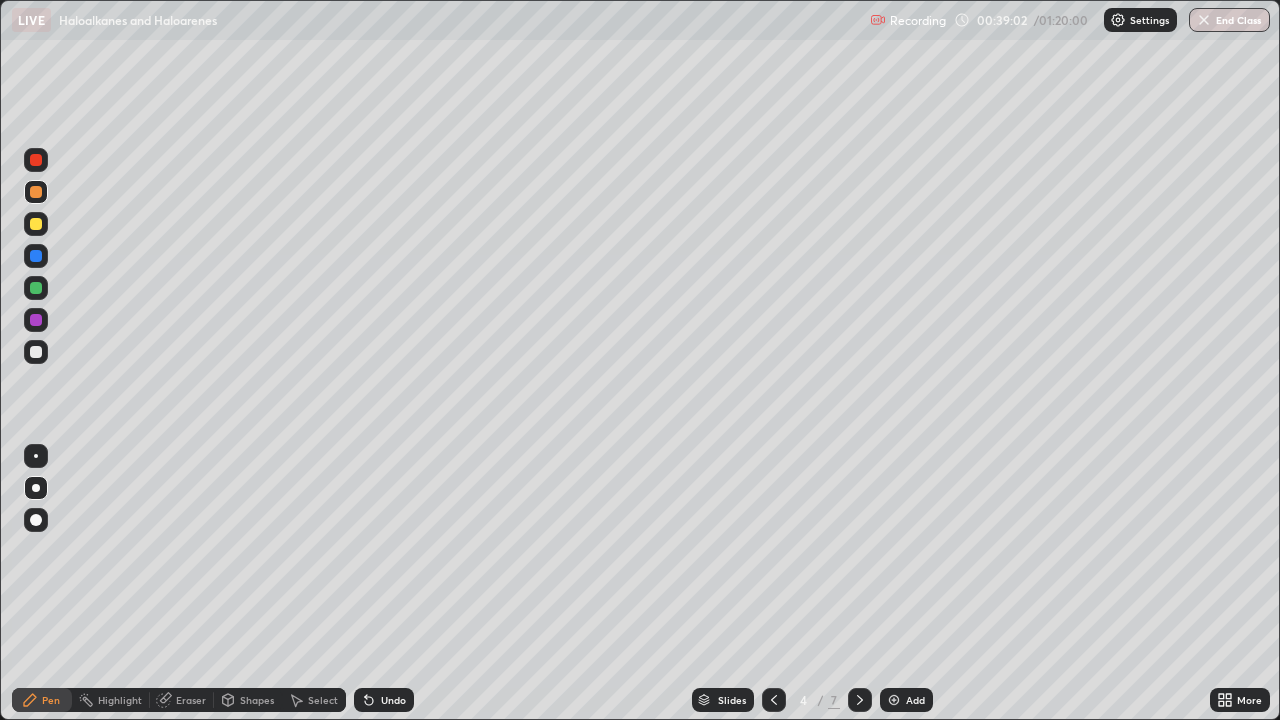 click 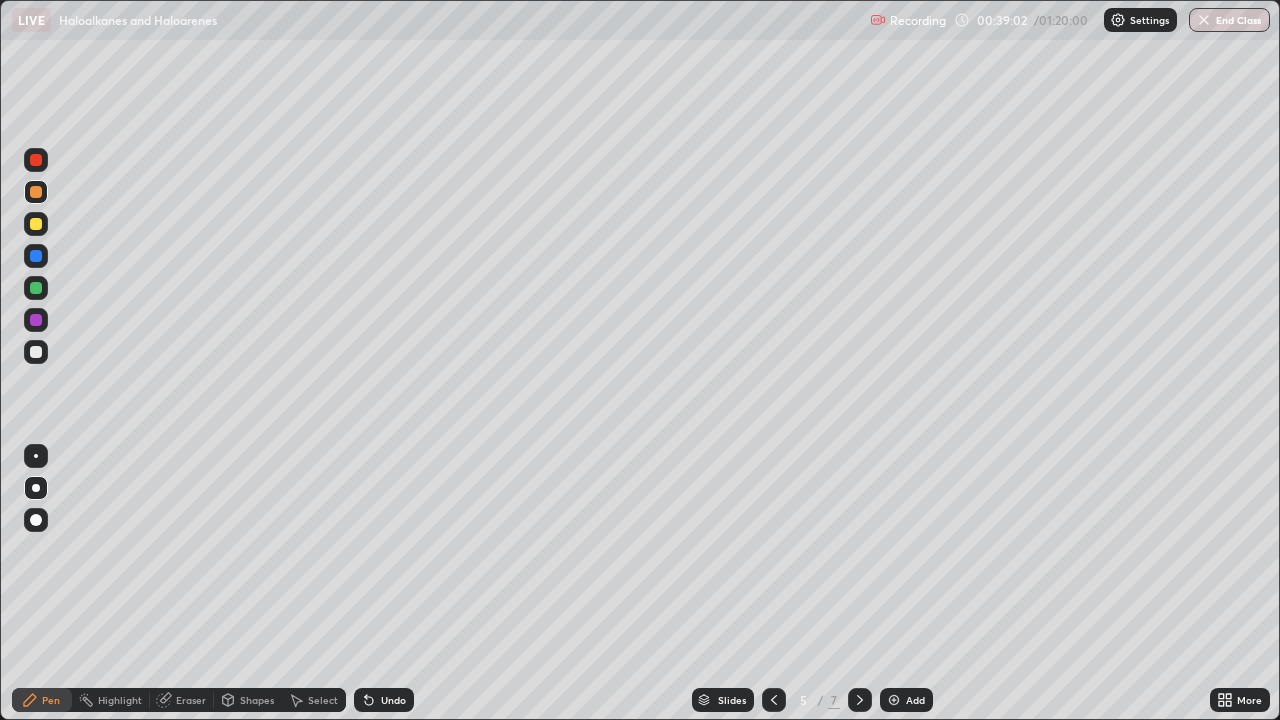 click 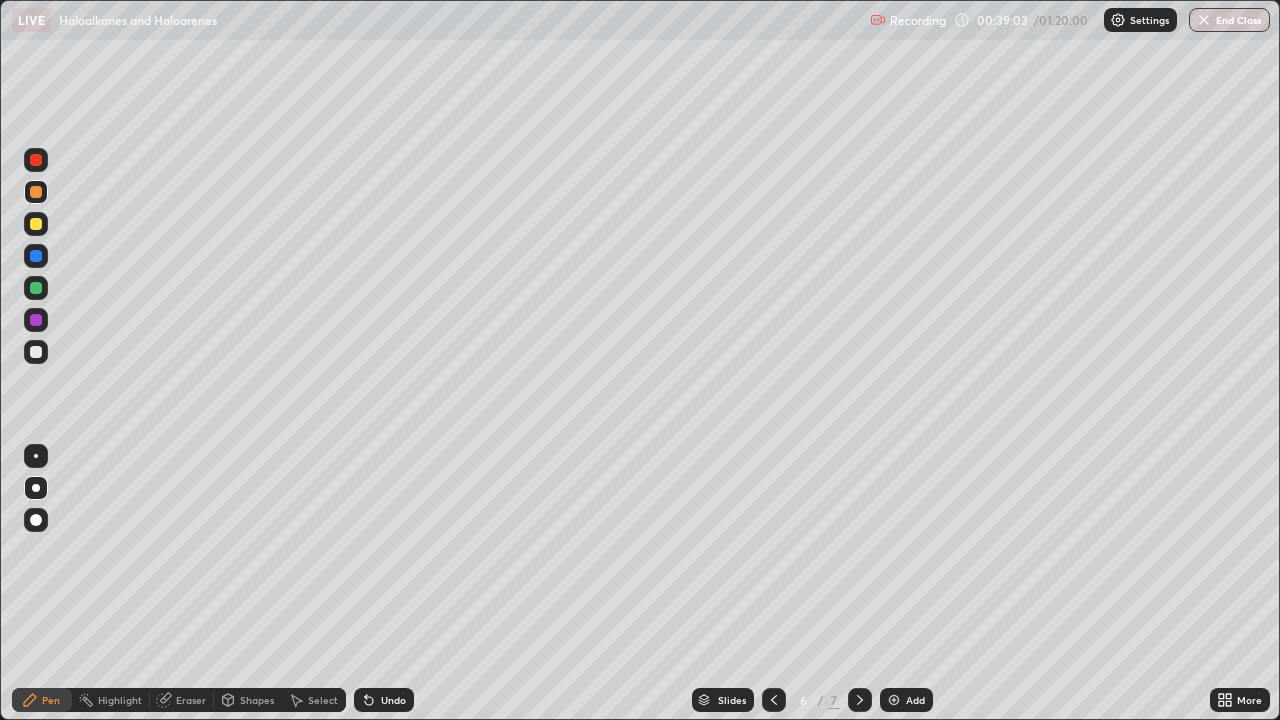 click 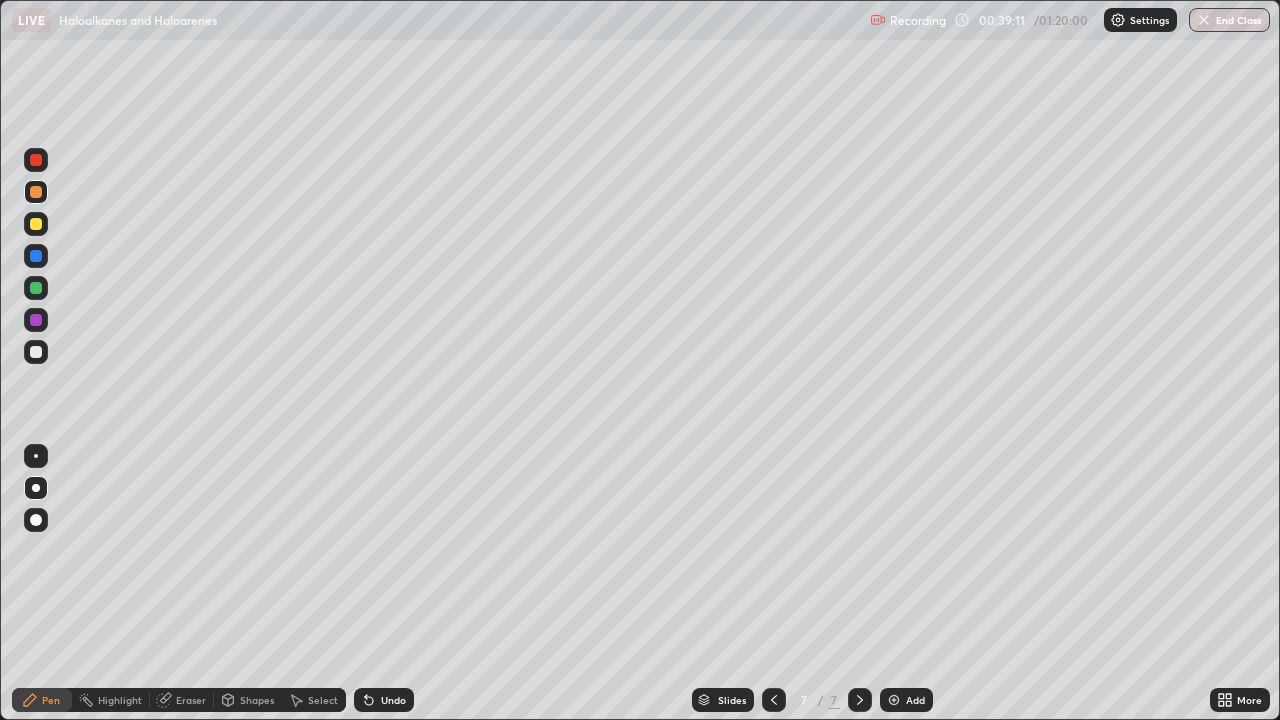 click 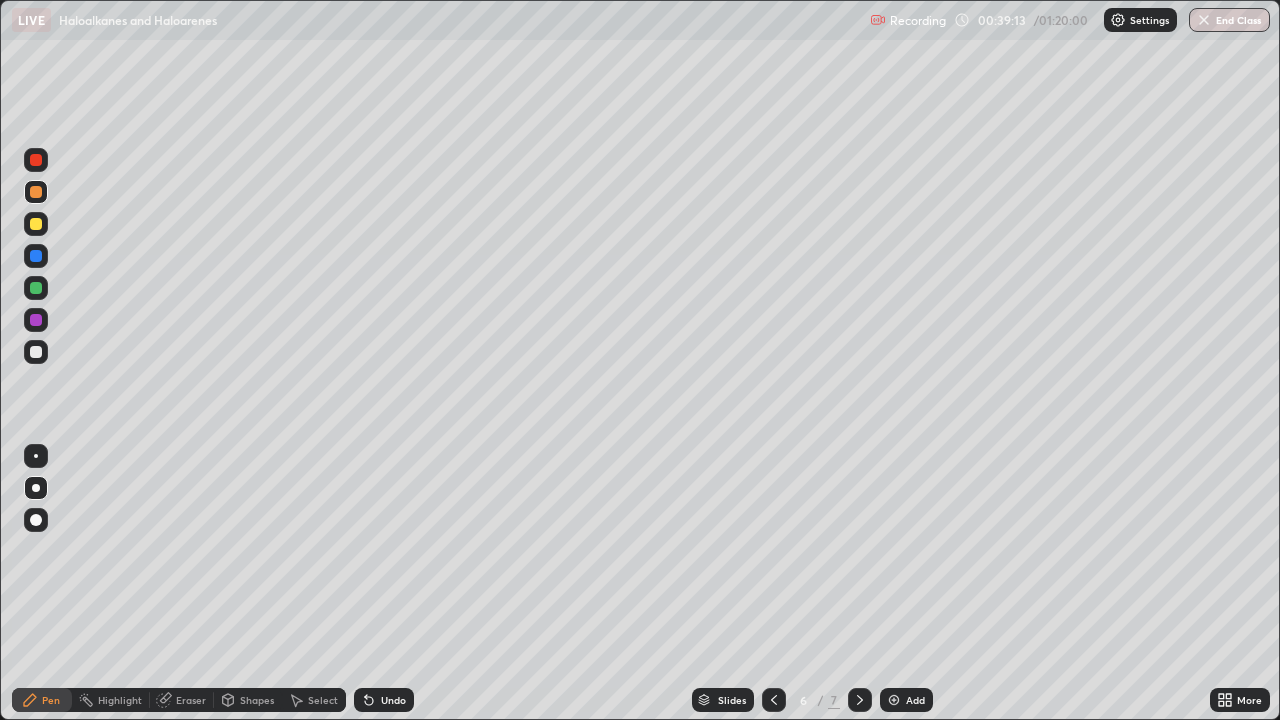 click 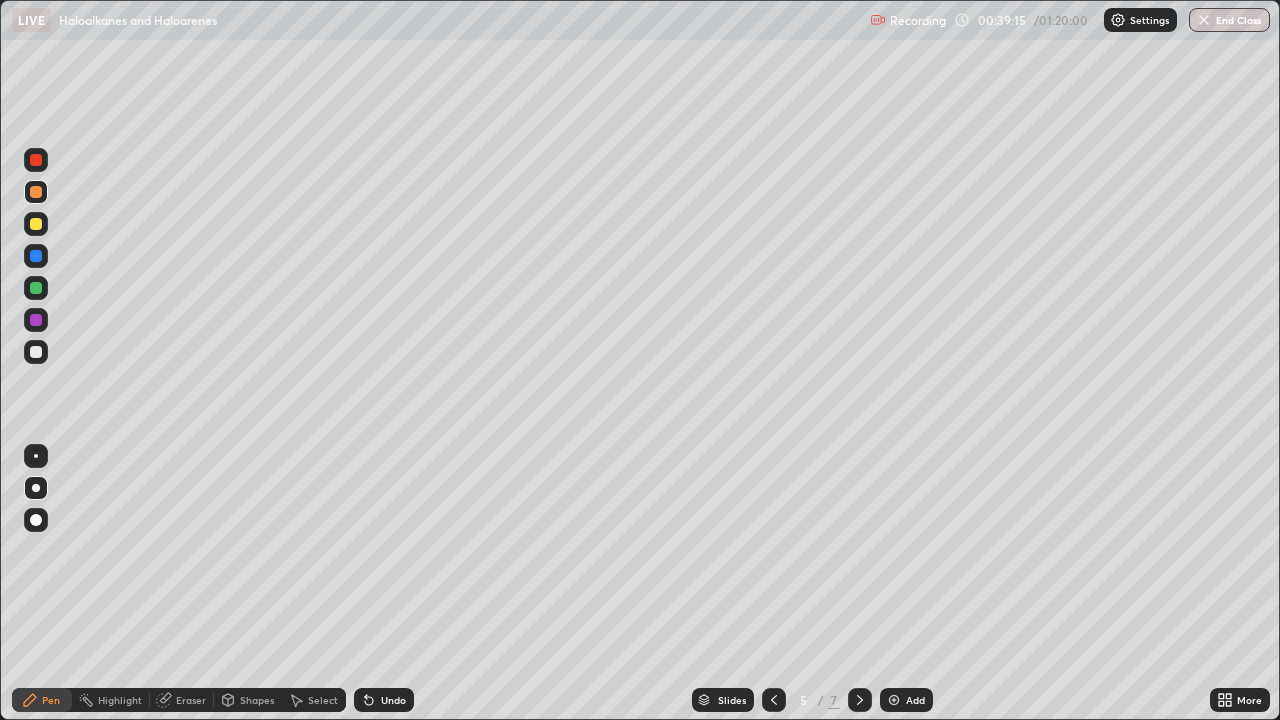 click at bounding box center (774, 700) 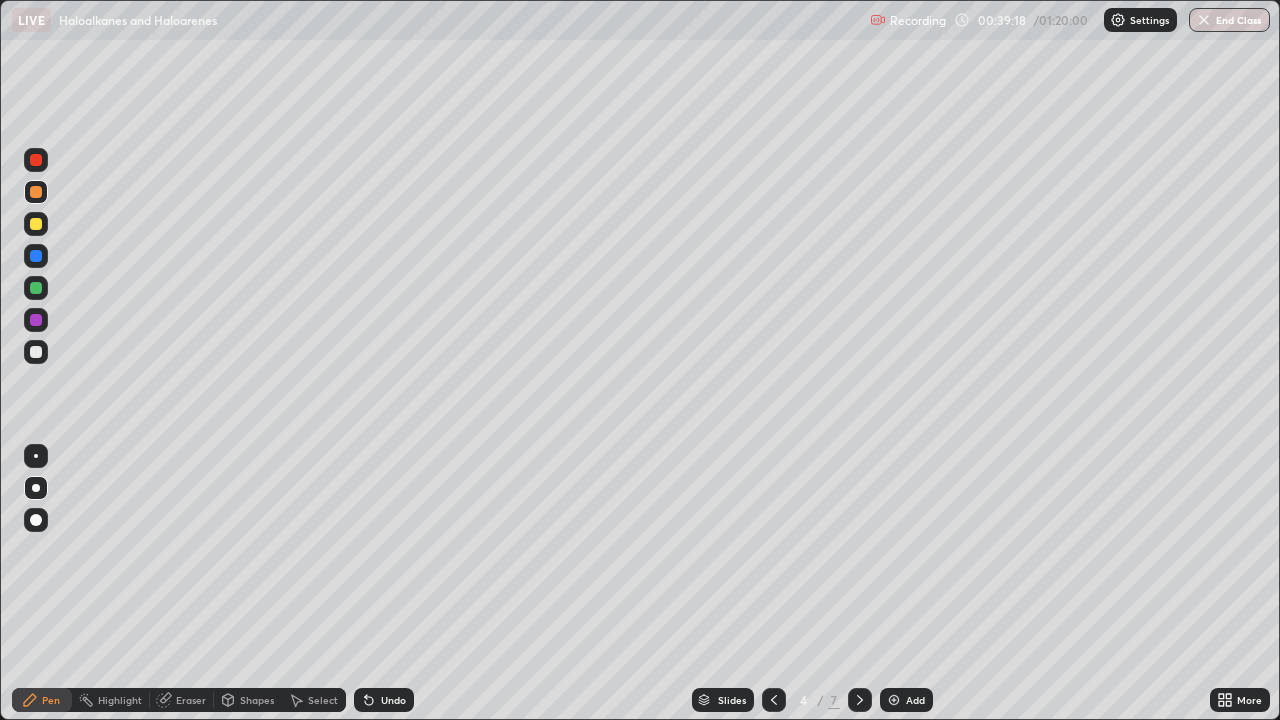 click 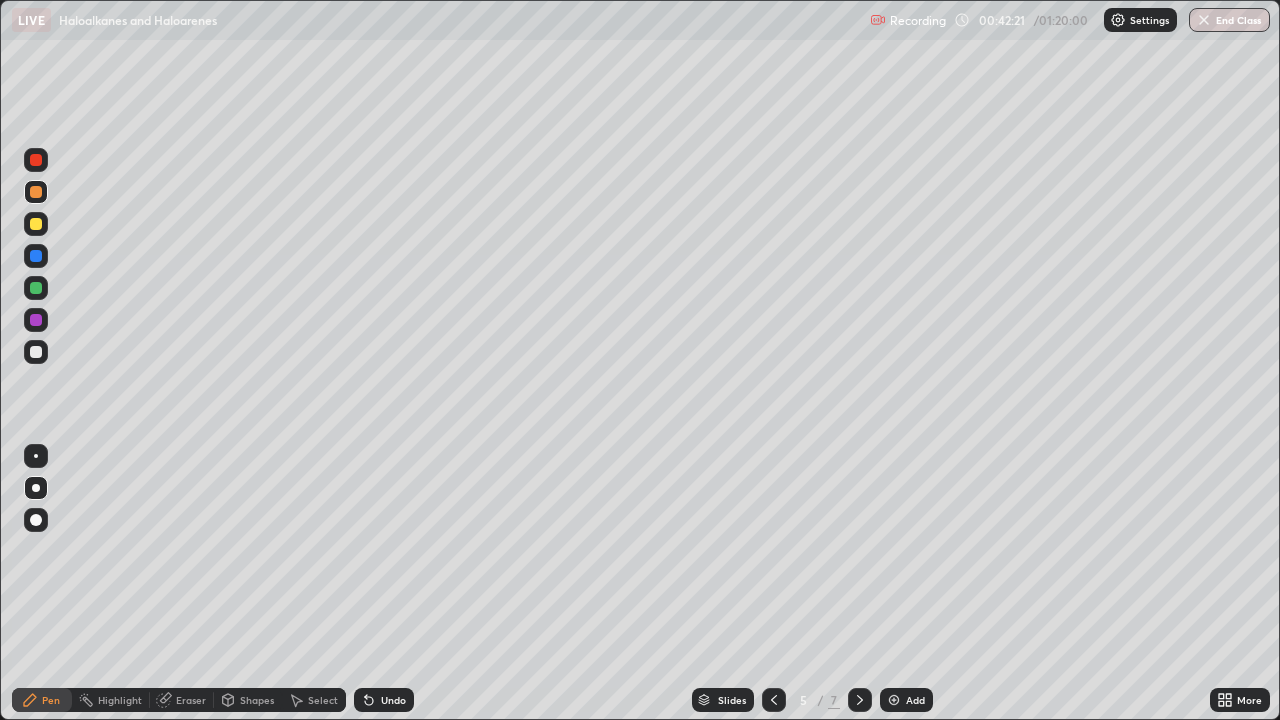 click 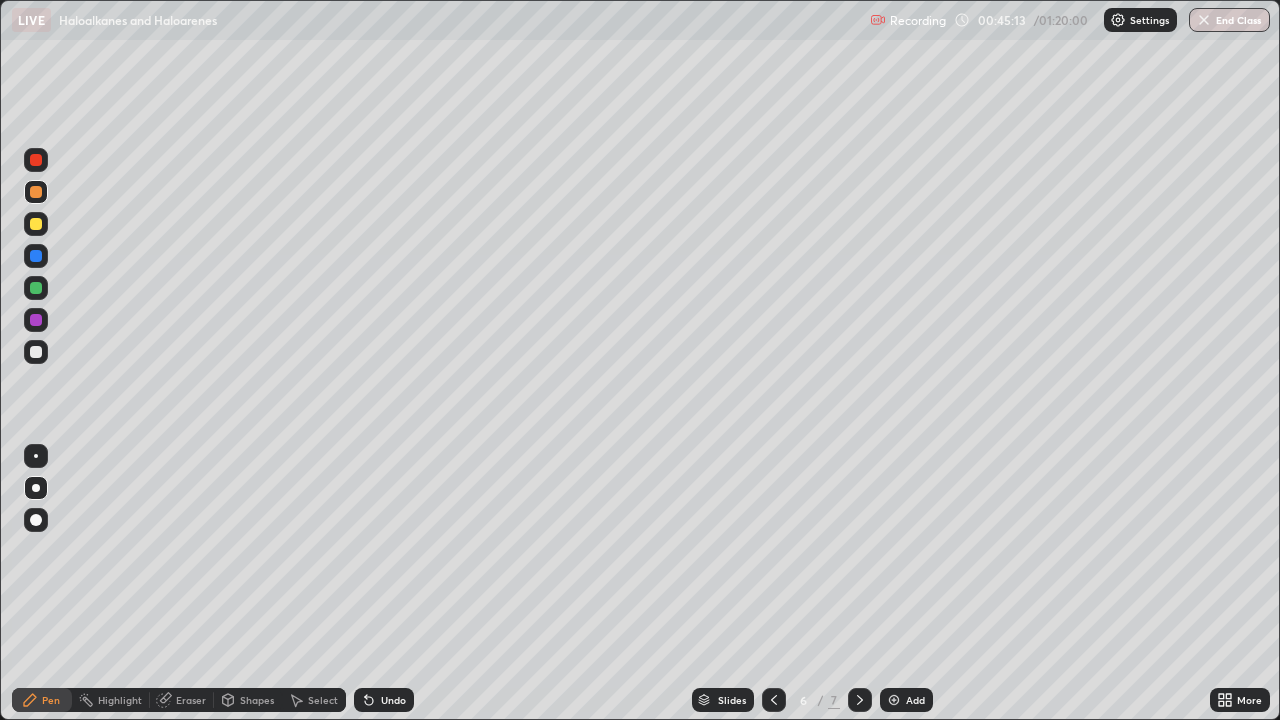 click 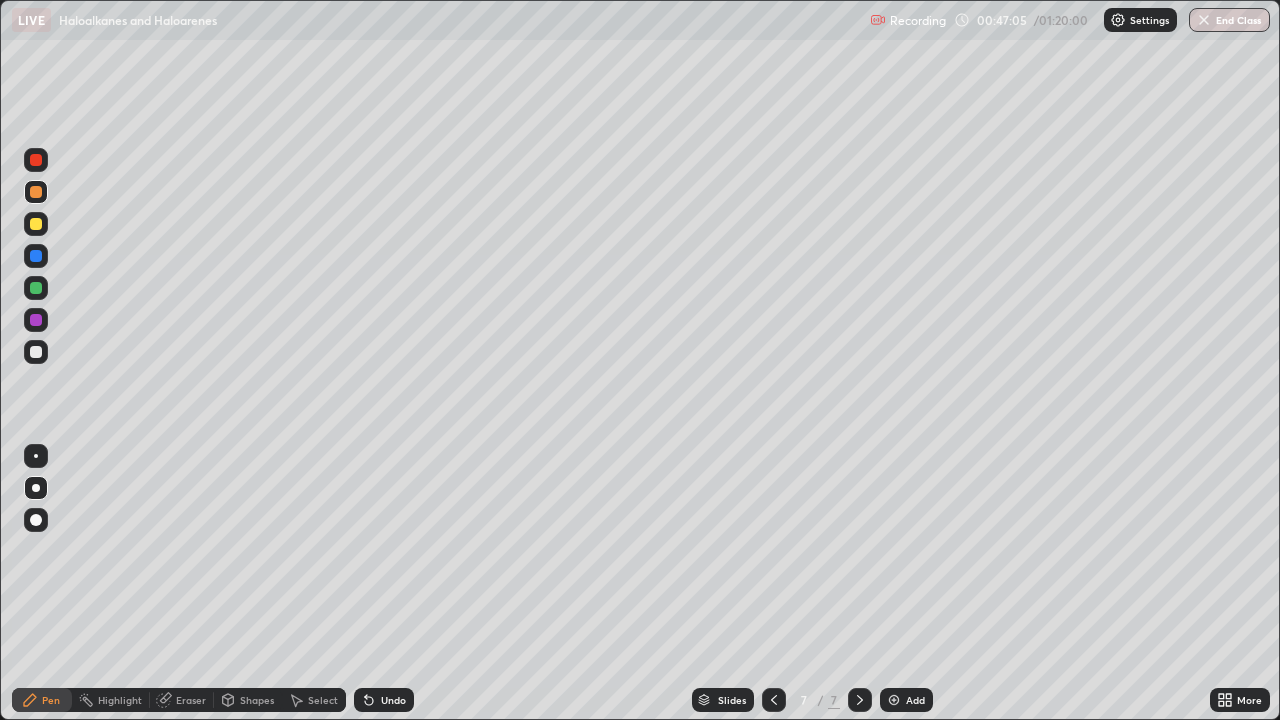 click at bounding box center (36, 352) 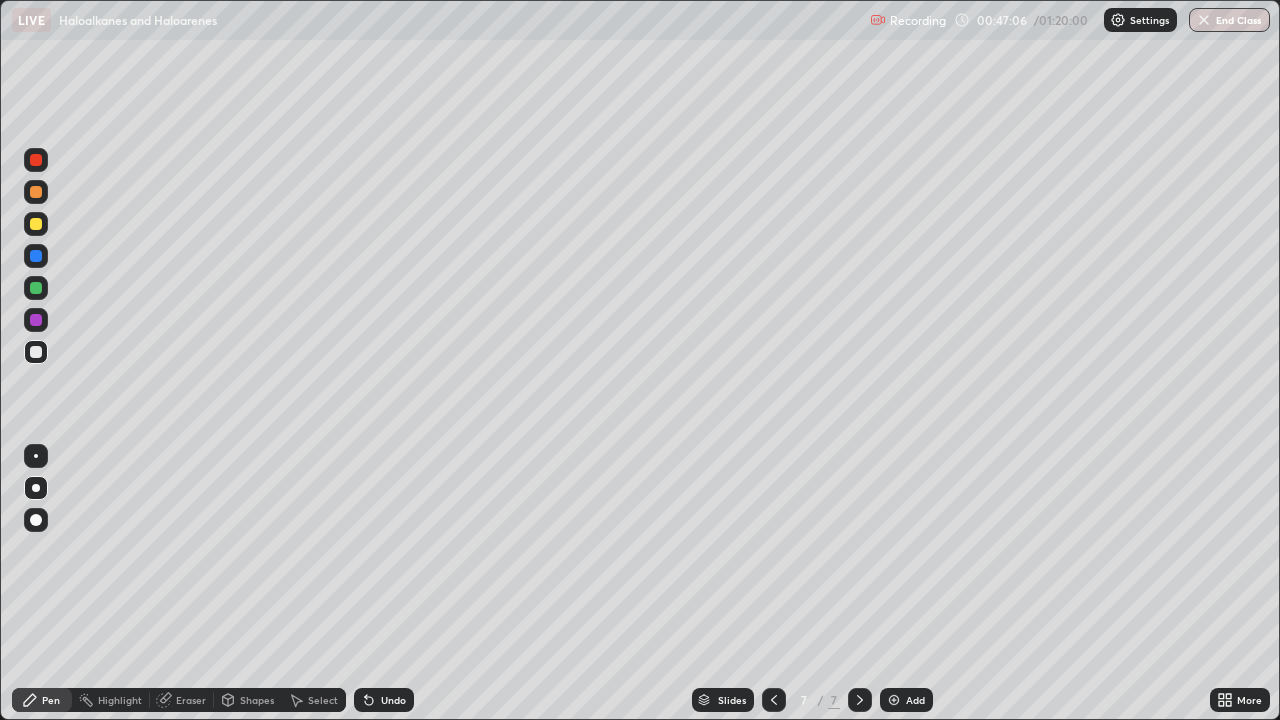 click at bounding box center (36, 456) 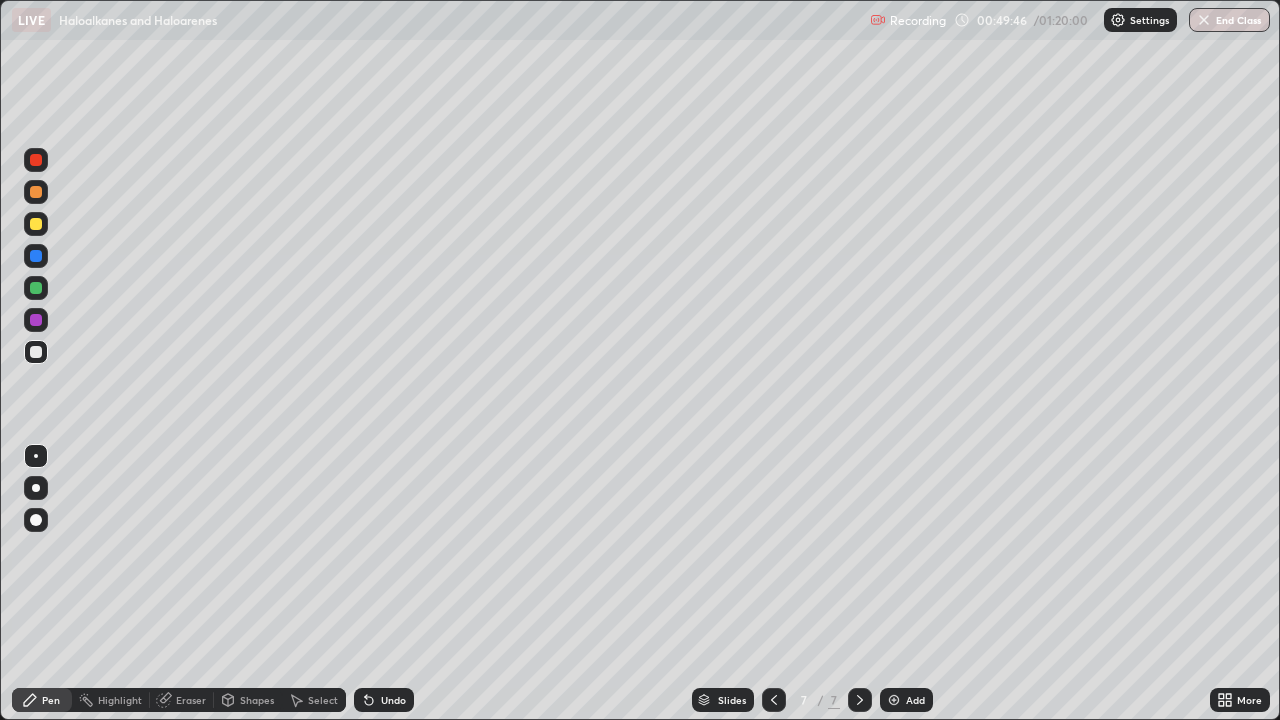 click on "Add" at bounding box center [915, 700] 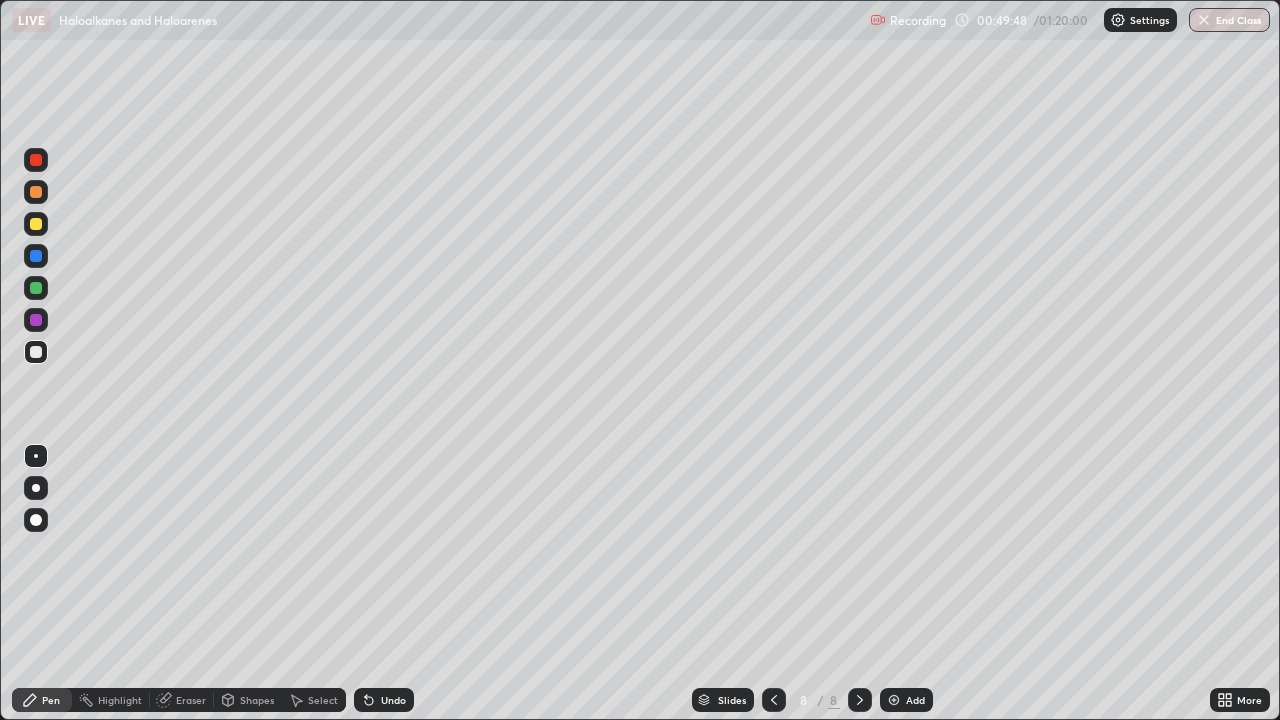 click at bounding box center [36, 520] 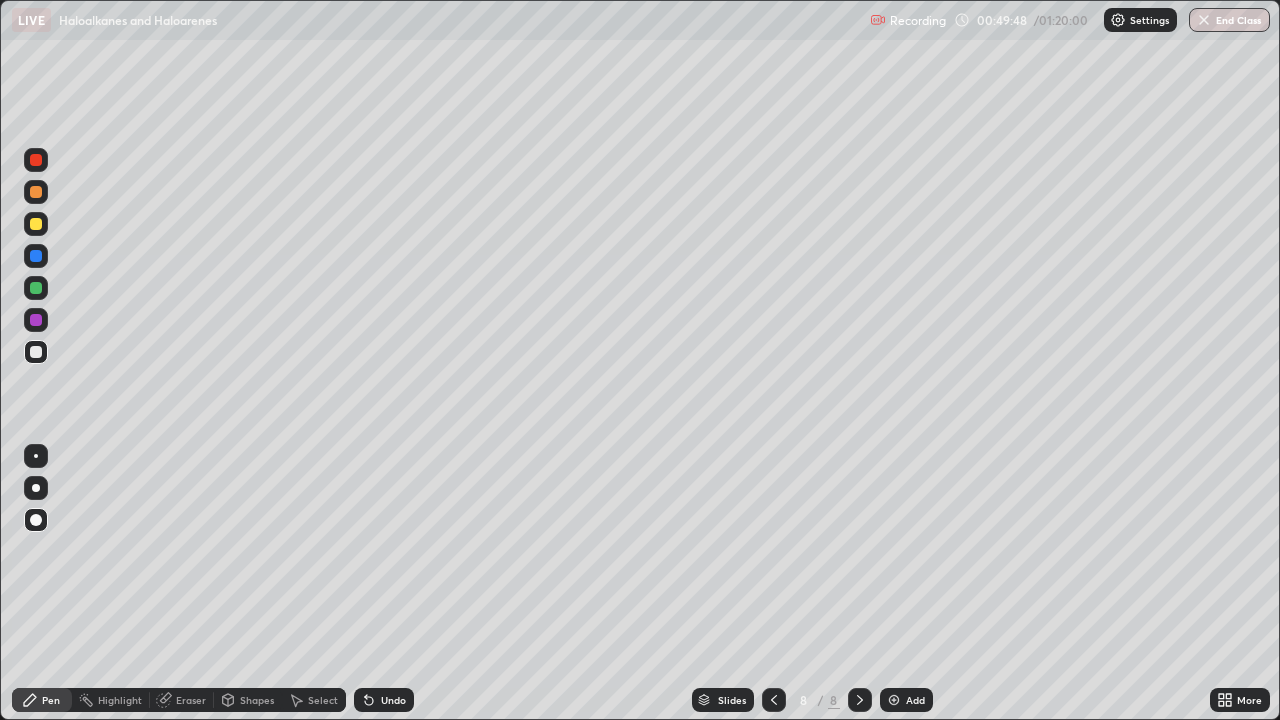 click at bounding box center (36, 488) 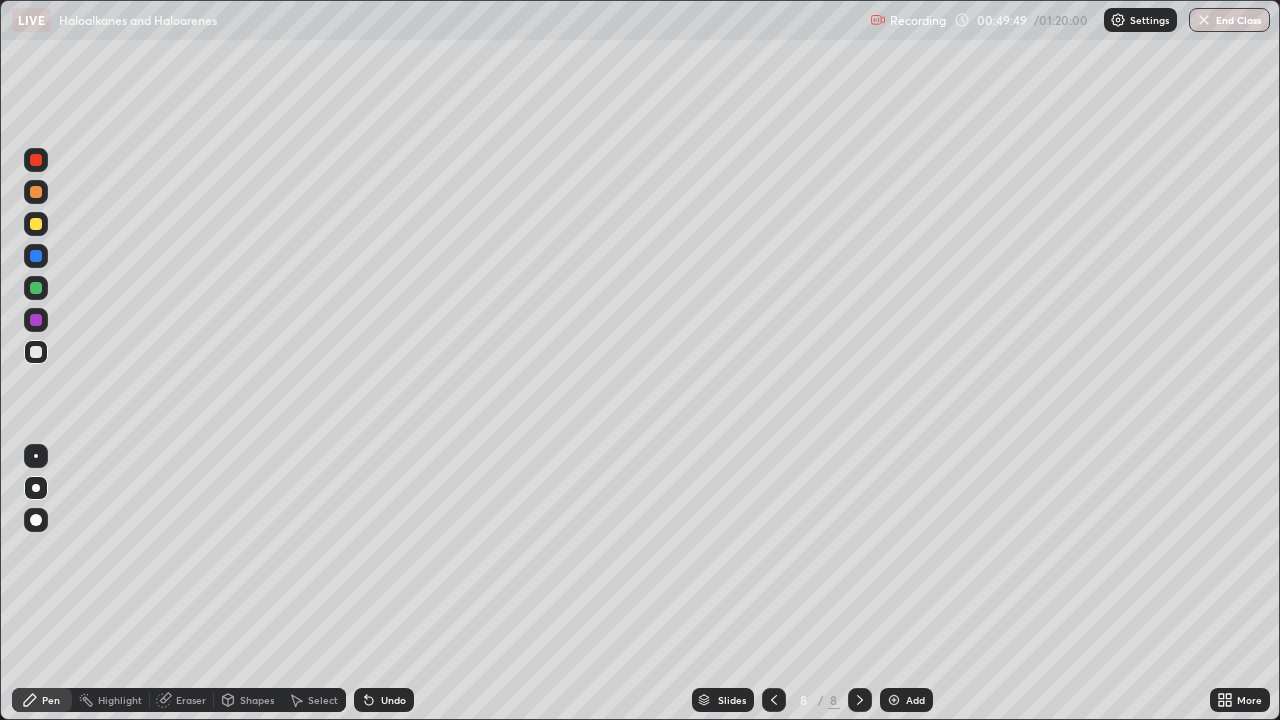 click at bounding box center (36, 224) 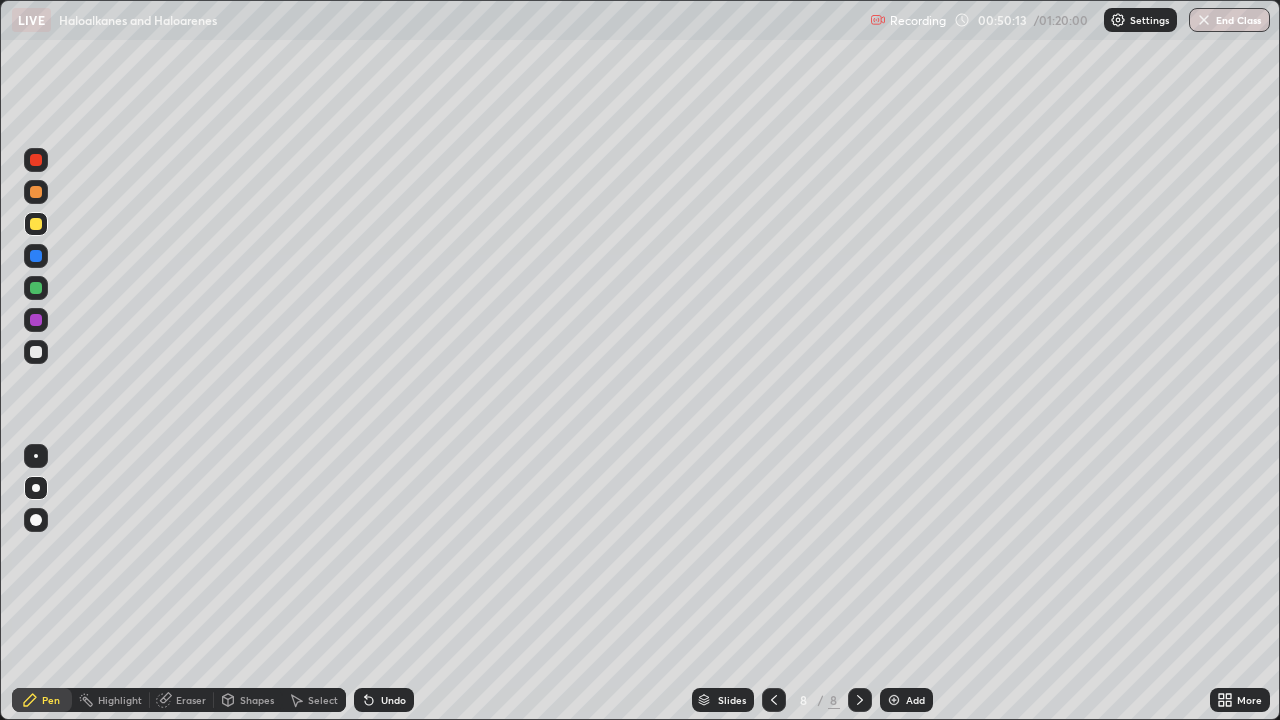 click at bounding box center [36, 352] 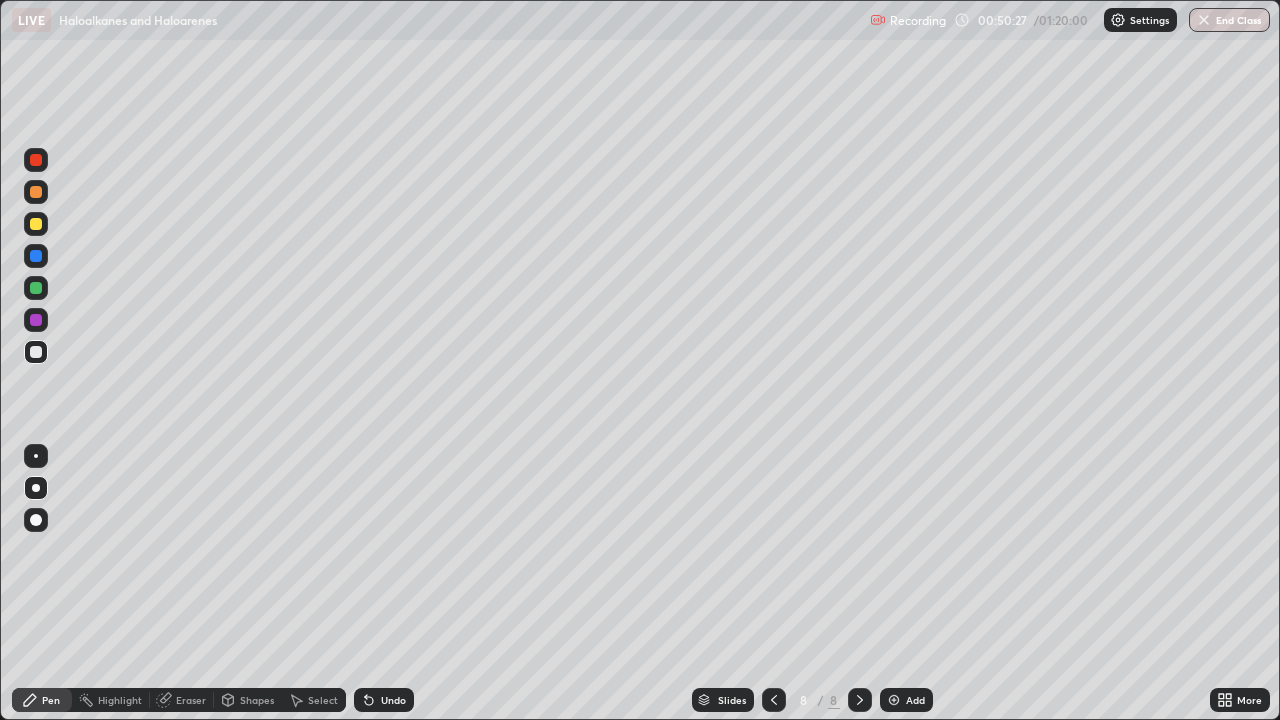 click at bounding box center [36, 256] 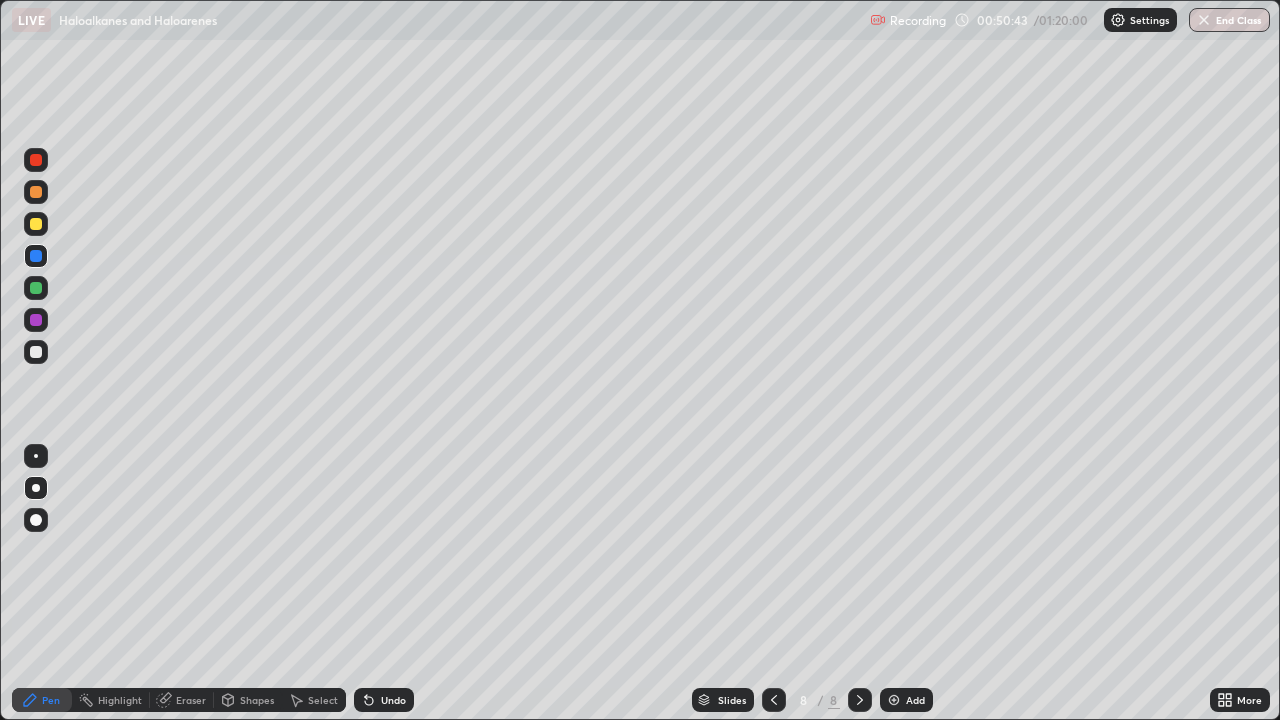 click at bounding box center [36, 352] 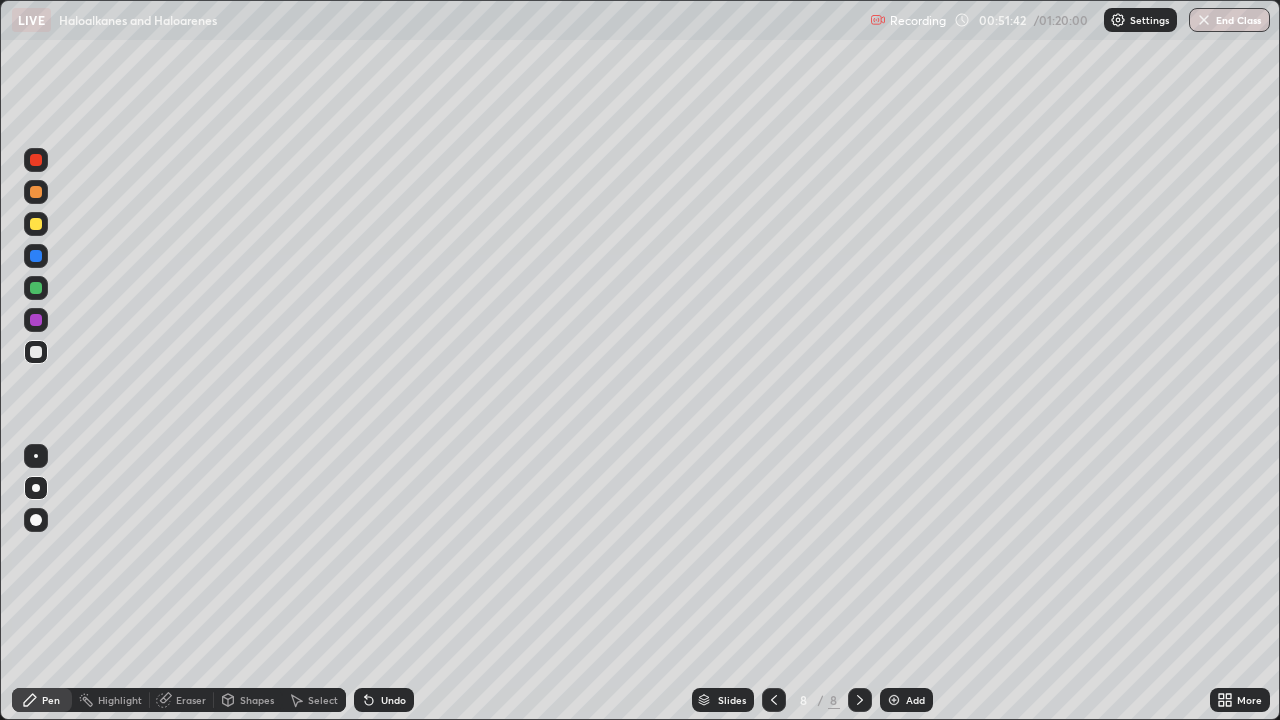 click at bounding box center [36, 224] 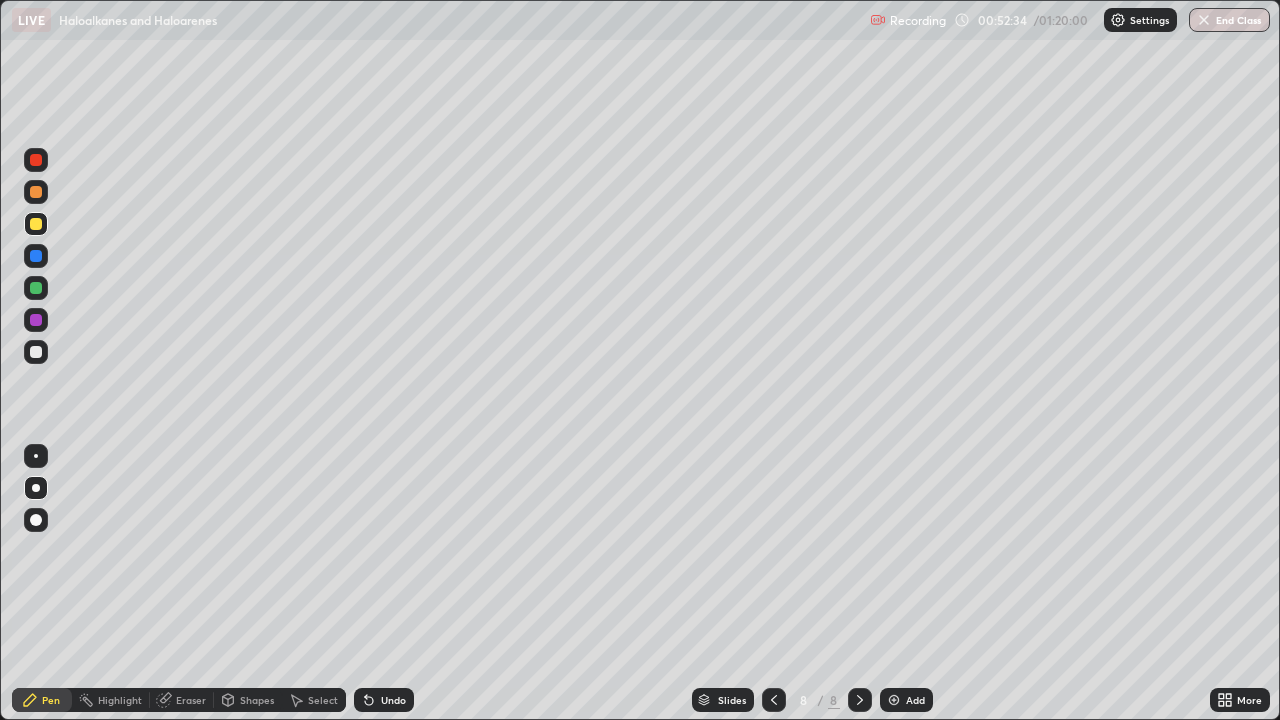 click at bounding box center (36, 192) 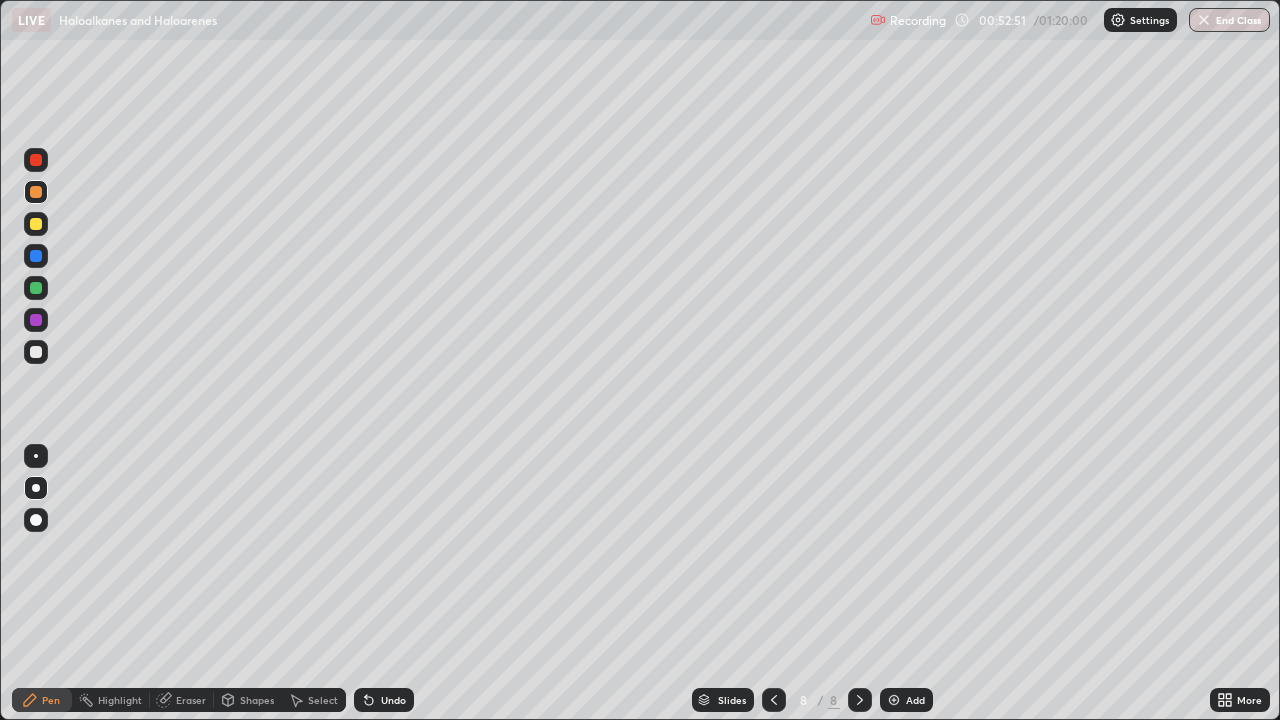 click at bounding box center [36, 288] 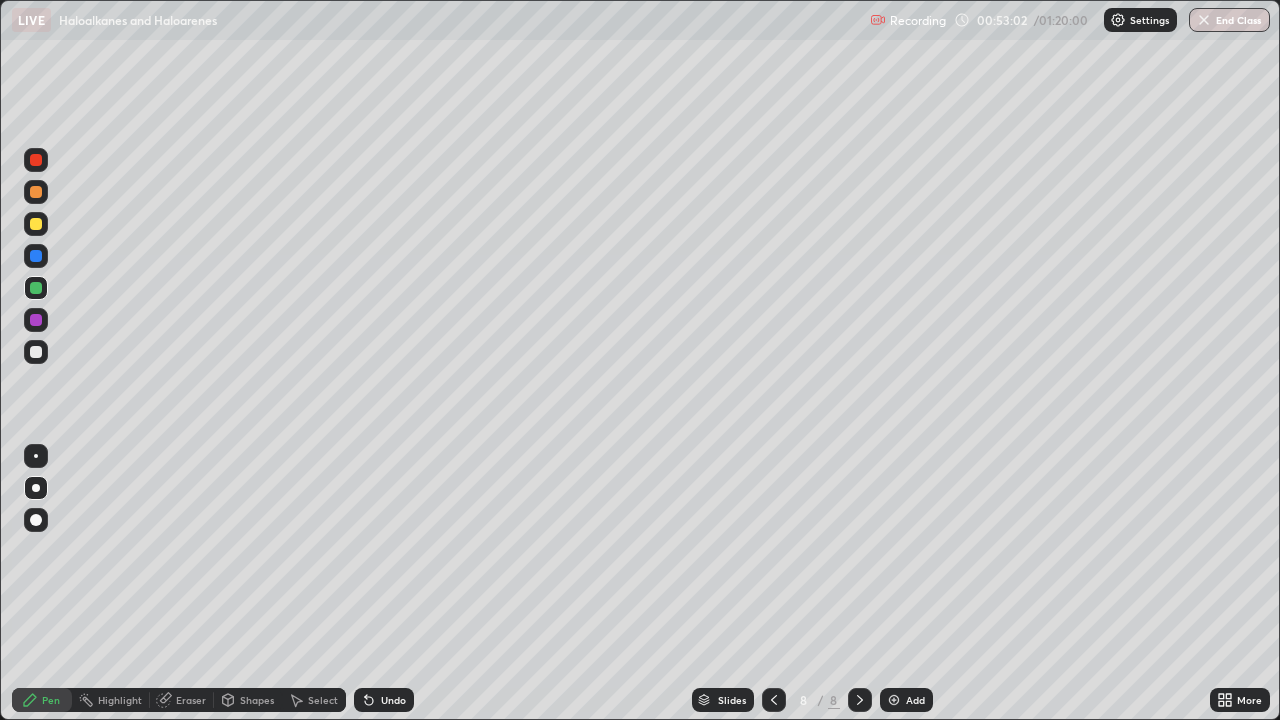 click at bounding box center [36, 160] 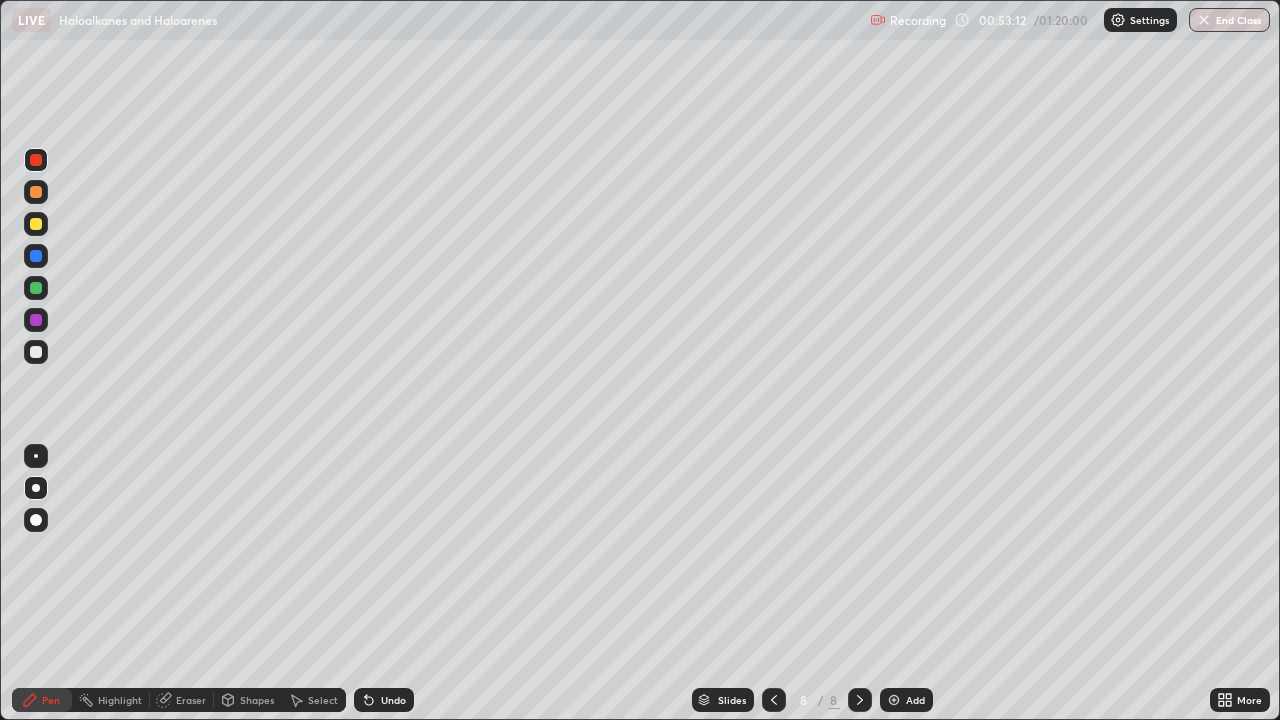 click at bounding box center (36, 288) 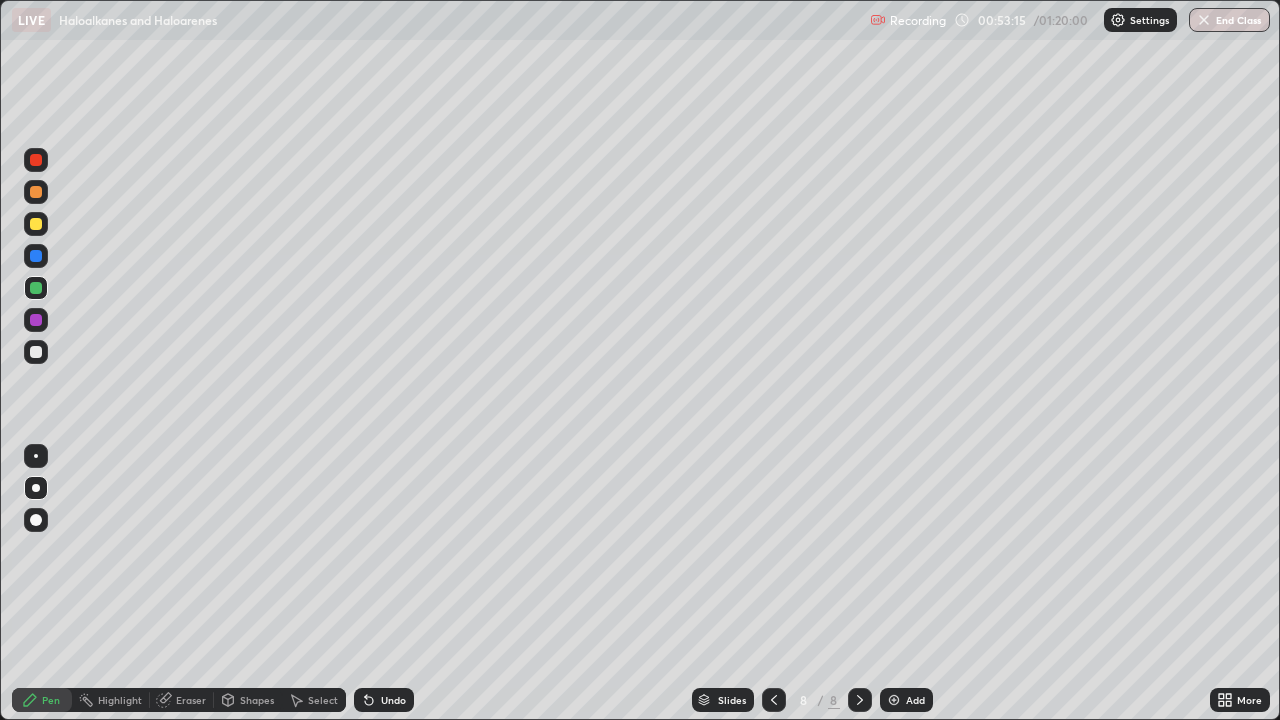 click at bounding box center [36, 160] 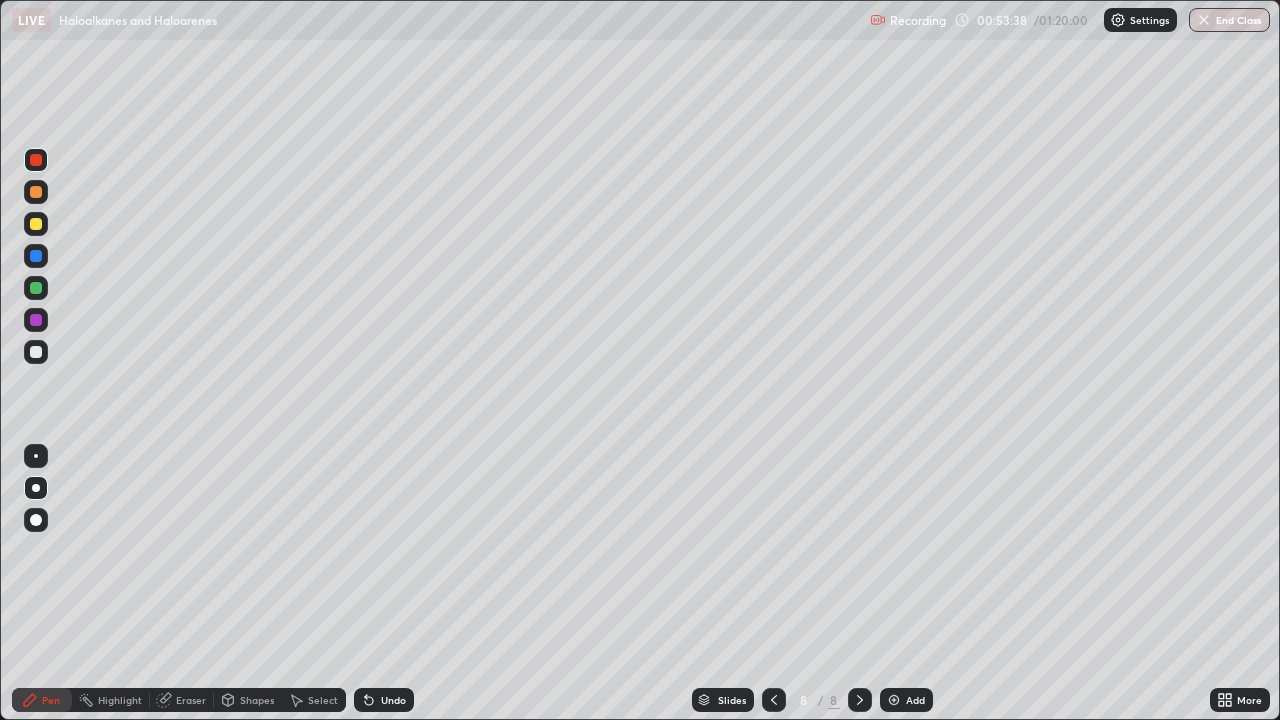 click at bounding box center [36, 192] 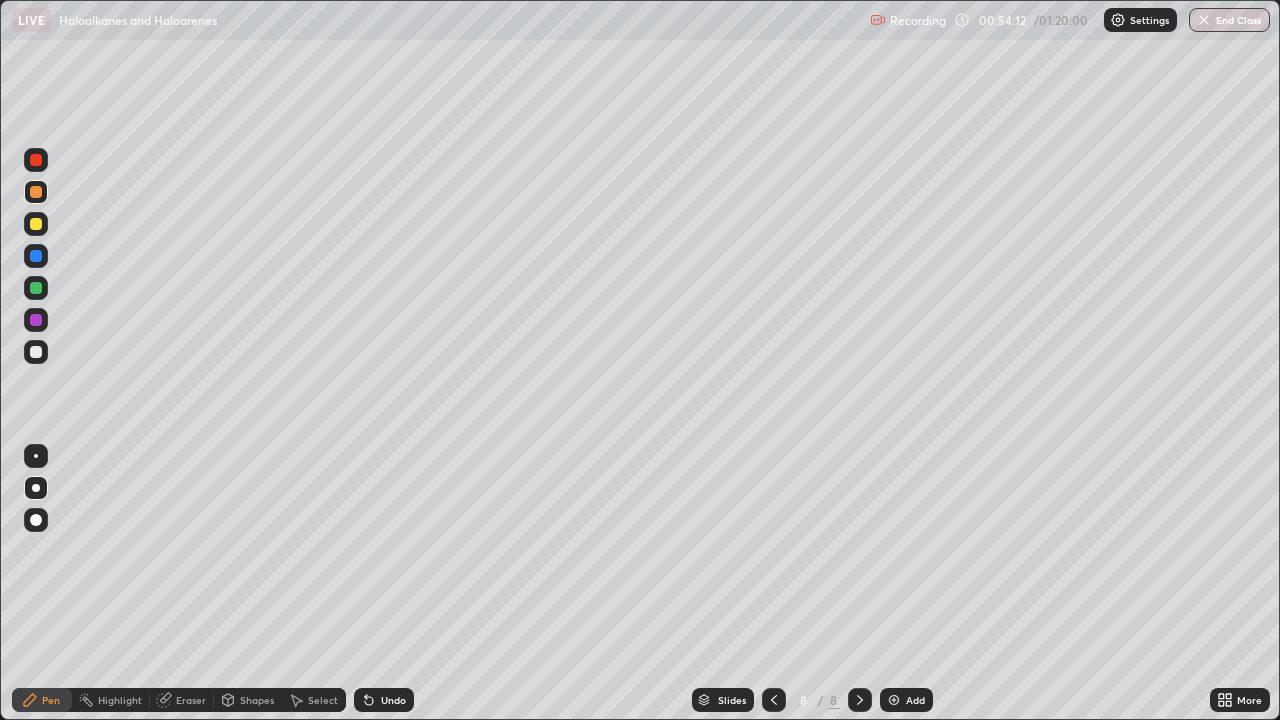 click at bounding box center (36, 352) 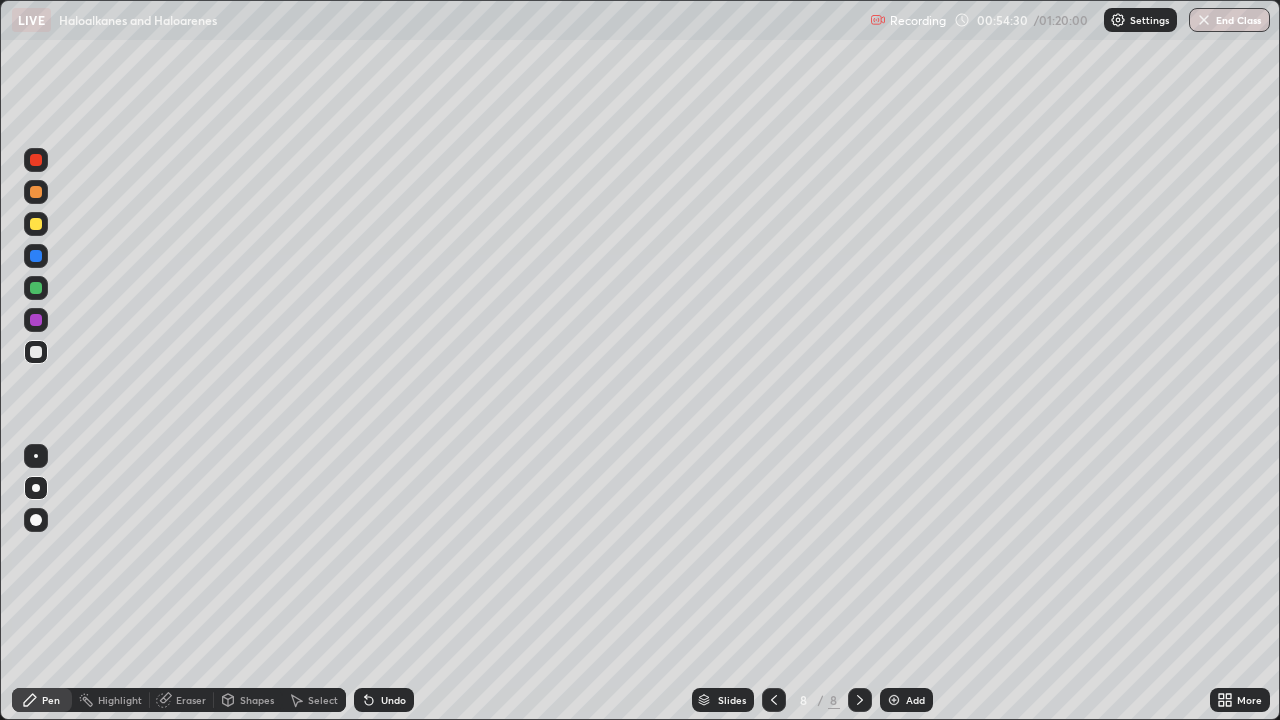 click at bounding box center (36, 288) 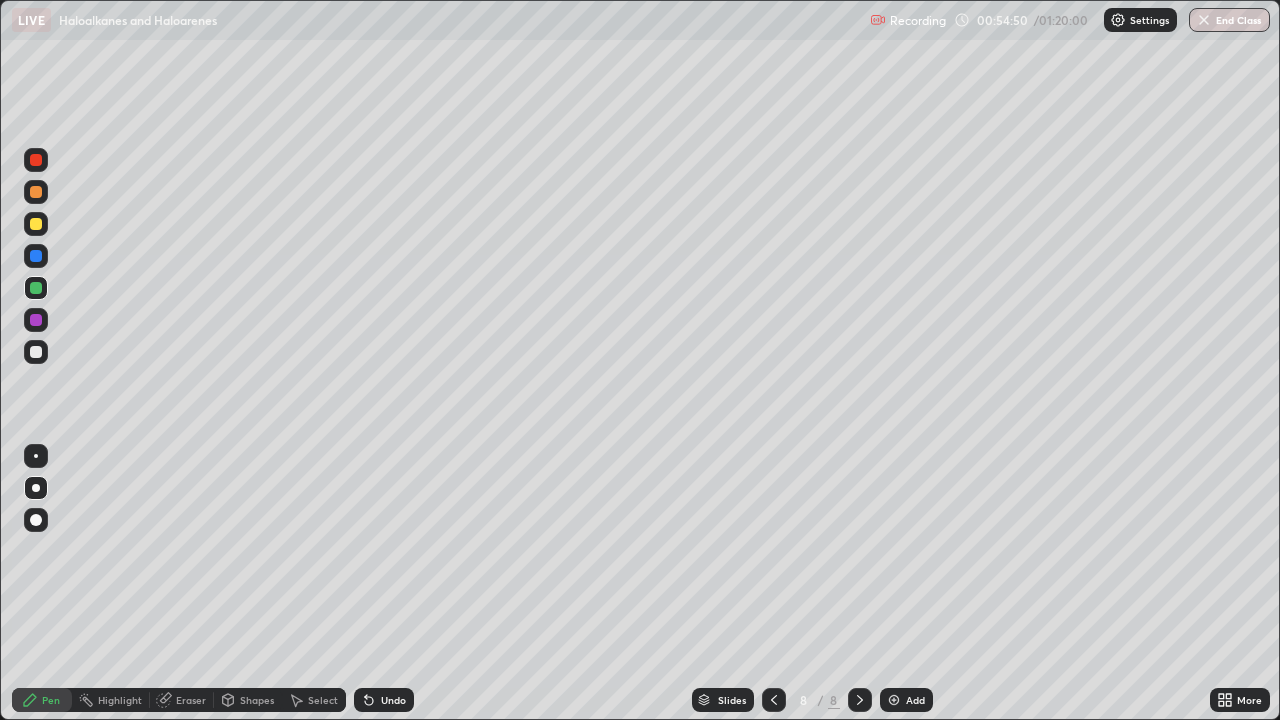 click on "Undo" at bounding box center (393, 700) 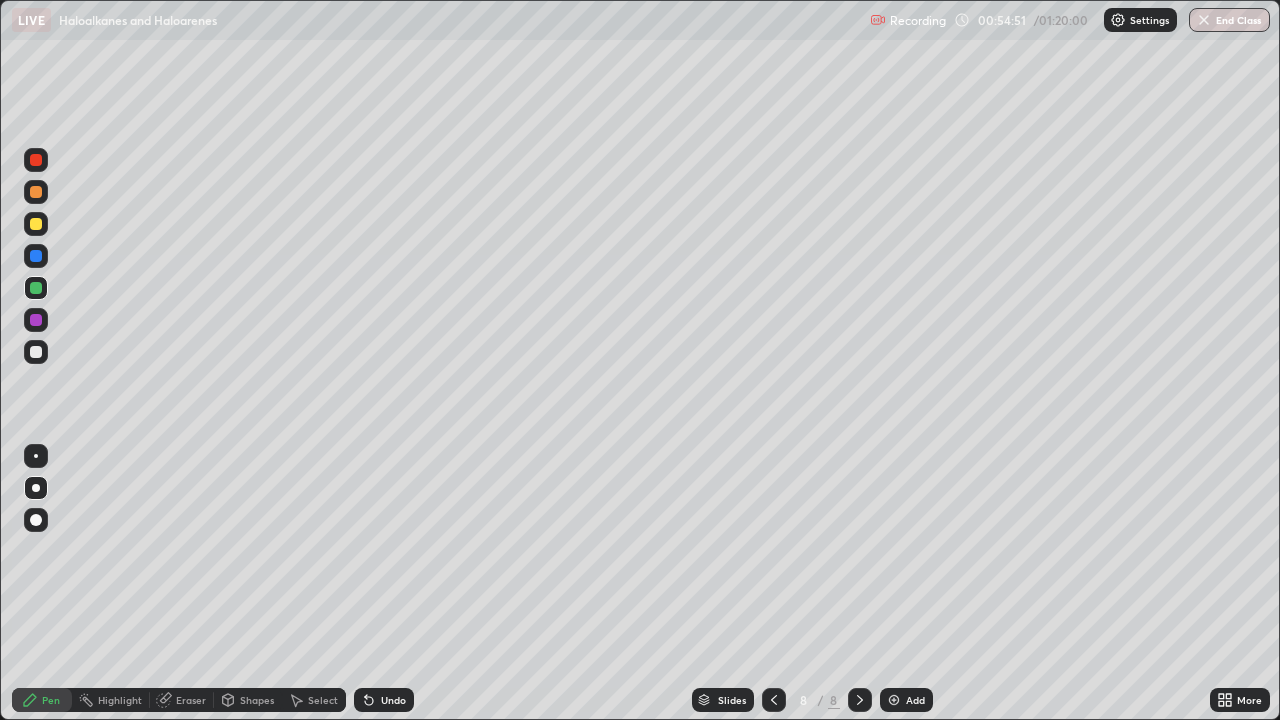 click on "Undo" at bounding box center [393, 700] 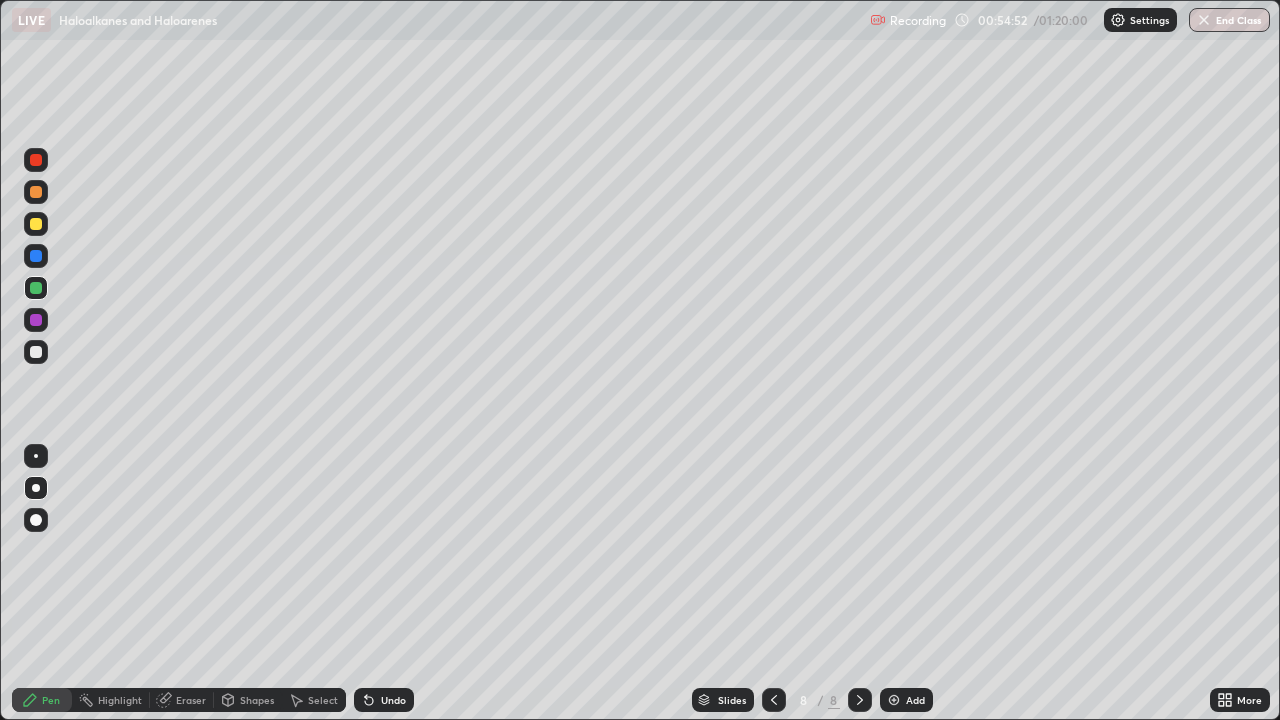 click on "Undo" at bounding box center [393, 700] 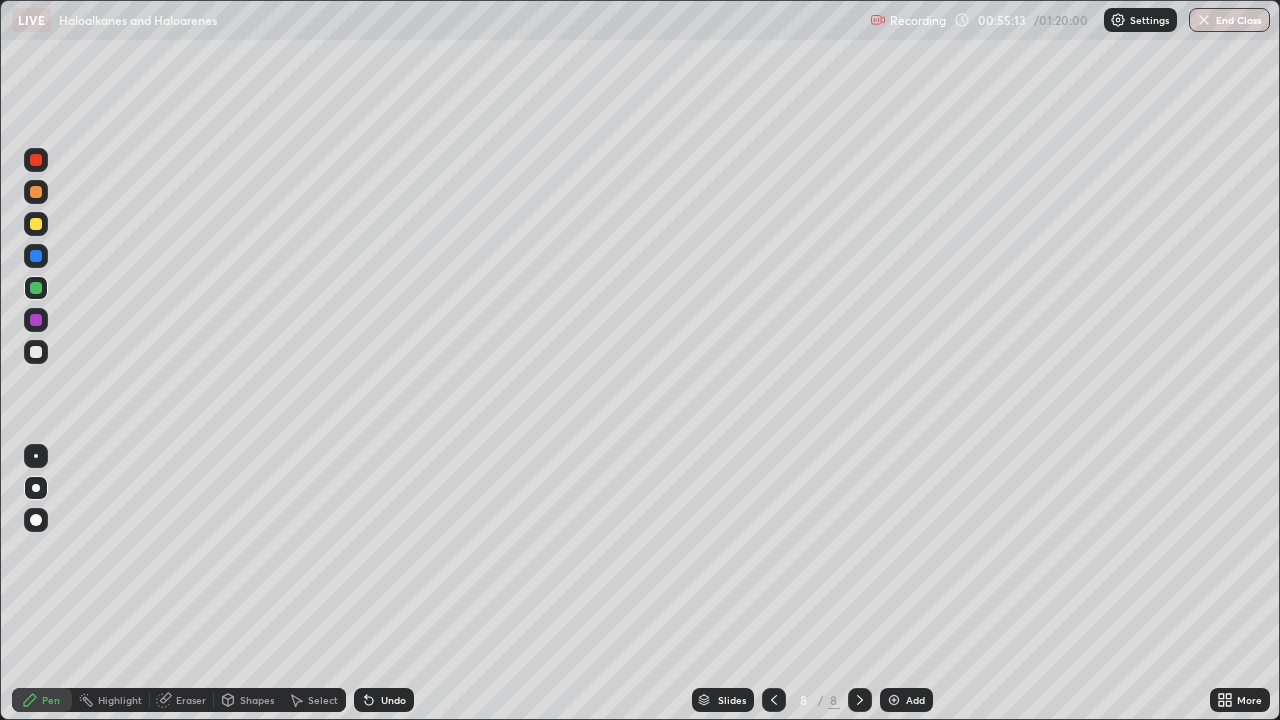 click at bounding box center [36, 352] 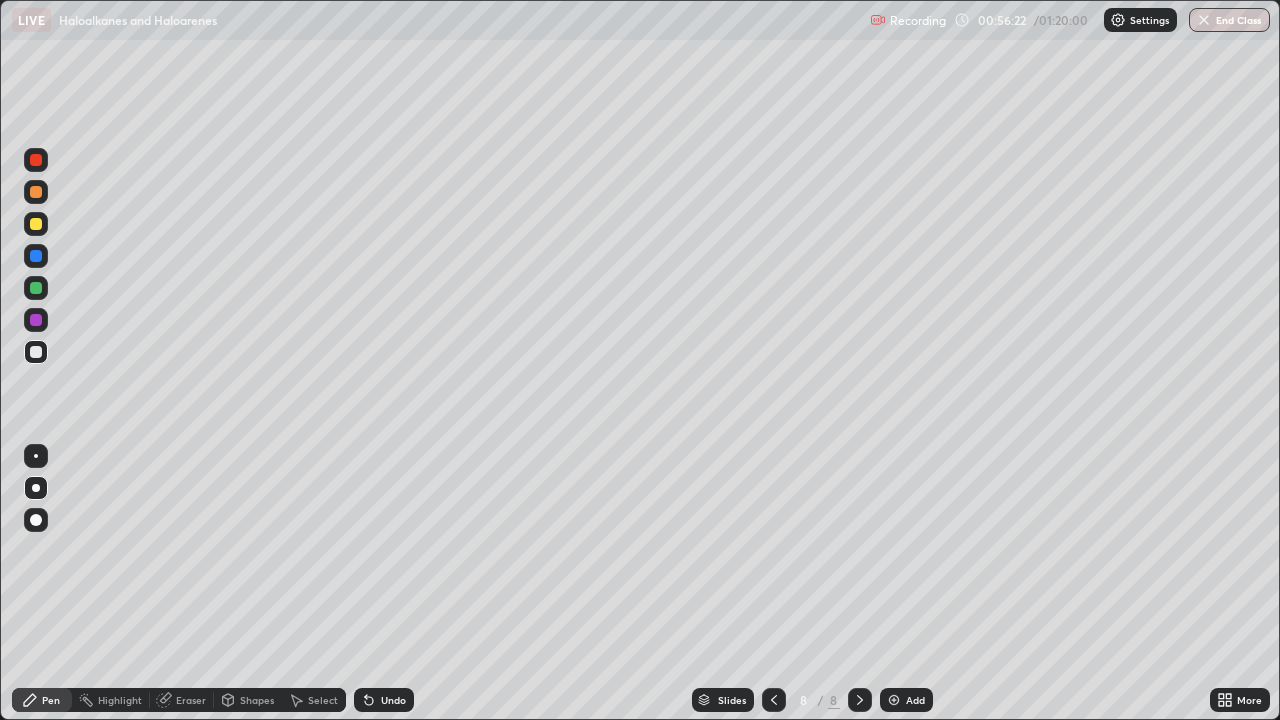 click at bounding box center (36, 288) 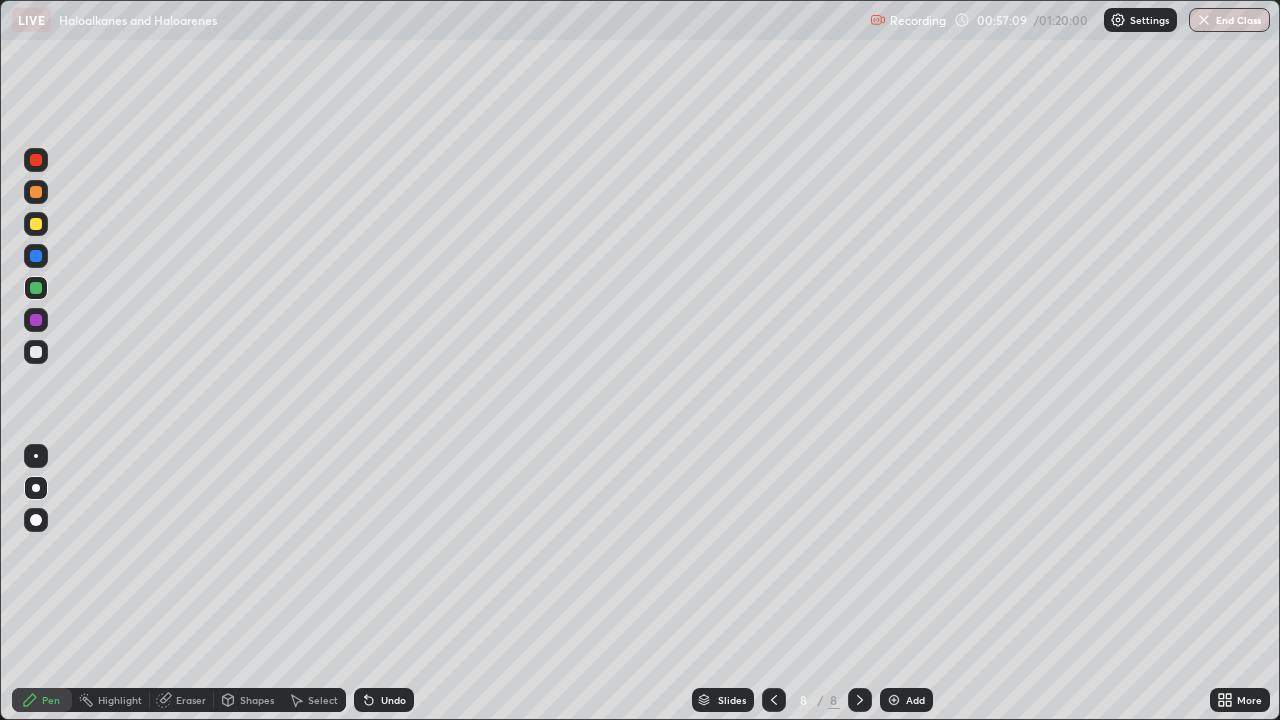 click at bounding box center [36, 224] 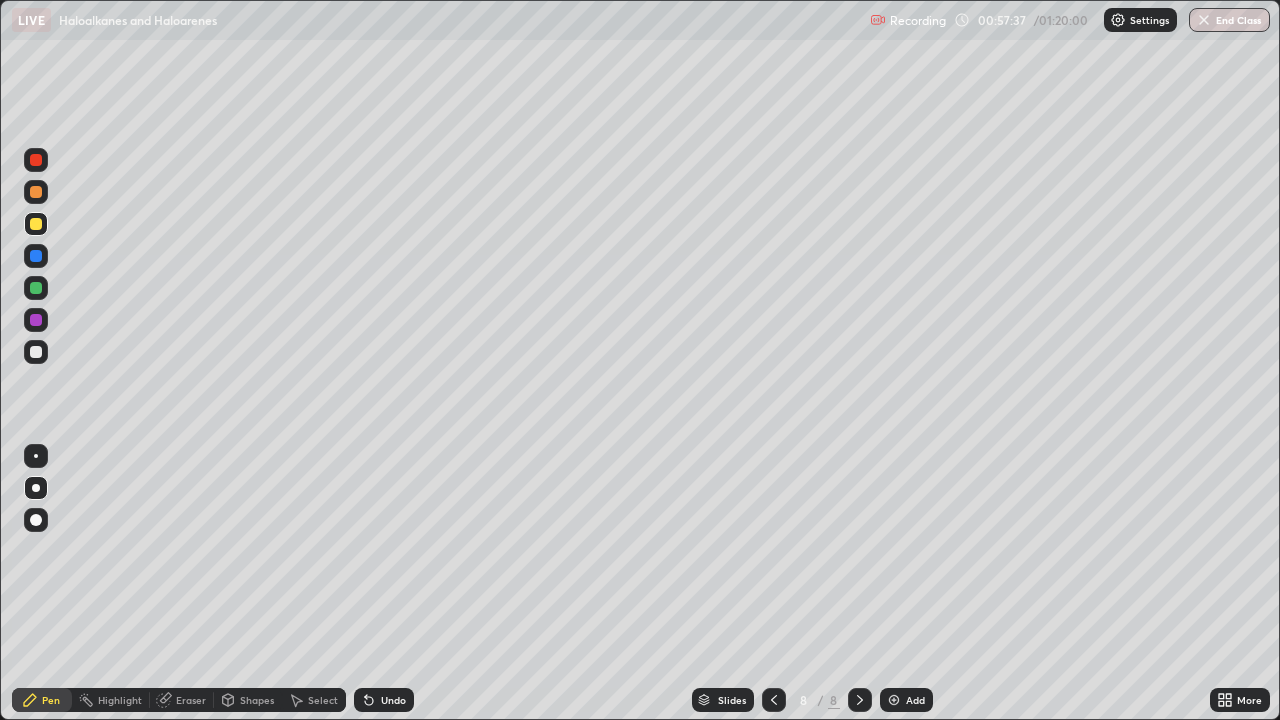 click at bounding box center (36, 456) 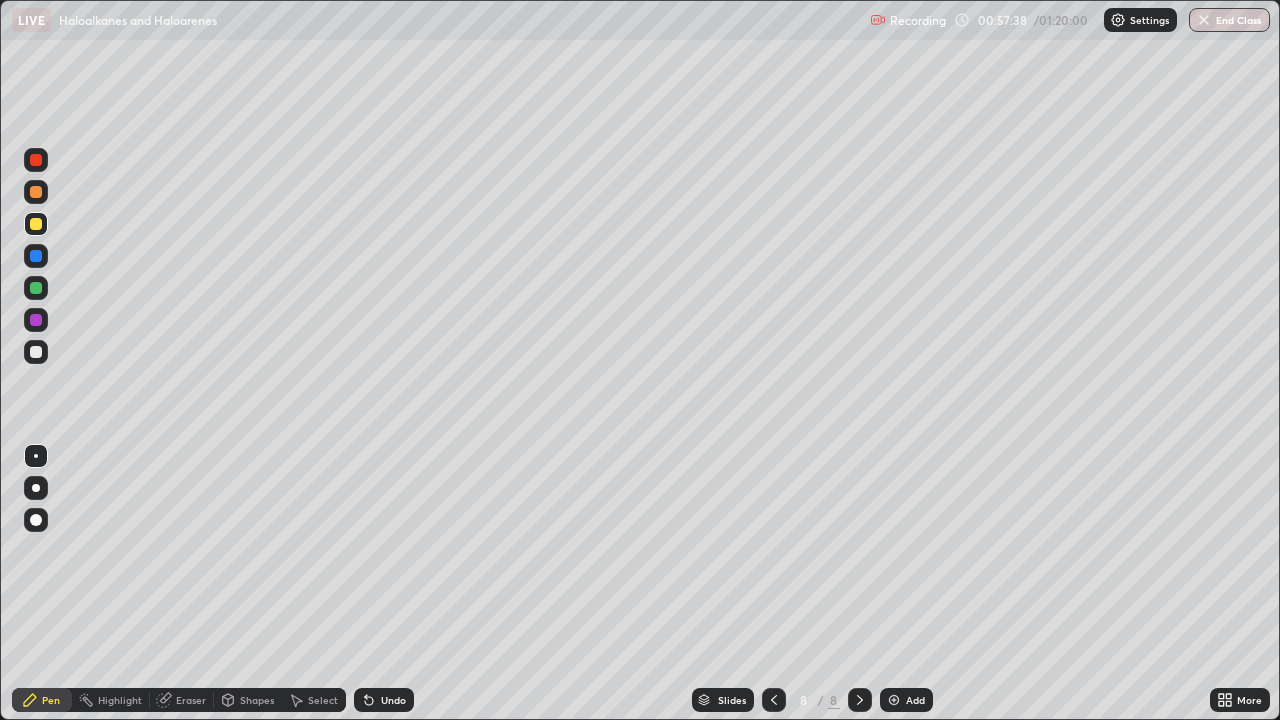 click at bounding box center [36, 352] 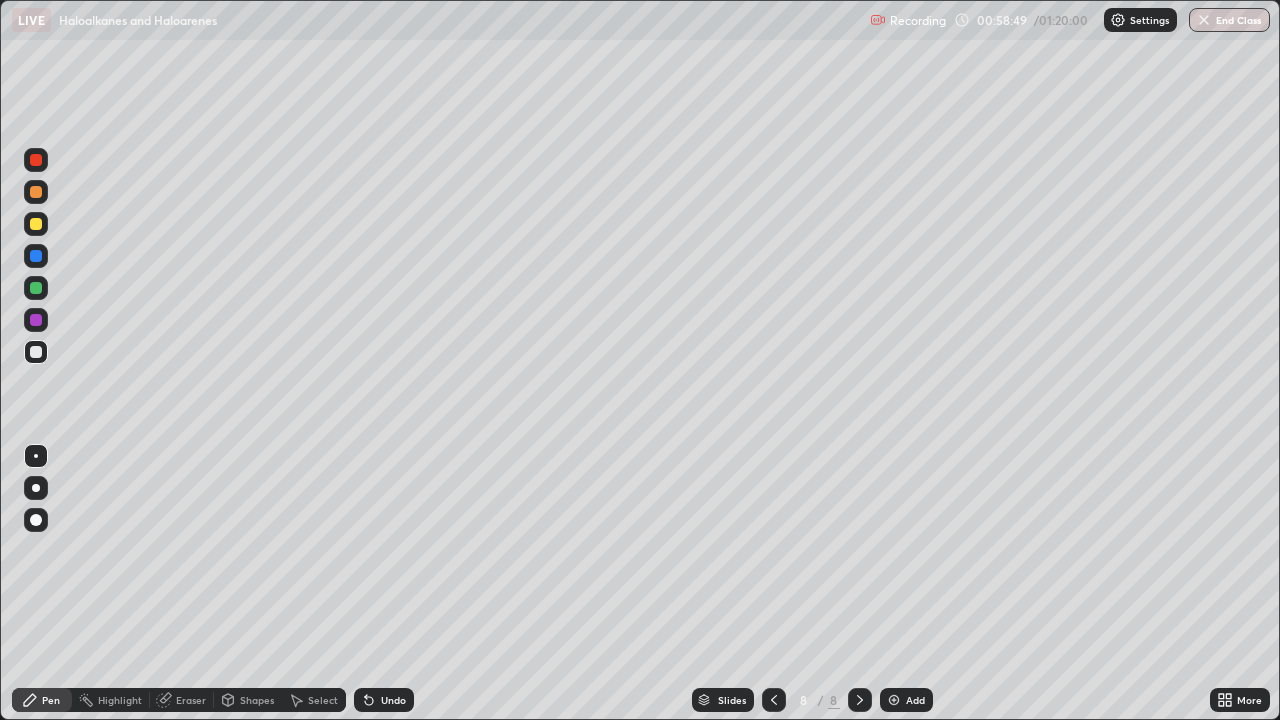 click on "Add" at bounding box center [915, 700] 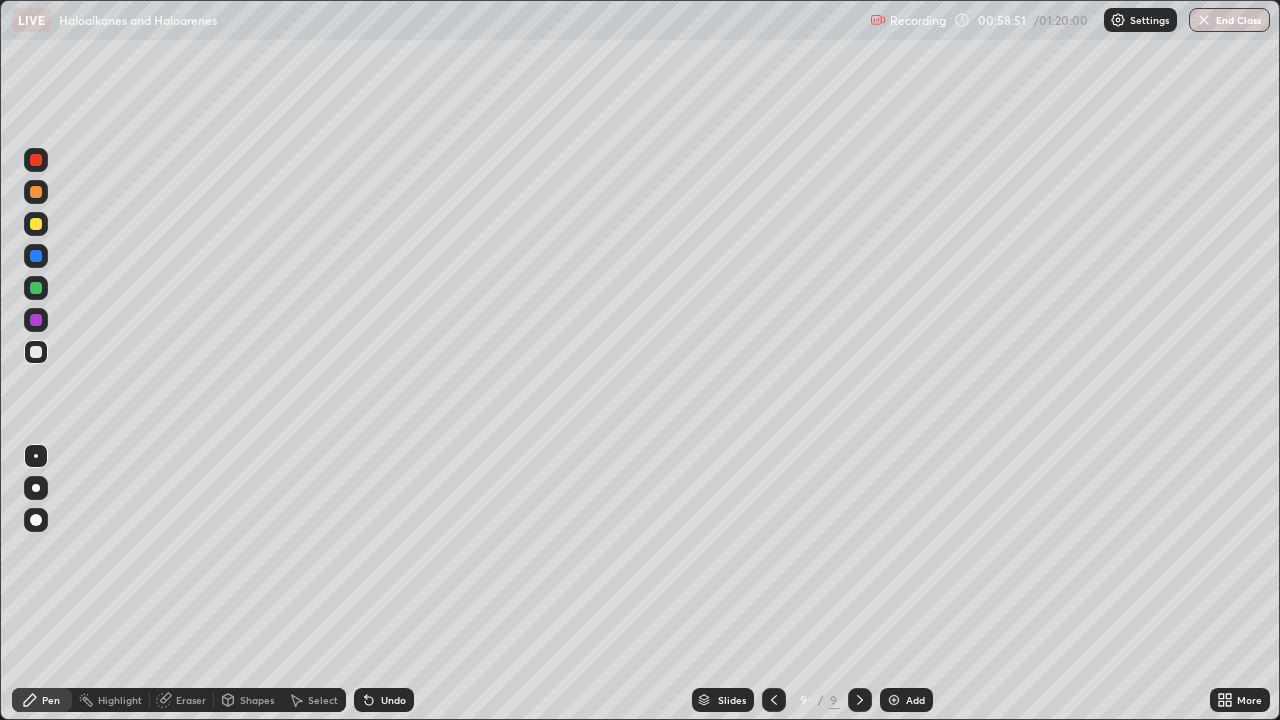click at bounding box center [36, 192] 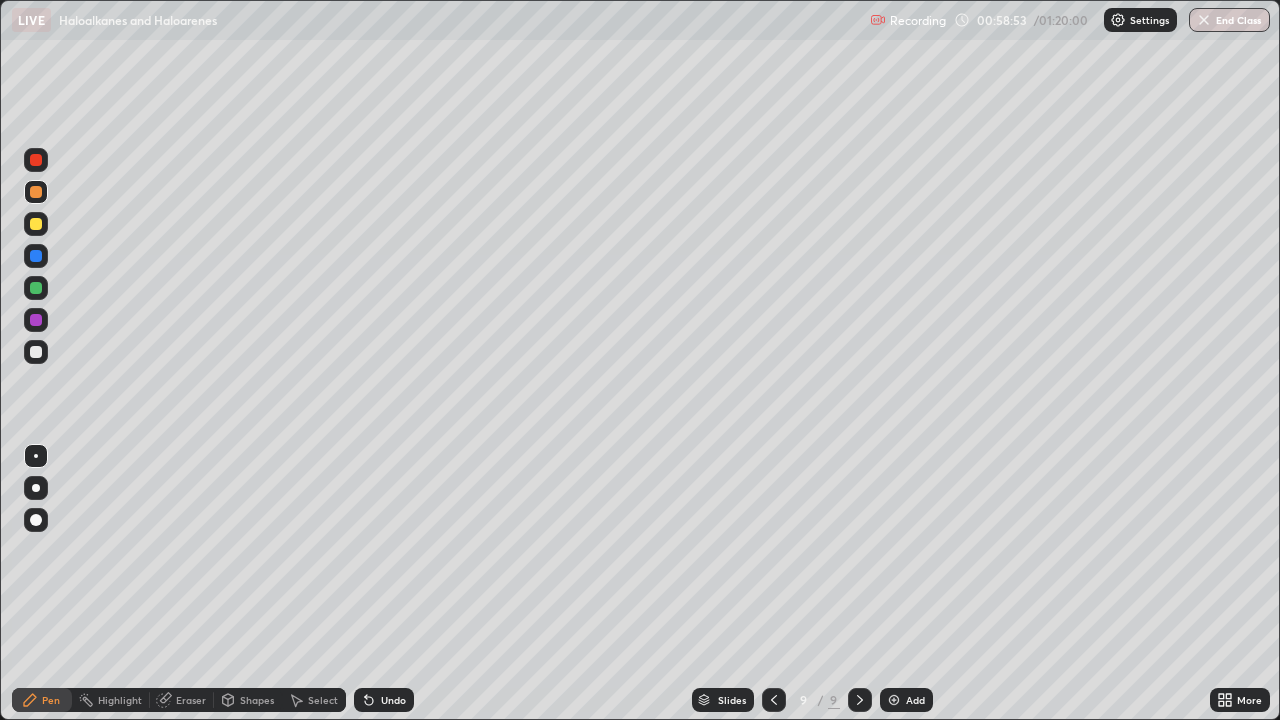 click 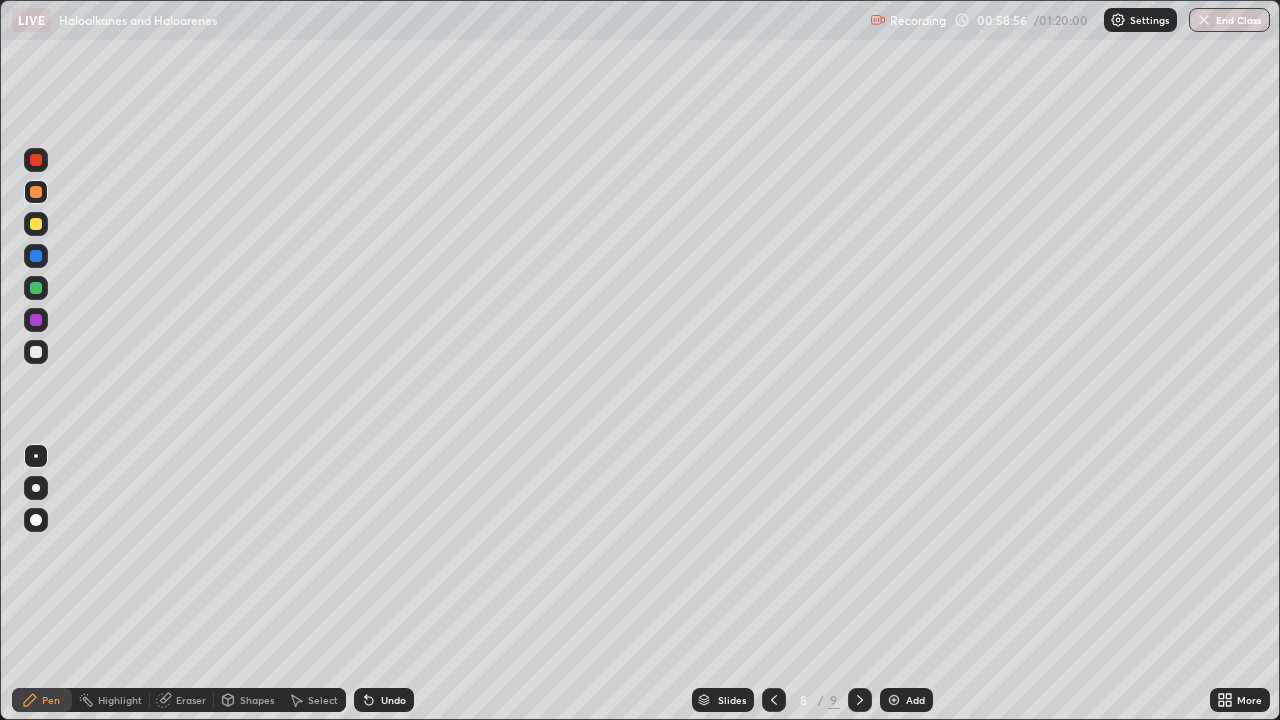 click 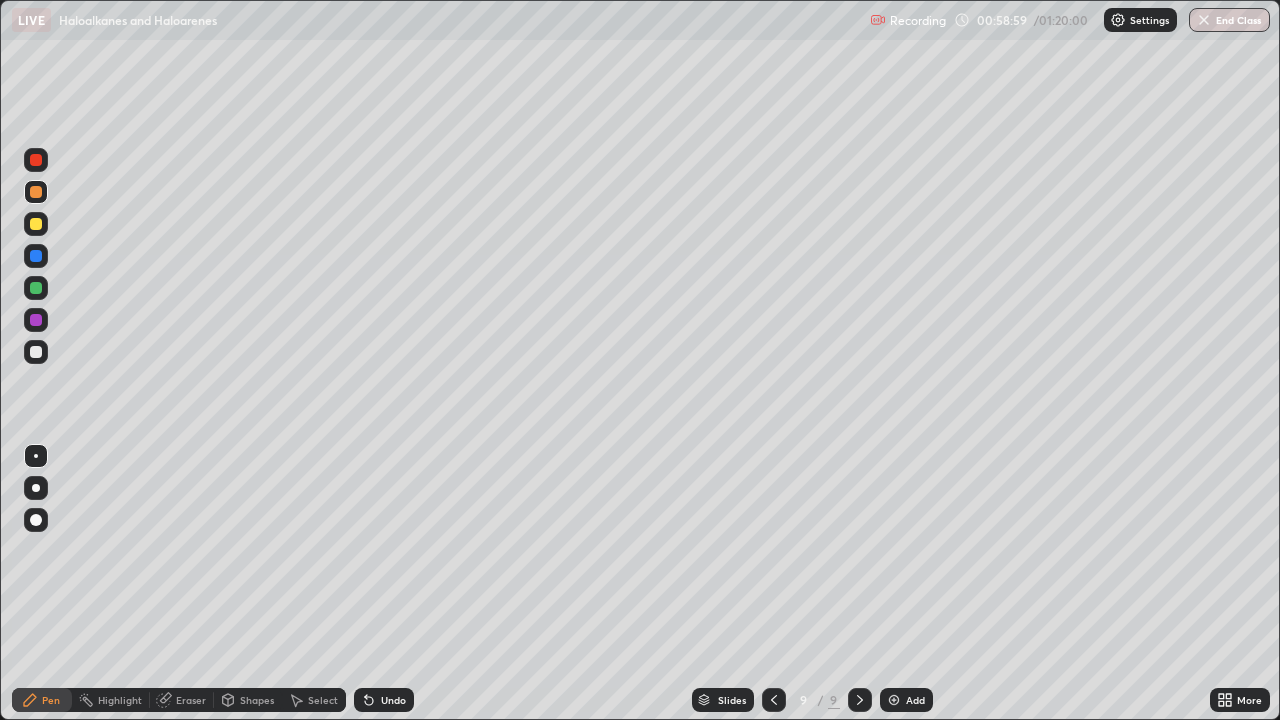 click at bounding box center (36, 488) 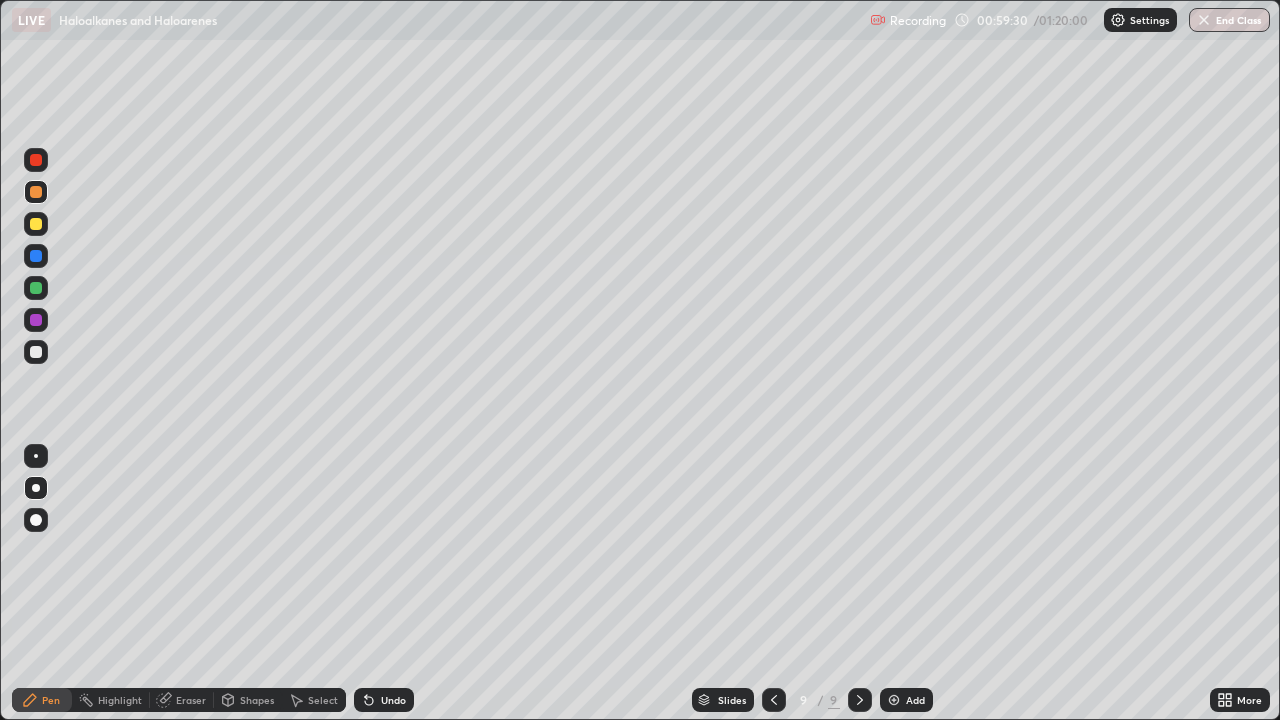 click at bounding box center [36, 224] 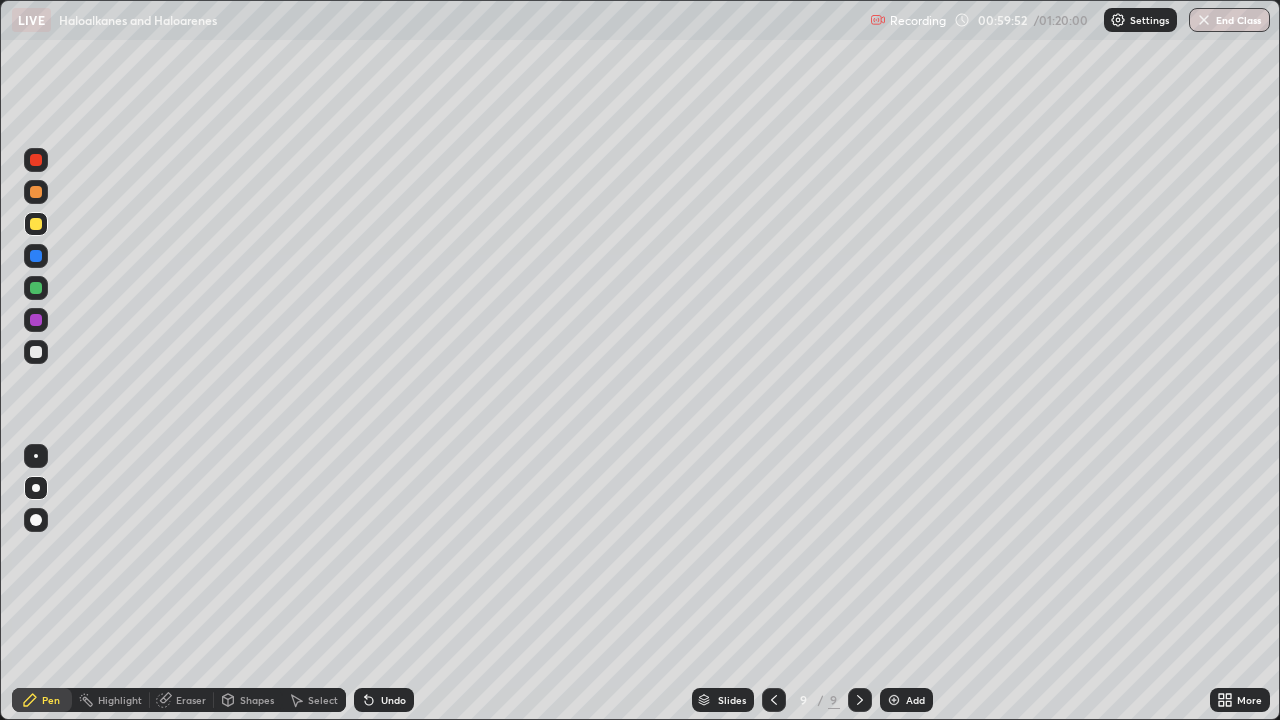 click at bounding box center [36, 160] 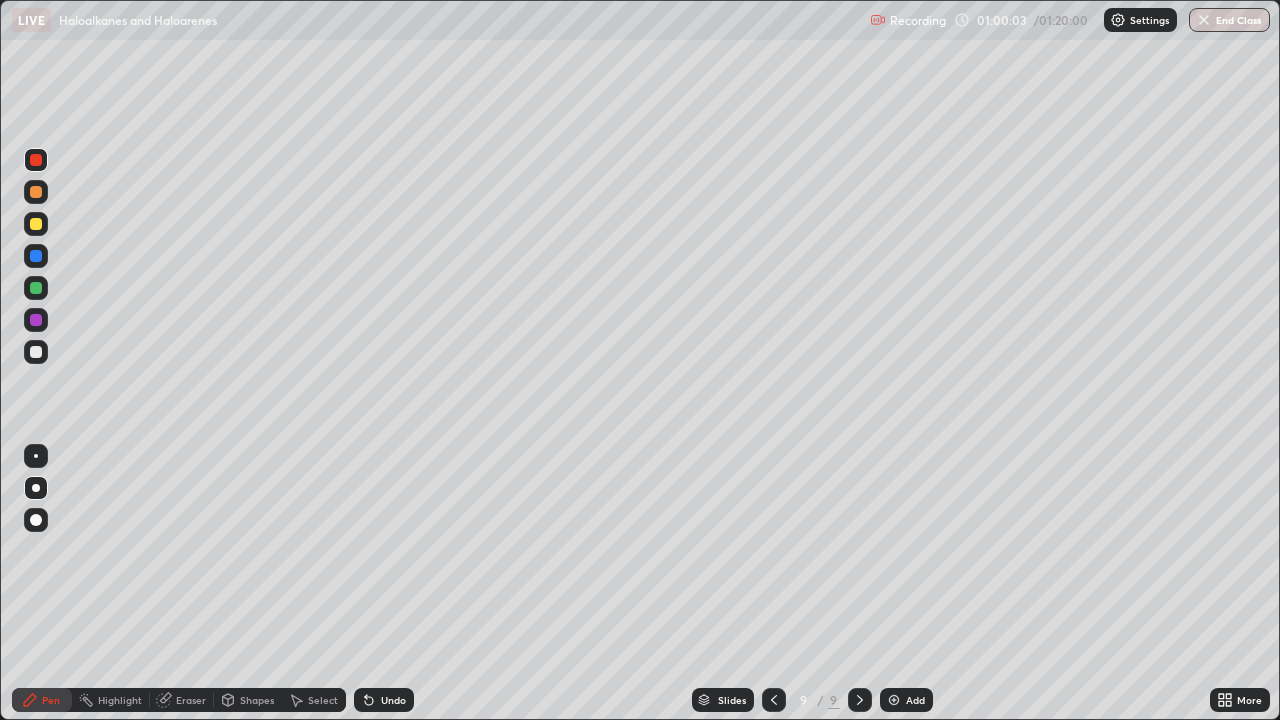 click at bounding box center (36, 224) 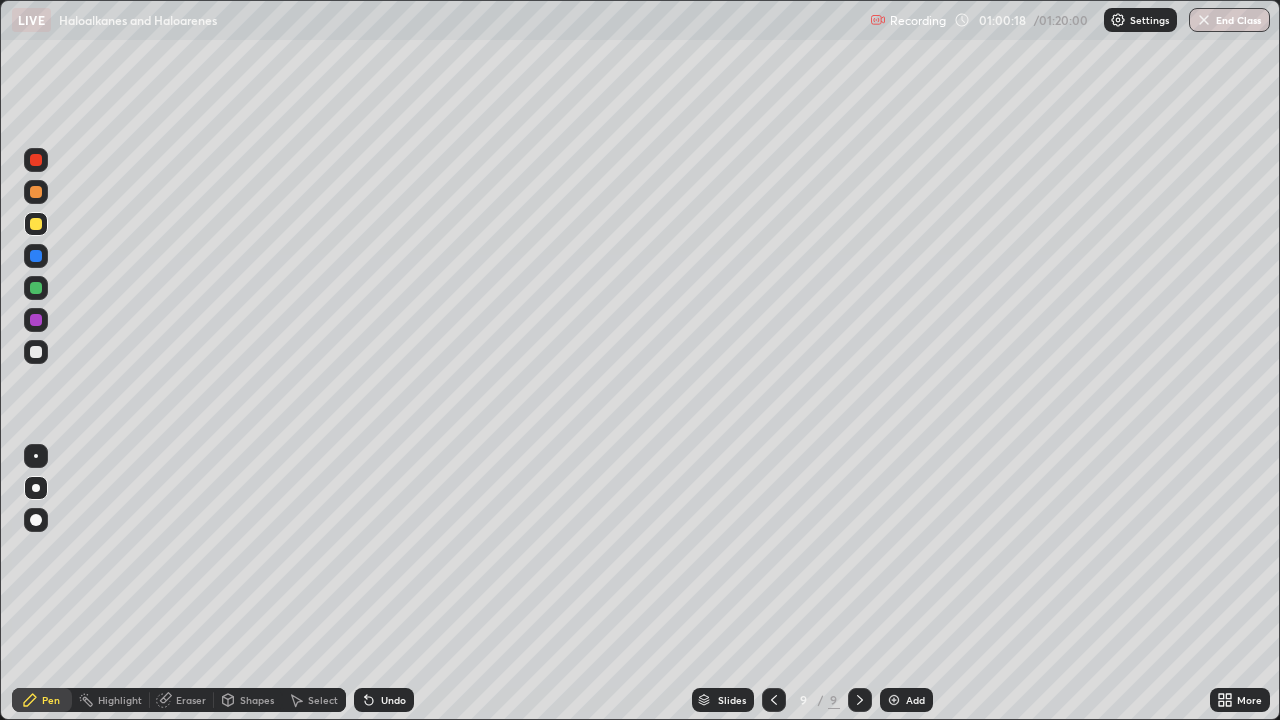 click on "Undo" at bounding box center [393, 700] 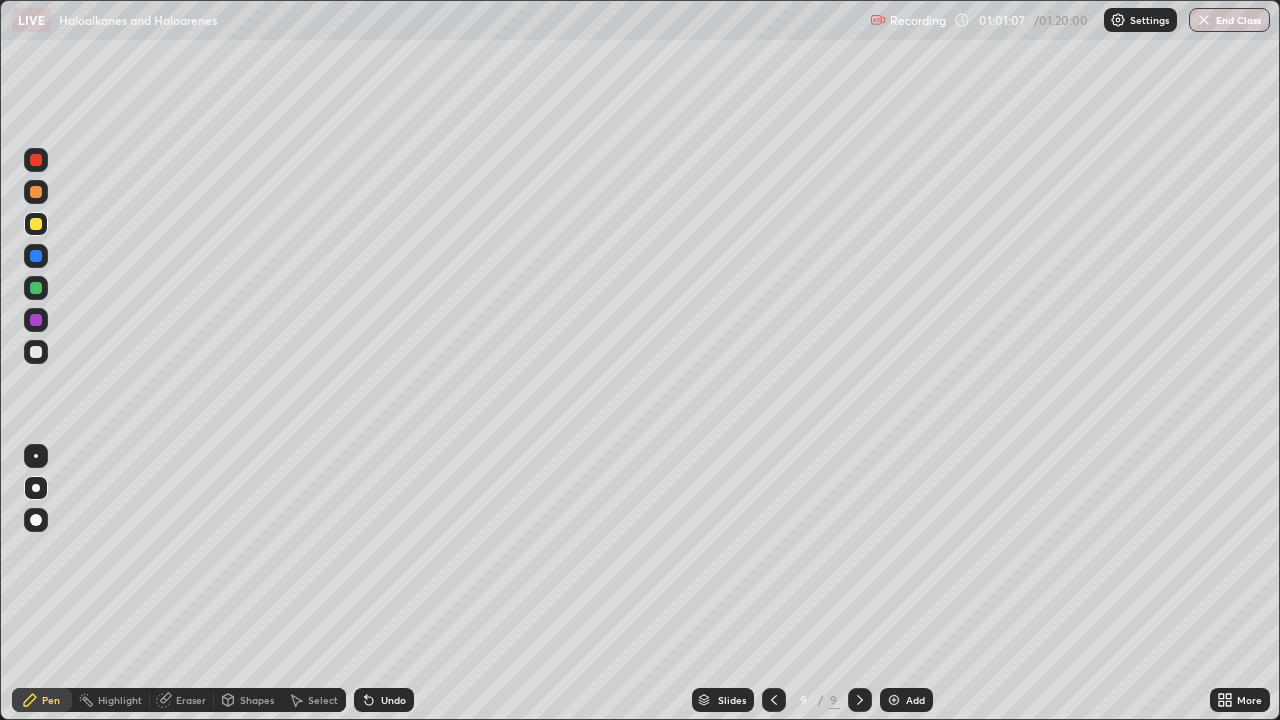 click at bounding box center [36, 456] 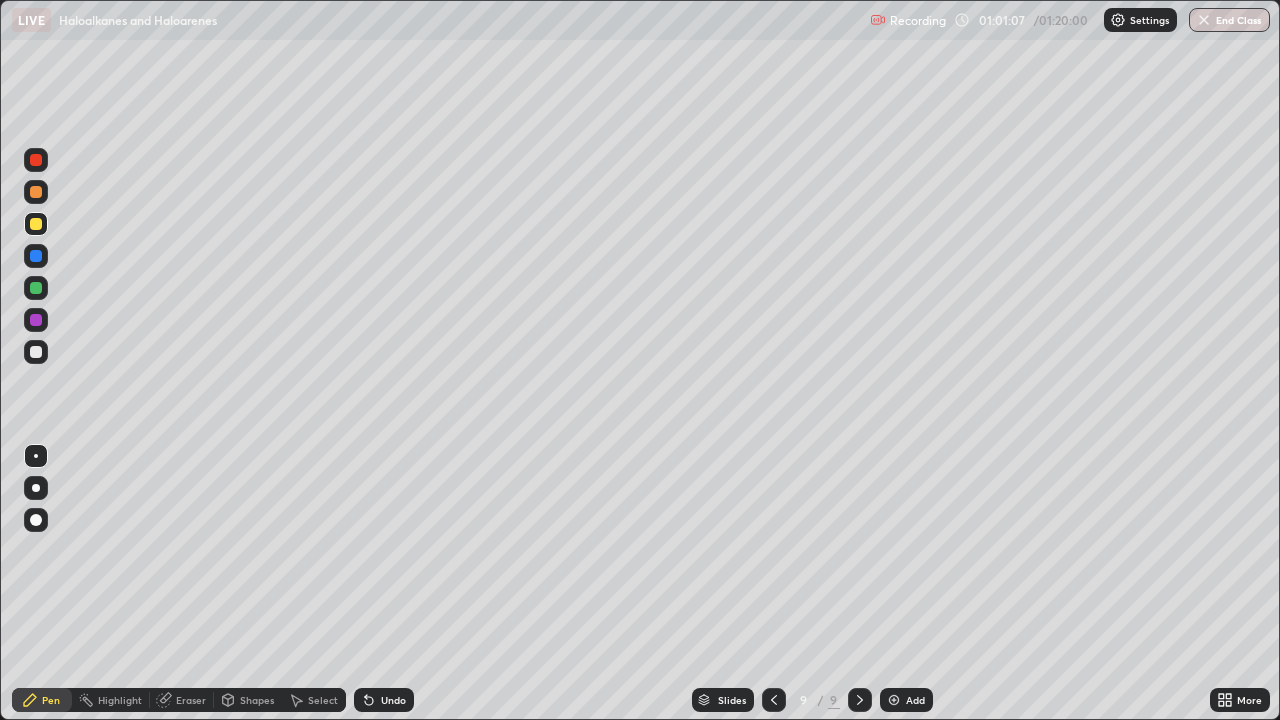click at bounding box center (36, 352) 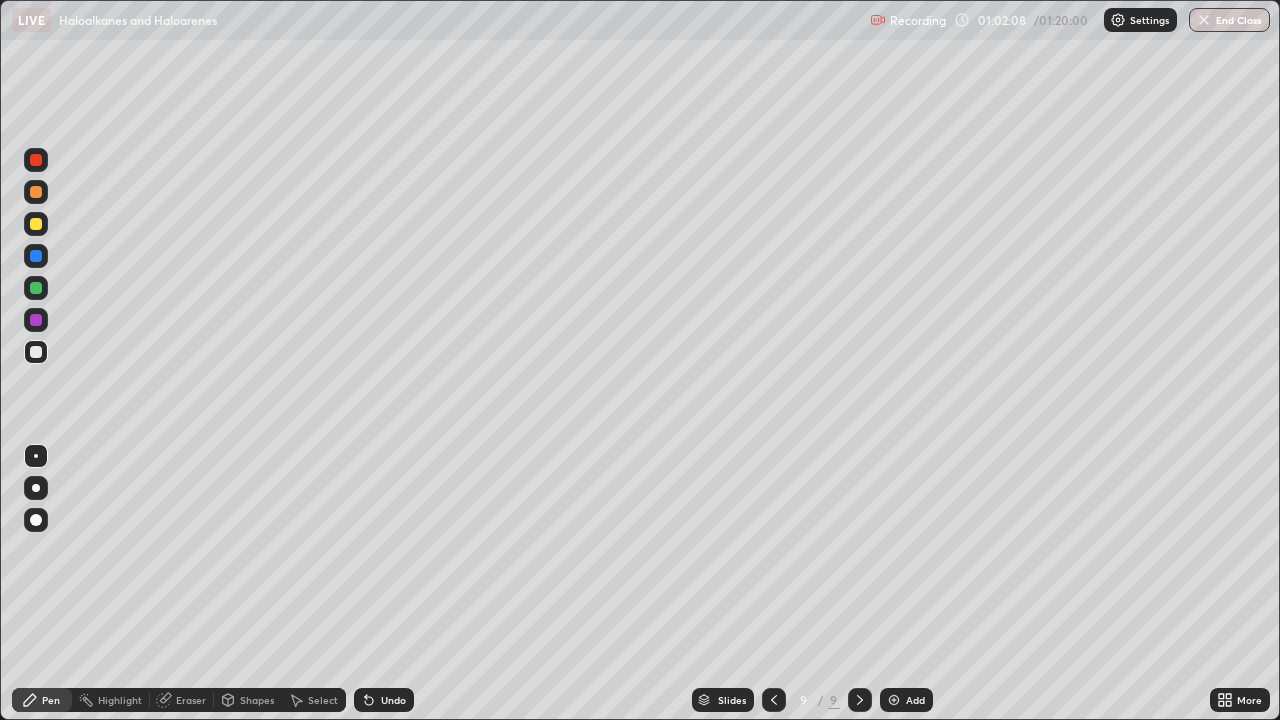 click on "Add" at bounding box center [915, 700] 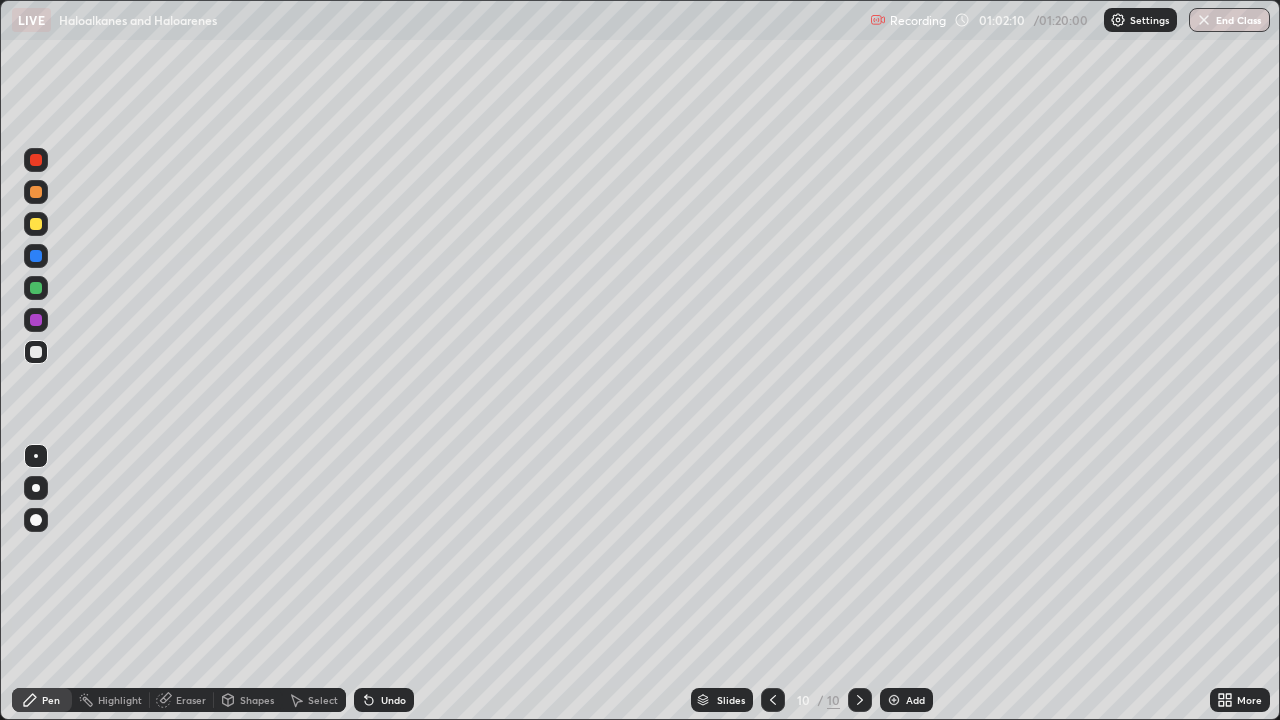 click at bounding box center (36, 224) 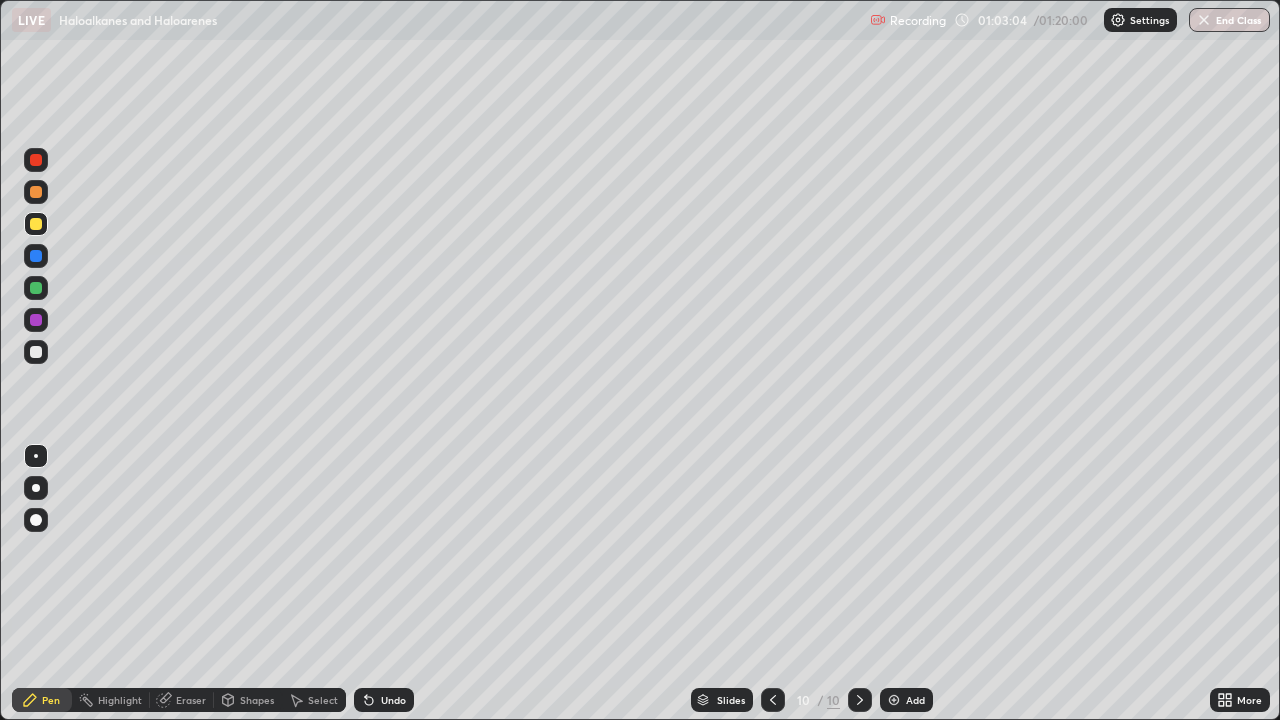 click 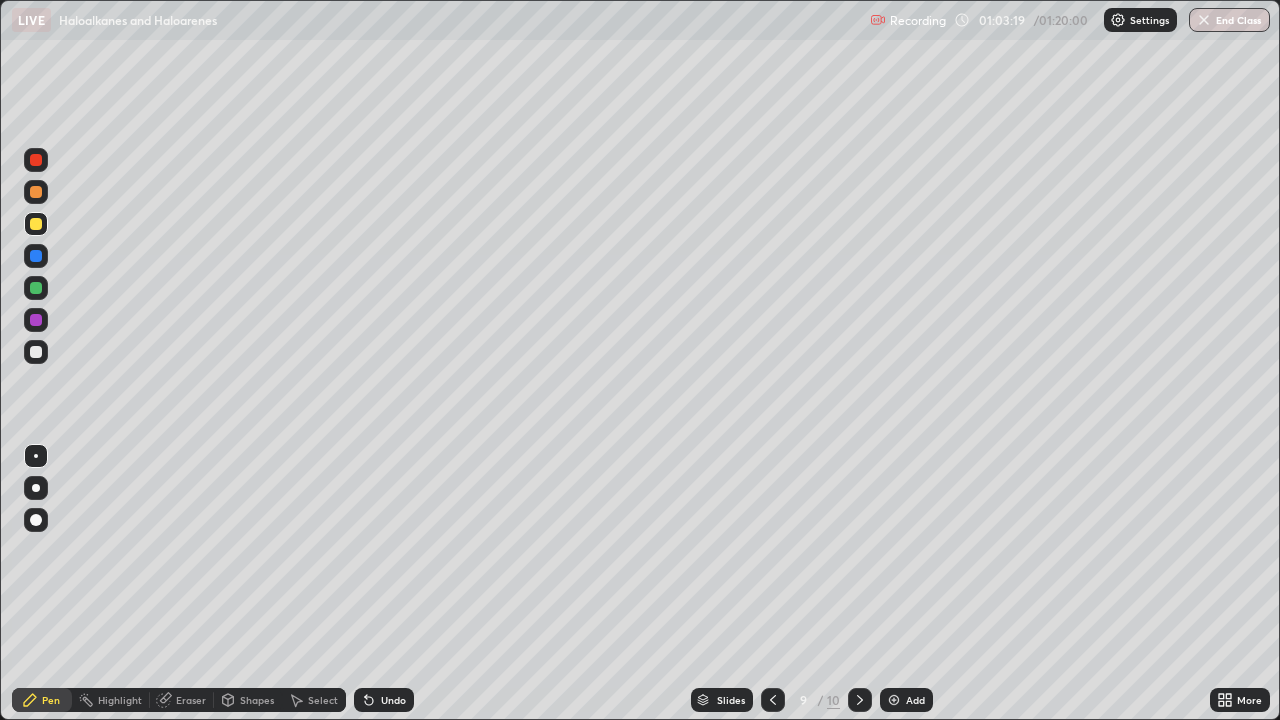 click at bounding box center [36, 160] 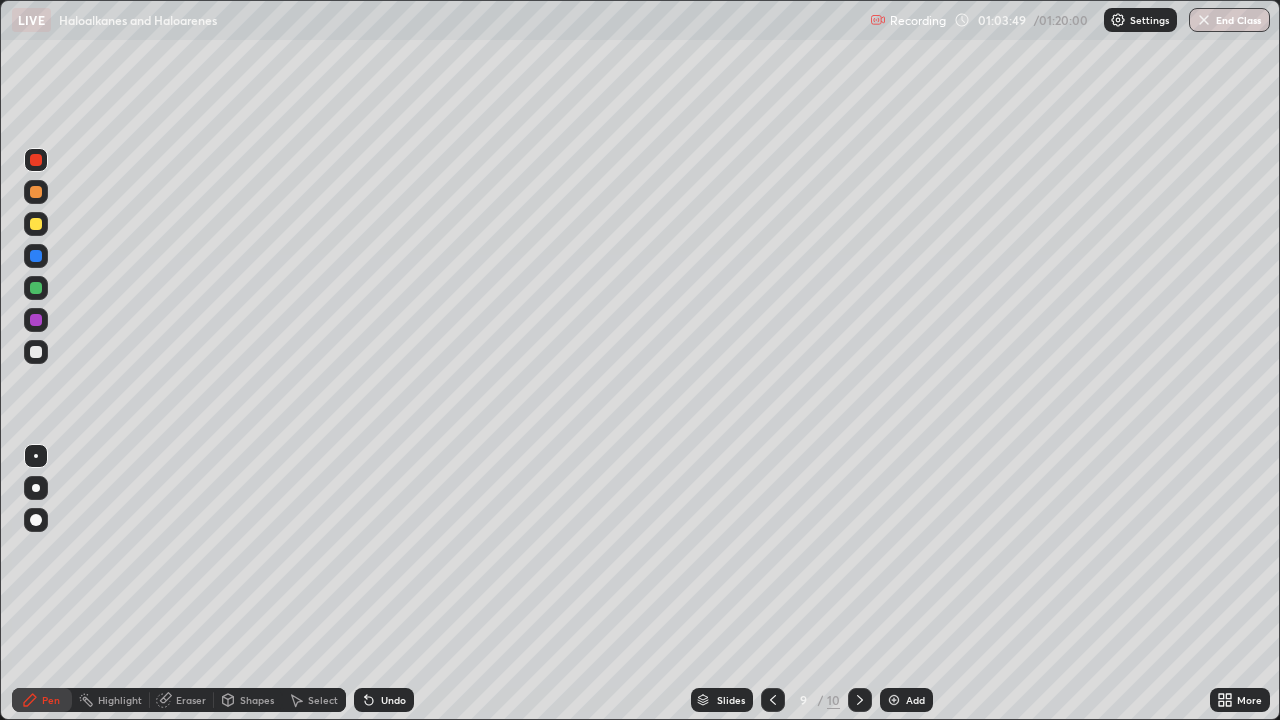 click 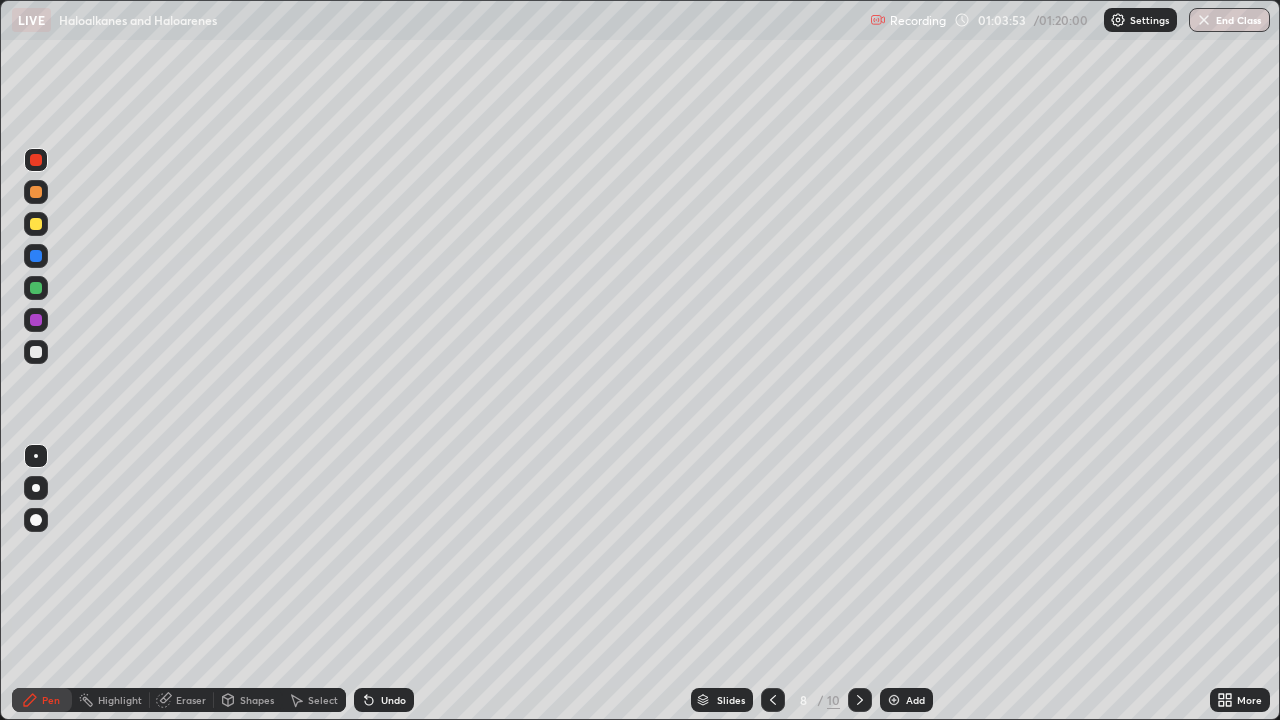 click 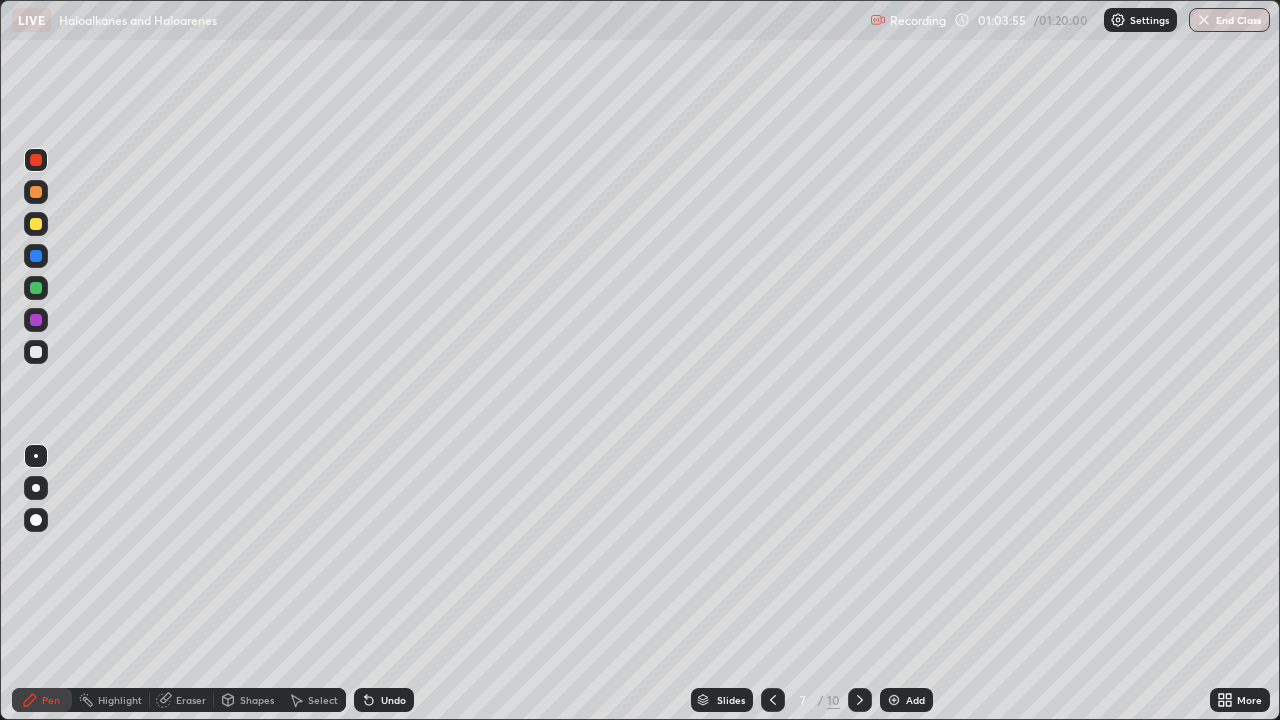 click 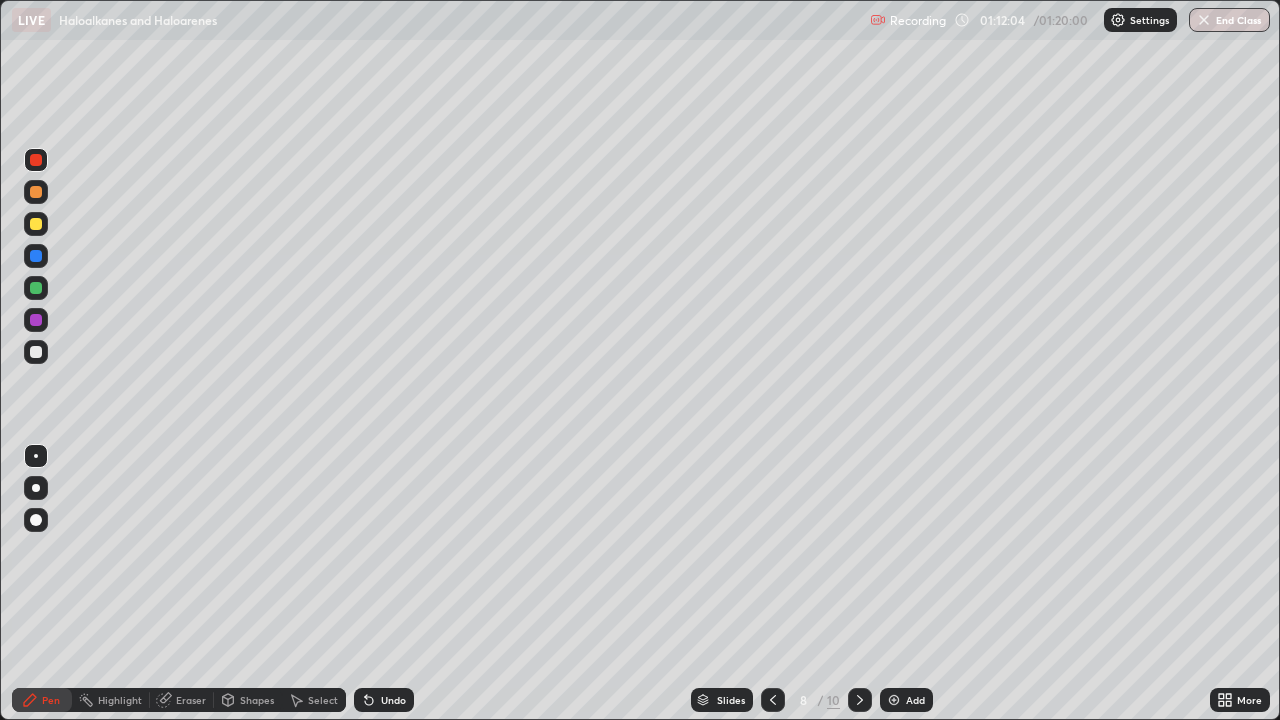 click 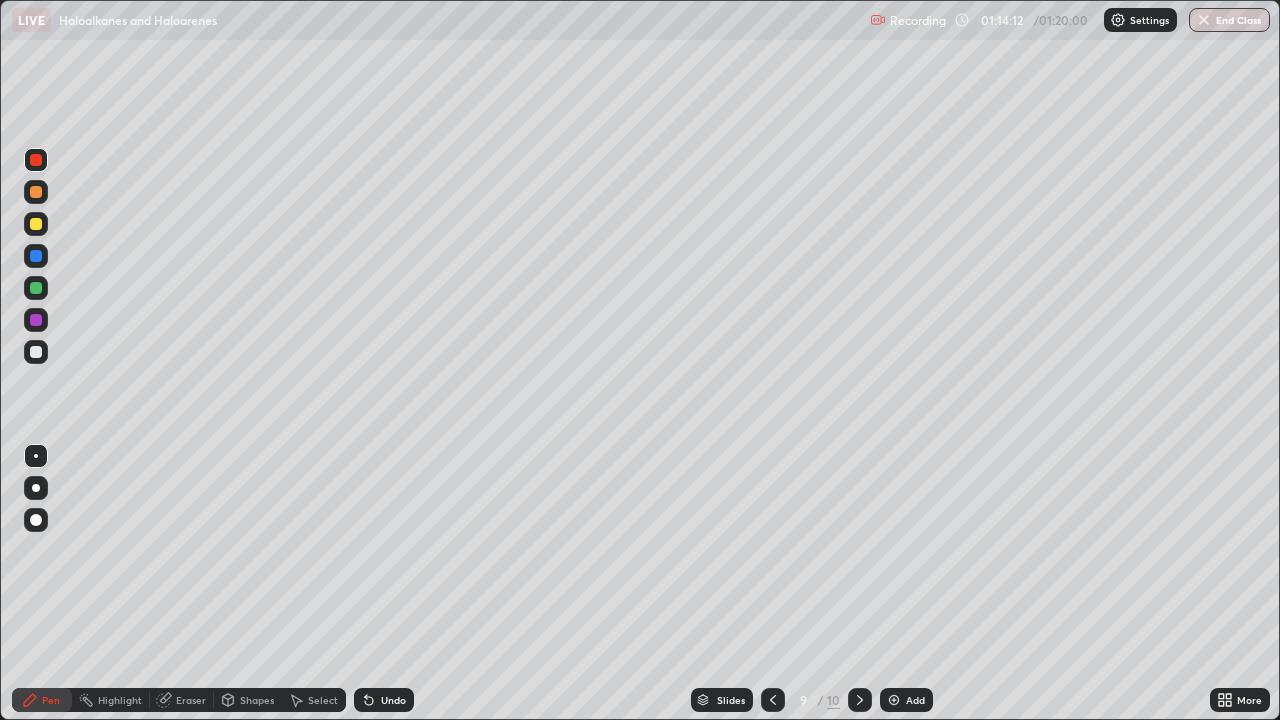 click at bounding box center (36, 352) 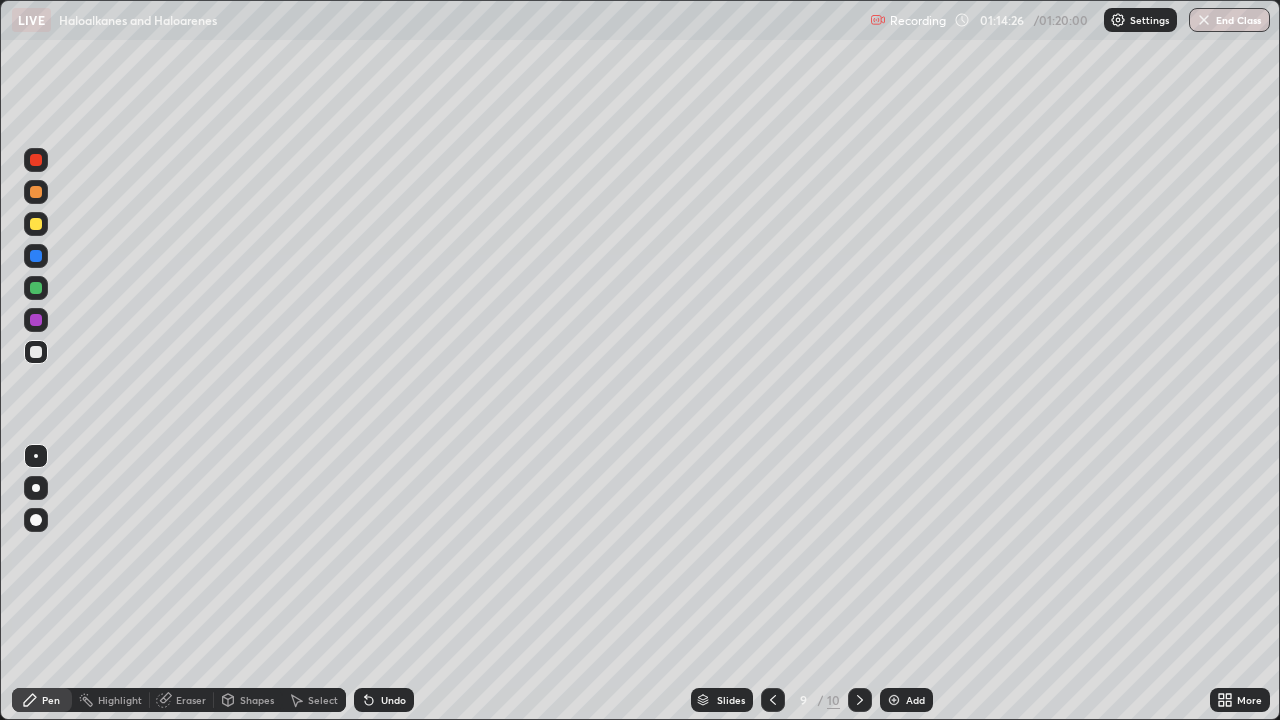 click on "Undo" at bounding box center [393, 700] 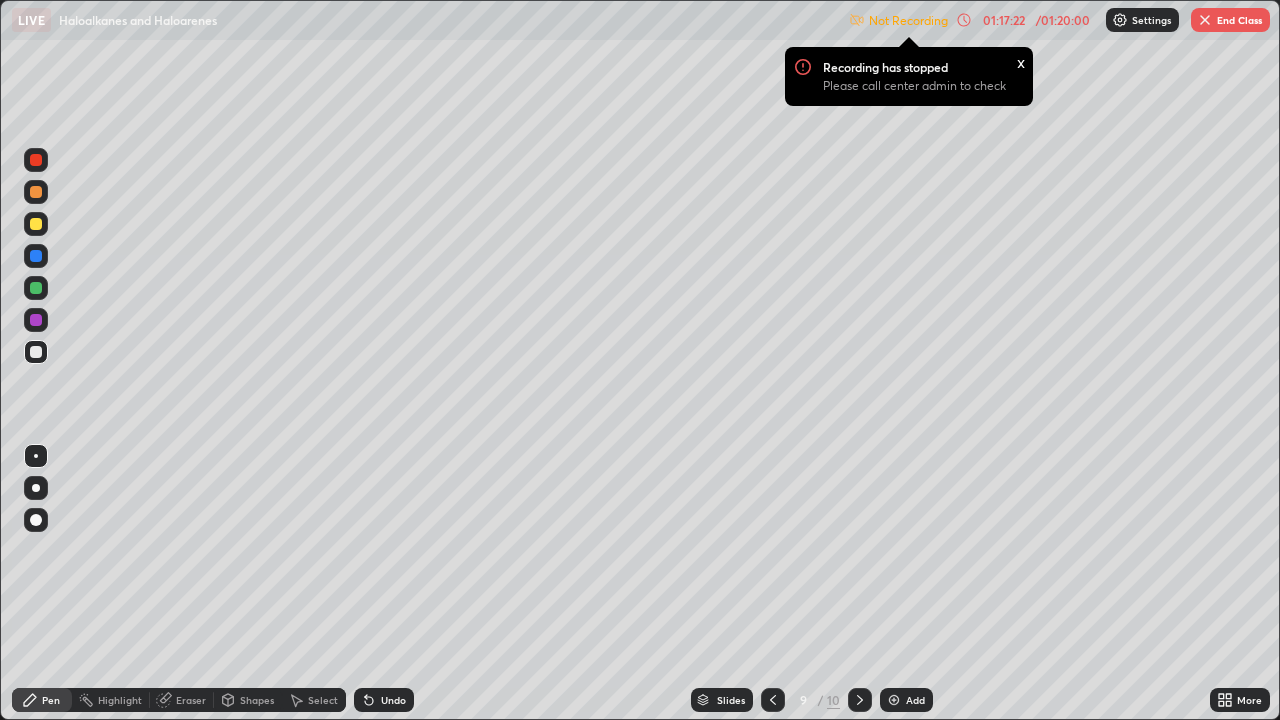click 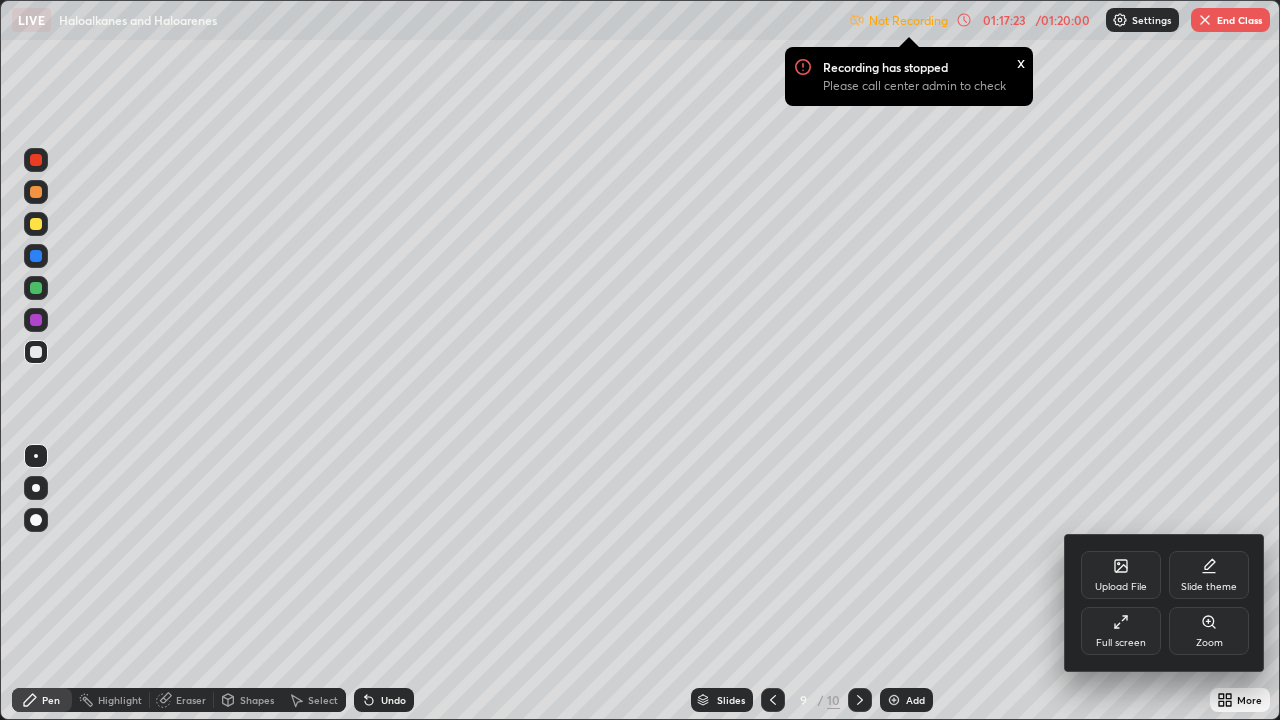click on "Full screen" at bounding box center [1121, 643] 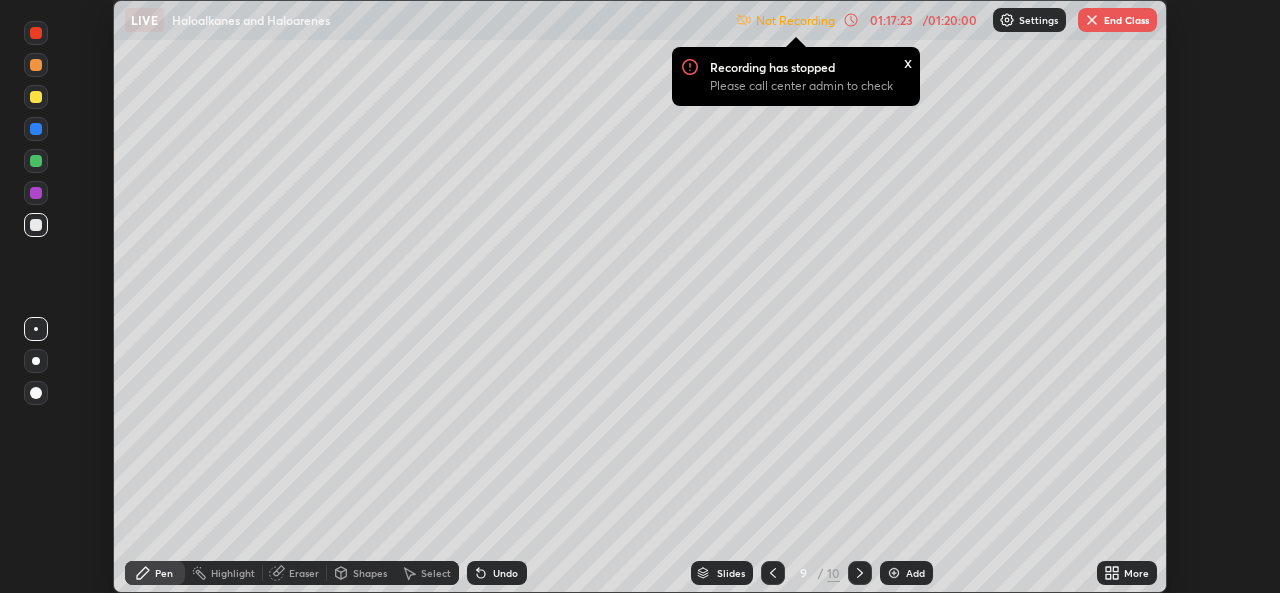 scroll, scrollTop: 593, scrollLeft: 1280, axis: both 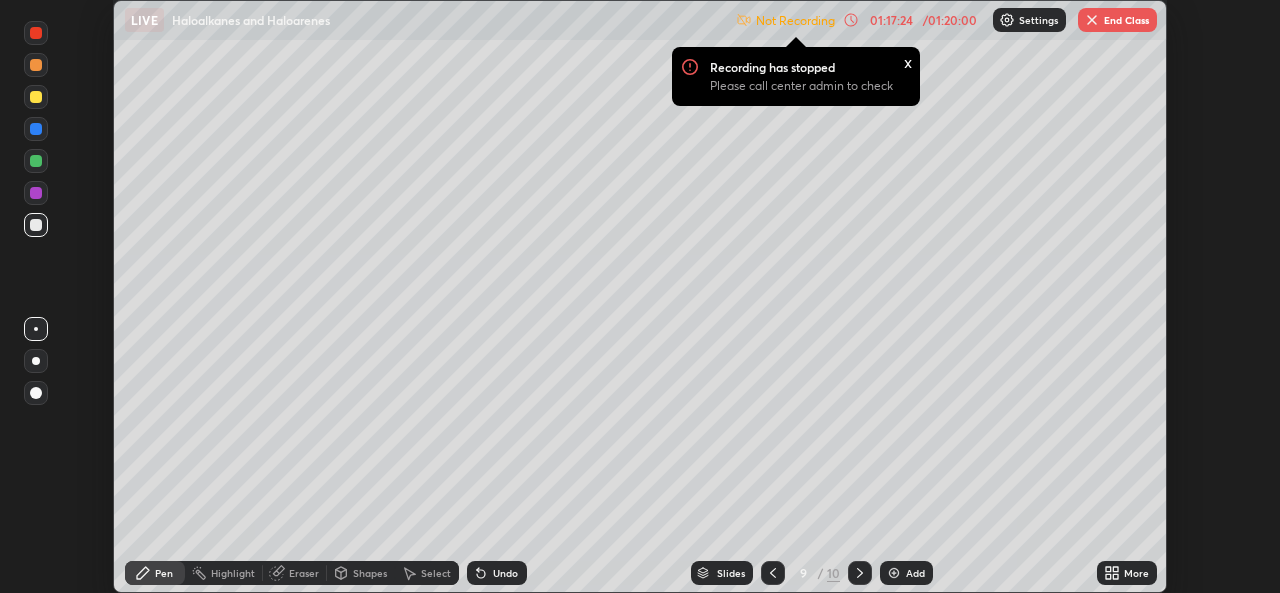 click 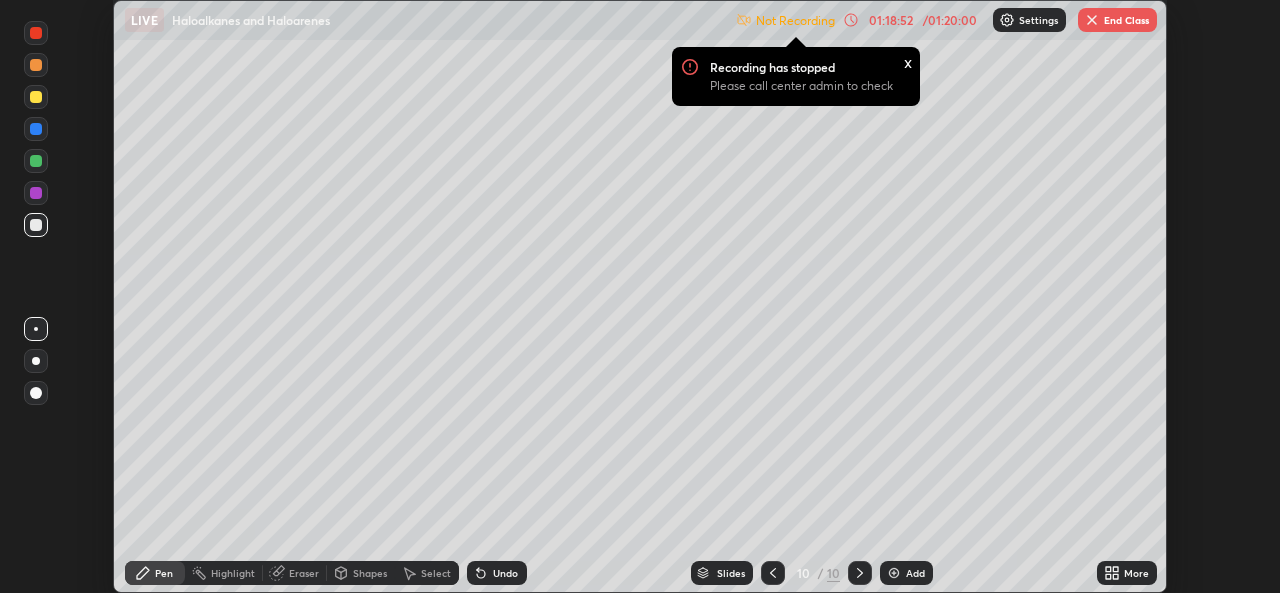 click on "End Class" at bounding box center (1117, 20) 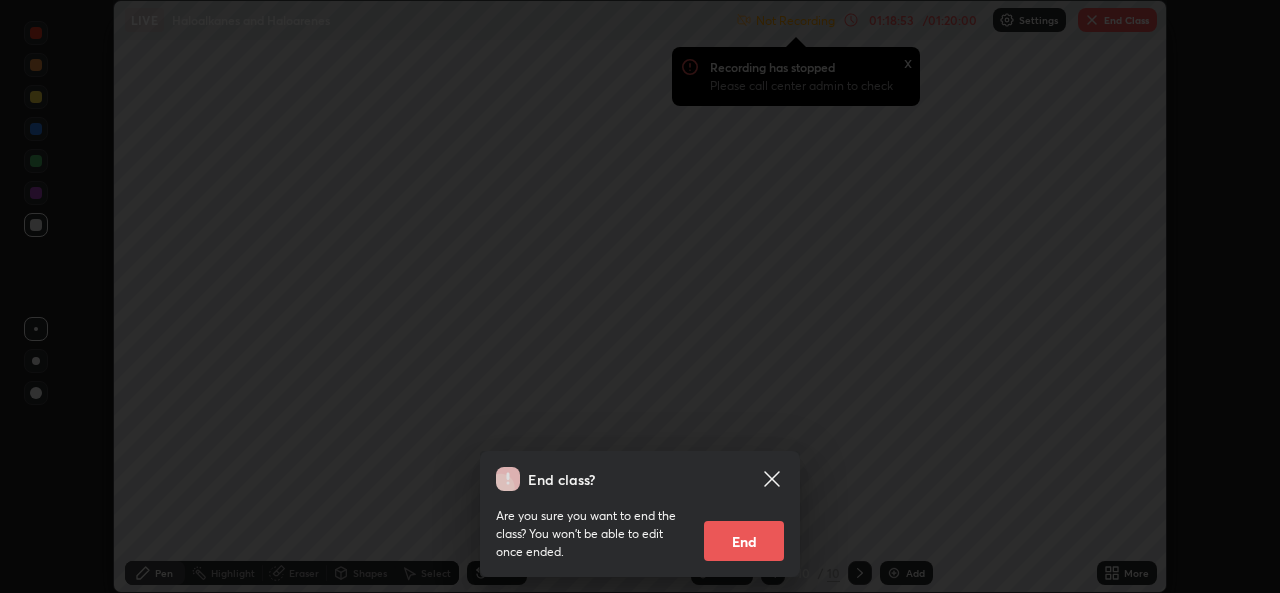 click on "End" at bounding box center (744, 541) 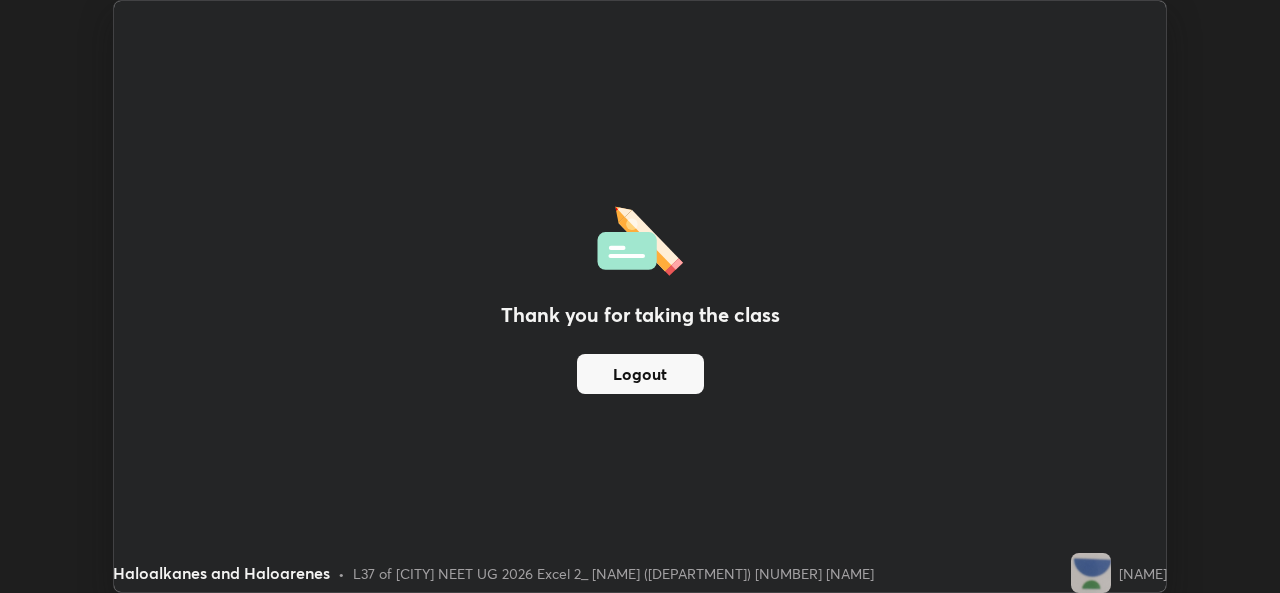click on "Logout" at bounding box center (640, 374) 